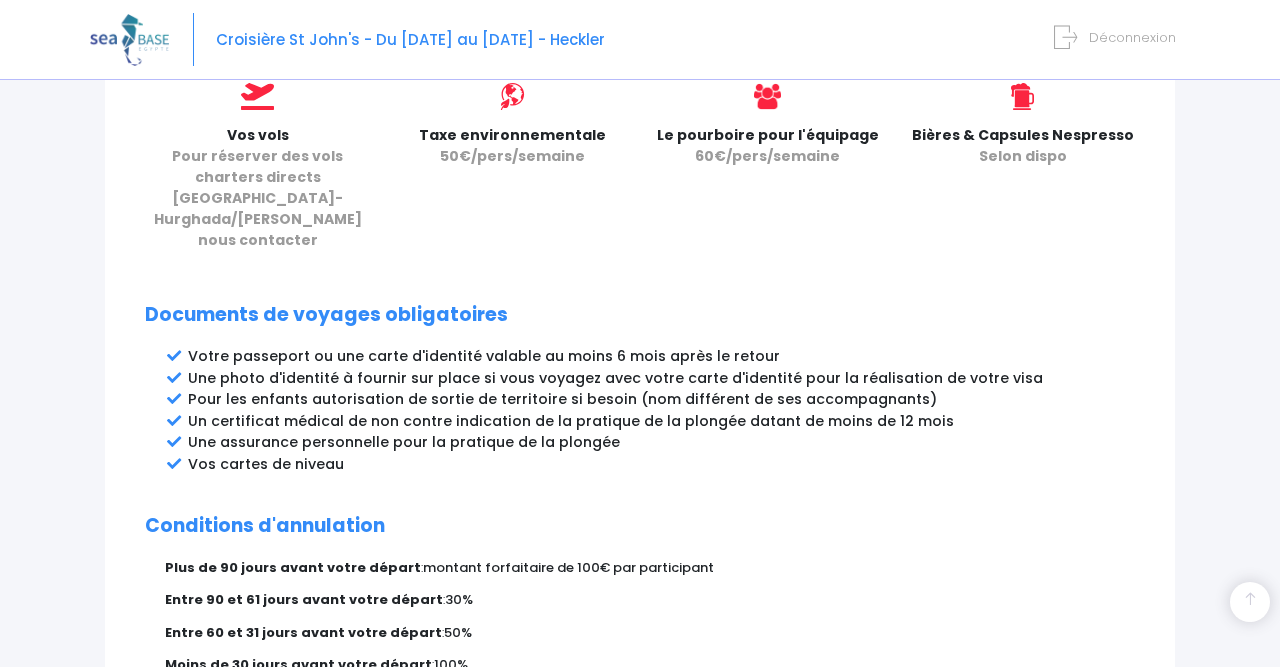scroll, scrollTop: 1144, scrollLeft: 0, axis: vertical 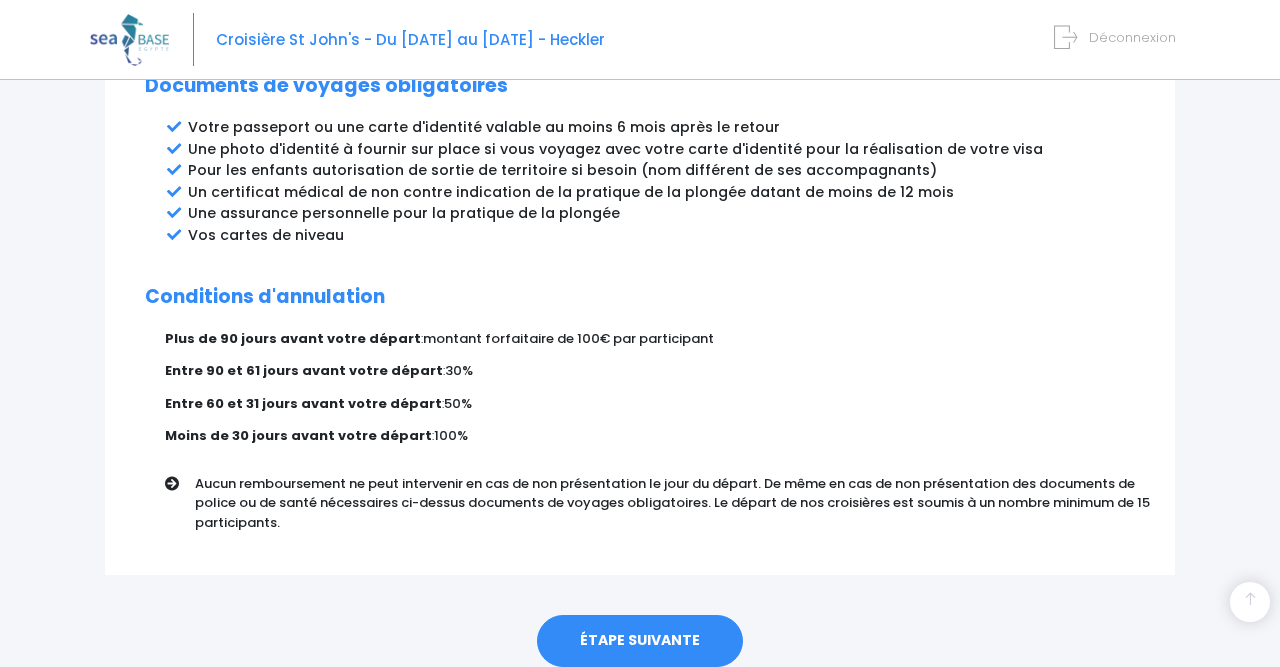 click on "ÉTAPE SUIVANTE" at bounding box center [640, 641] 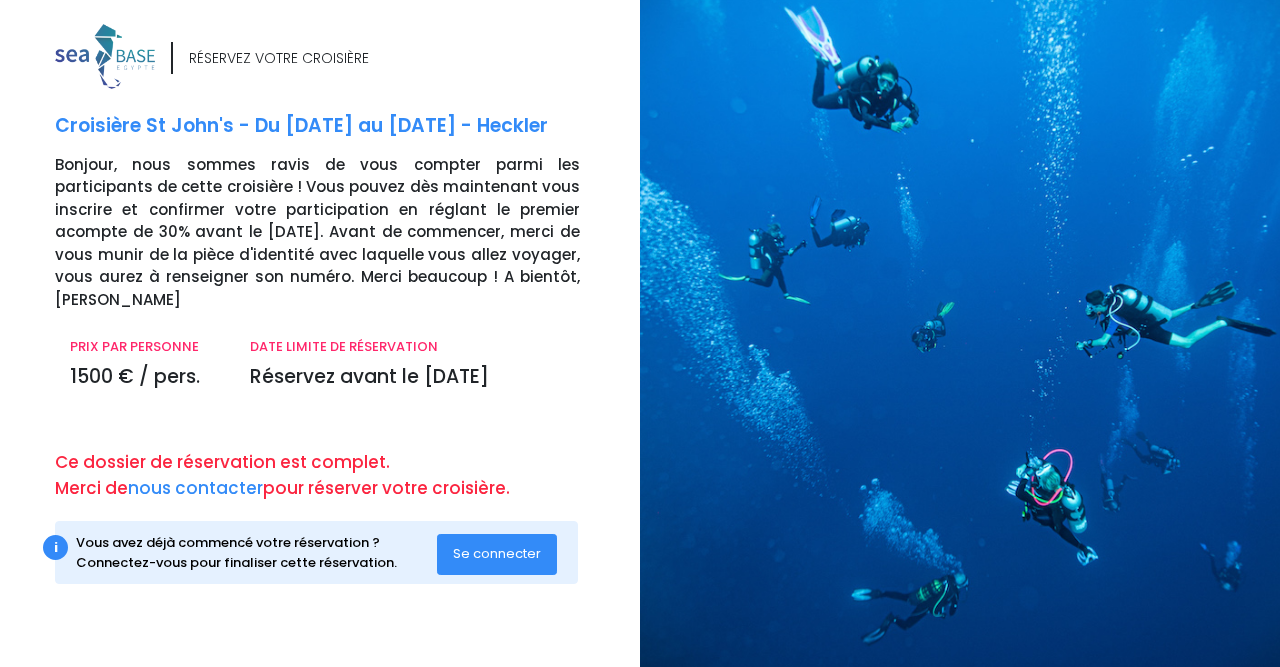 scroll, scrollTop: 0, scrollLeft: 0, axis: both 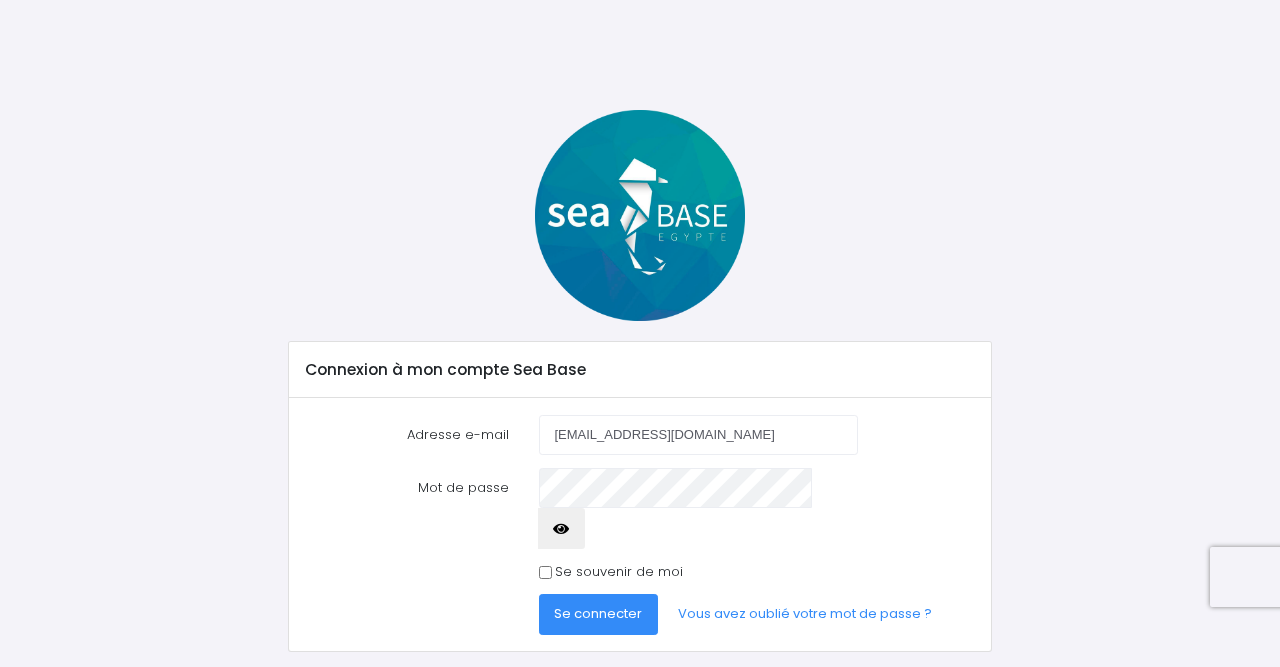 type on "[EMAIL_ADDRESS][DOMAIN_NAME]" 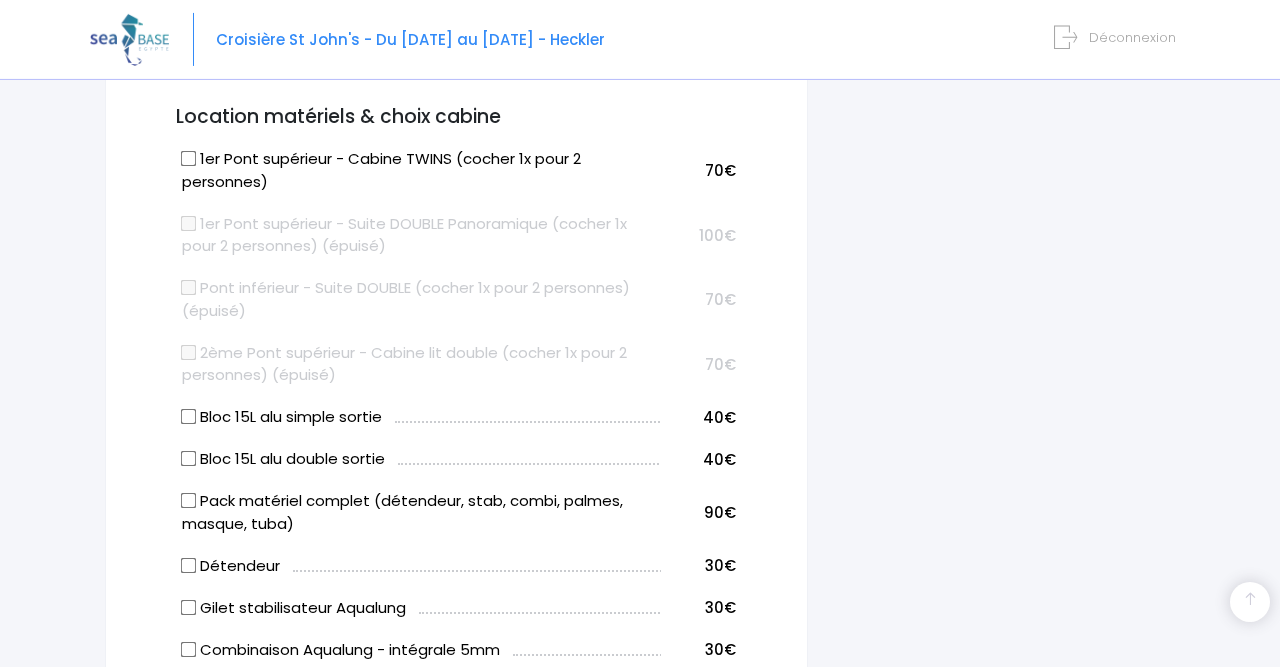 scroll, scrollTop: 1035, scrollLeft: 0, axis: vertical 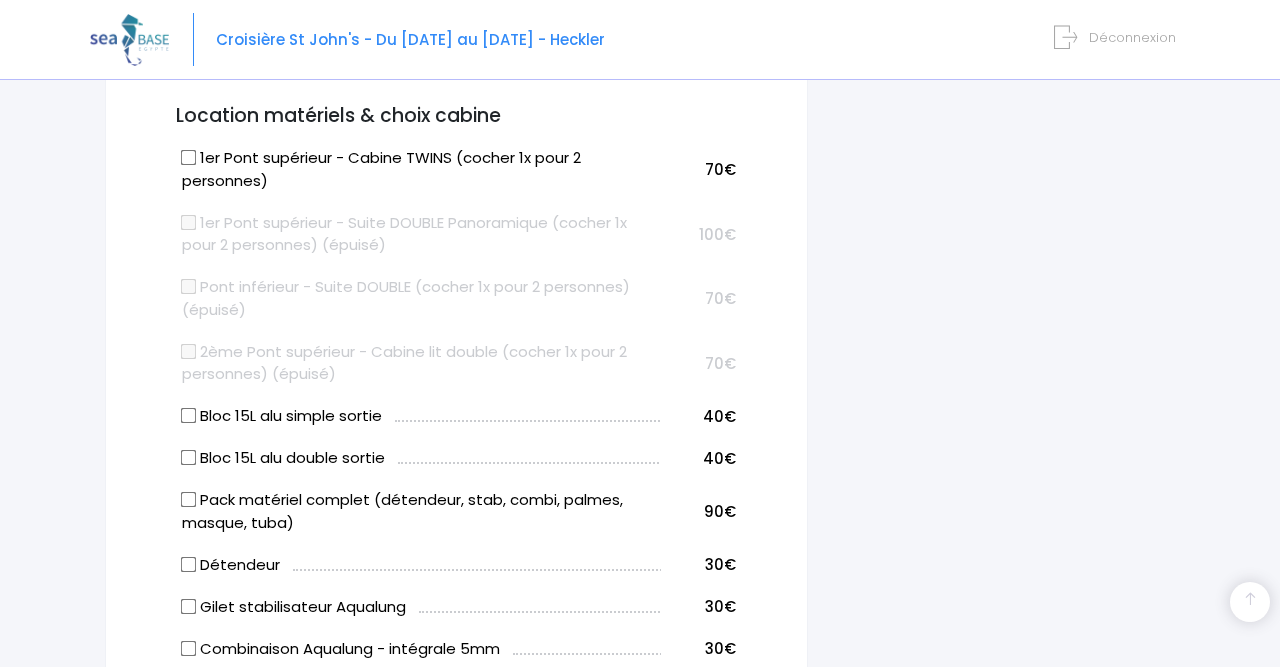 click on "1er Pont supérieur - Cabine TWINS (cocher 1x pour 2 personnes)" at bounding box center [189, 158] 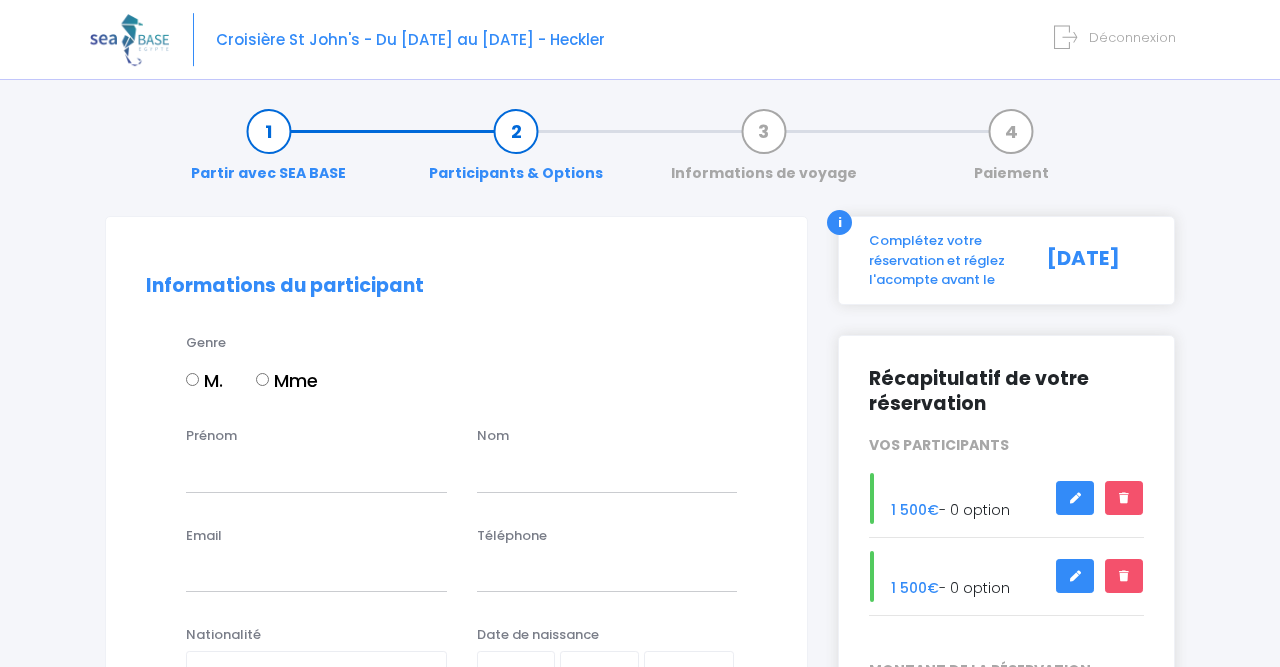 scroll, scrollTop: 0, scrollLeft: 0, axis: both 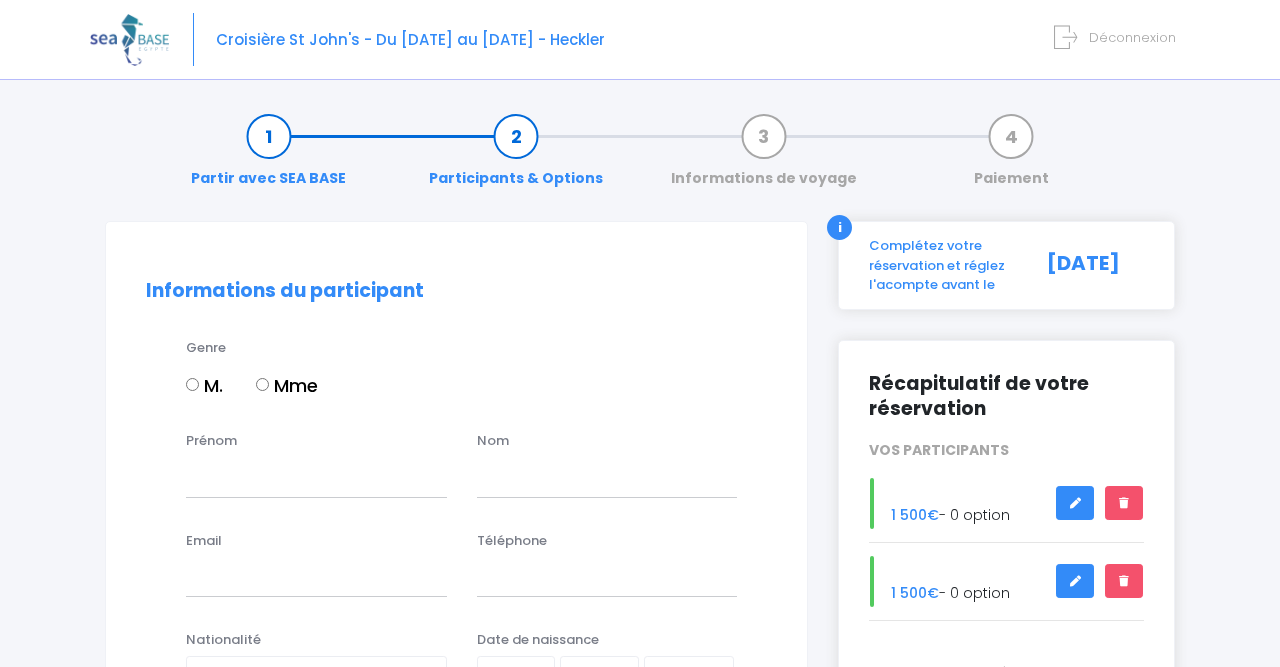 click on "Mme" at bounding box center [262, 384] 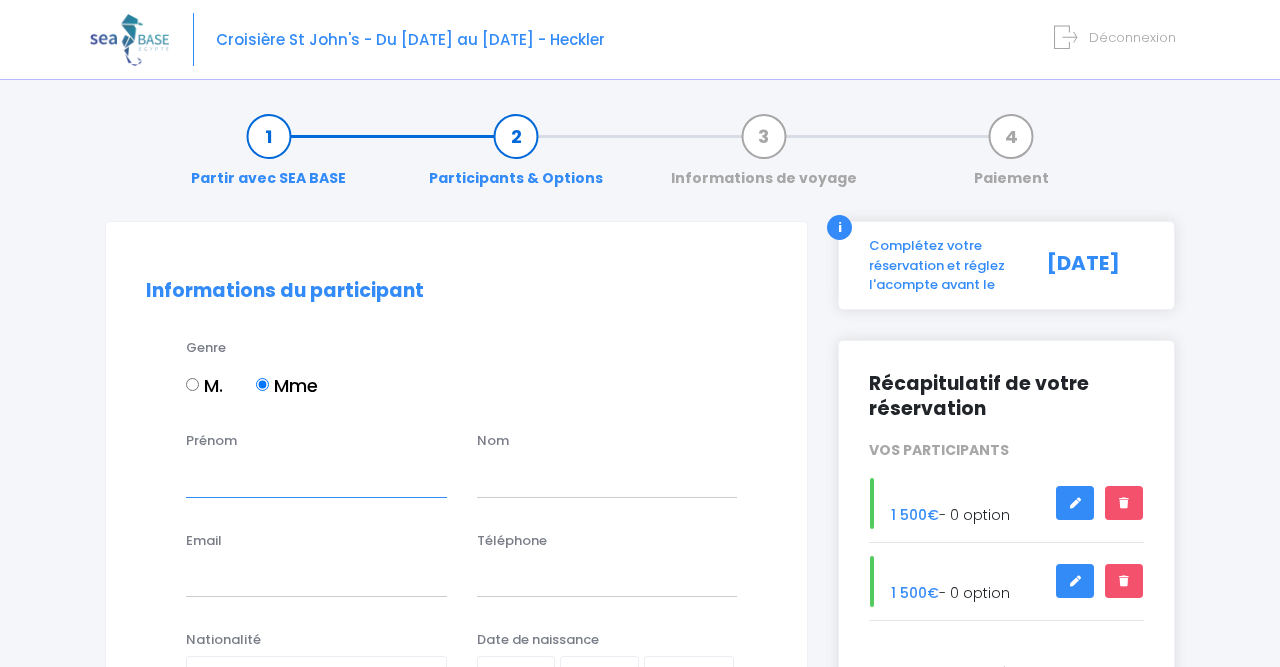 click on "Prénom" at bounding box center (316, 477) 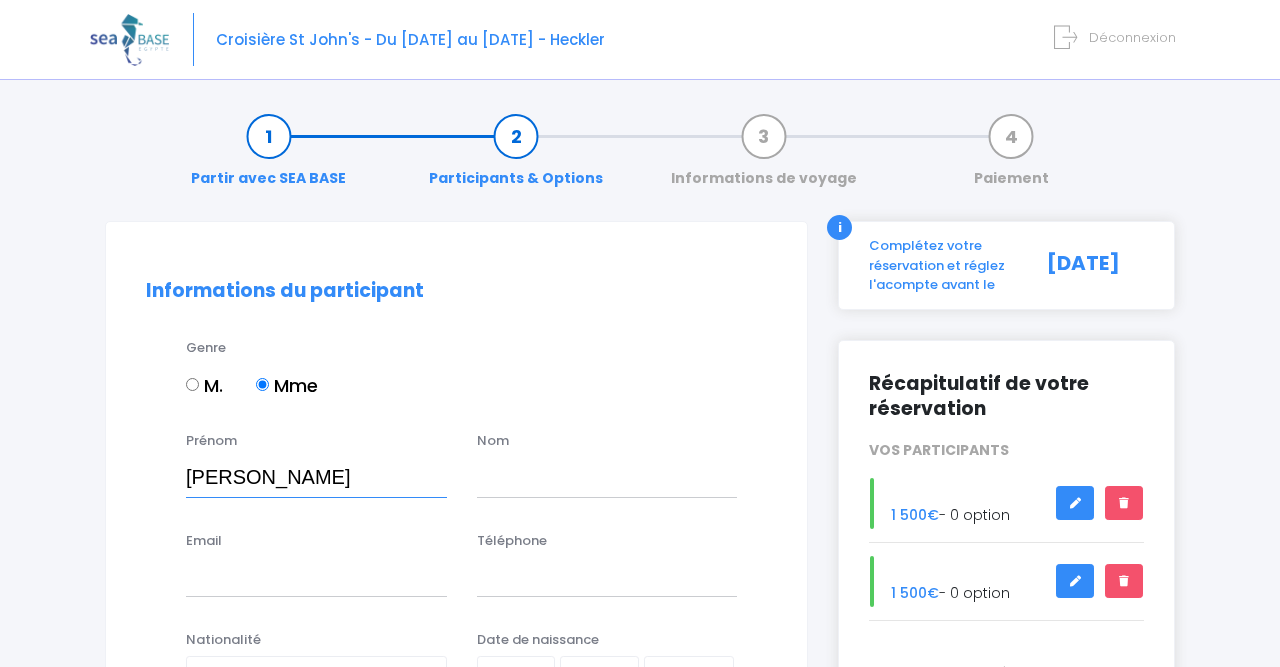 type on "Charlene" 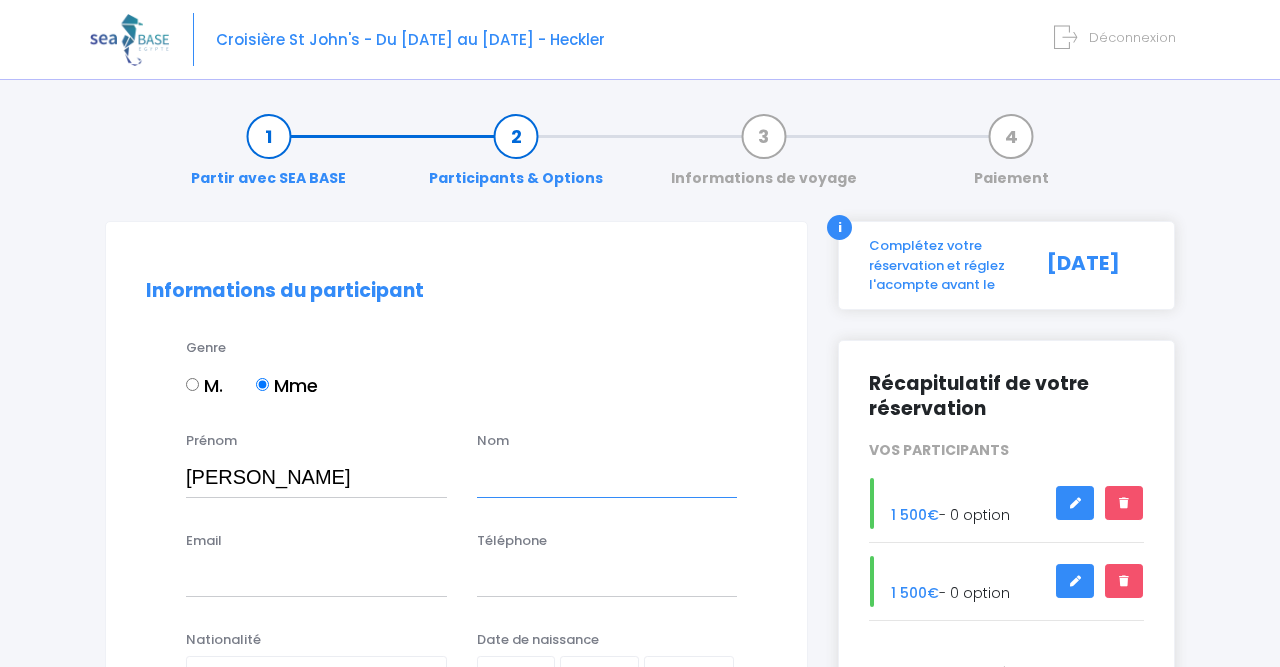 click at bounding box center (607, 477) 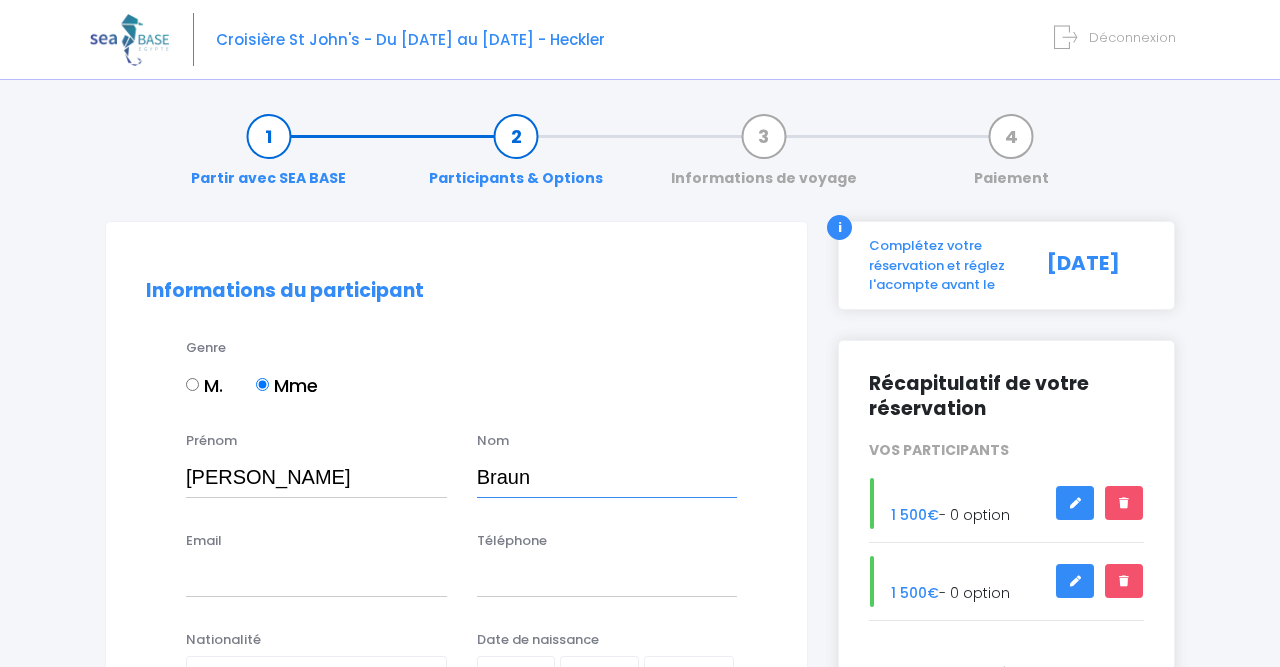 type on "Braun" 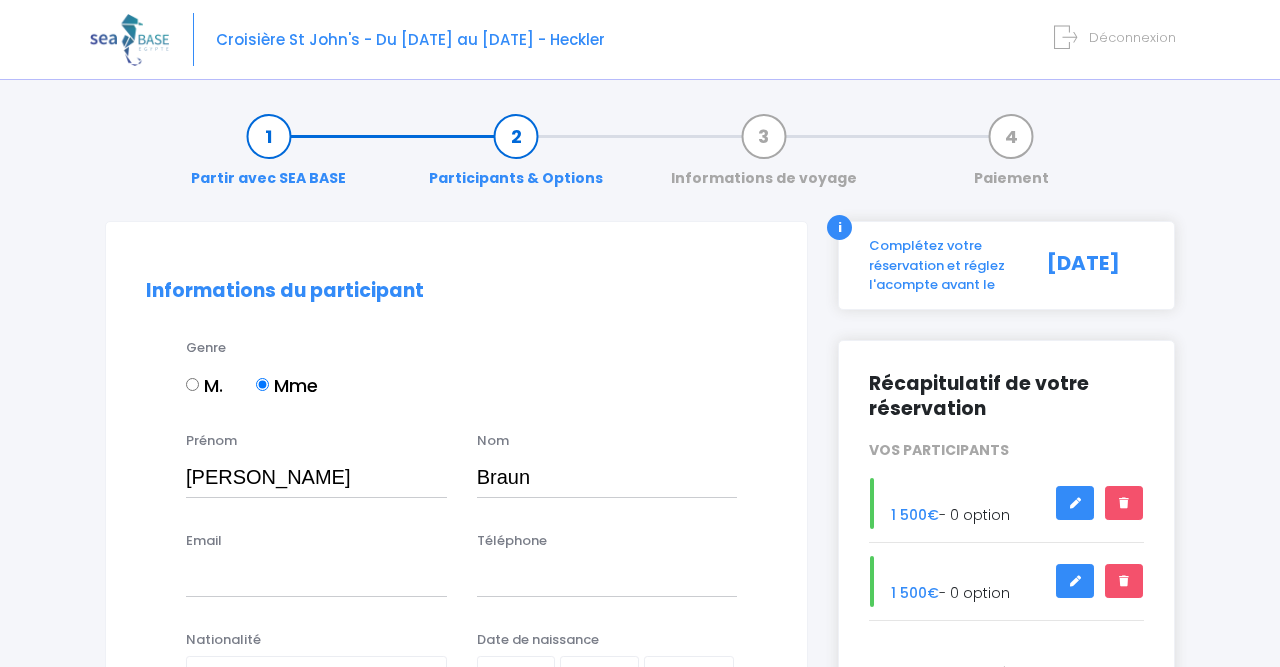 click on "Notre plateforme de réservation n'est pas compatible avec votre appareil.
Veuillez utiliser un ordinateur pour effectuer votre réservation.
Veuillez tourner votre tablette en mode paysage pour utiliser notre plateforme de réservation.
Partir avec SEA BASE M." at bounding box center [640, 1599] 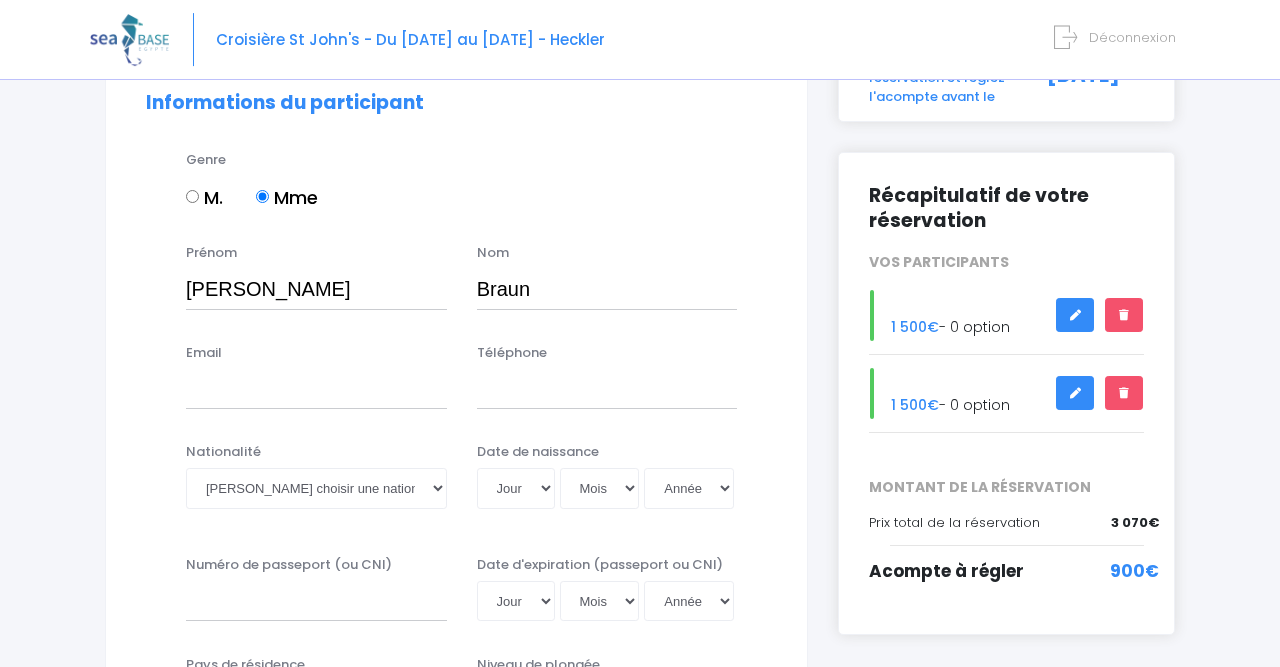 scroll, scrollTop: 208, scrollLeft: 0, axis: vertical 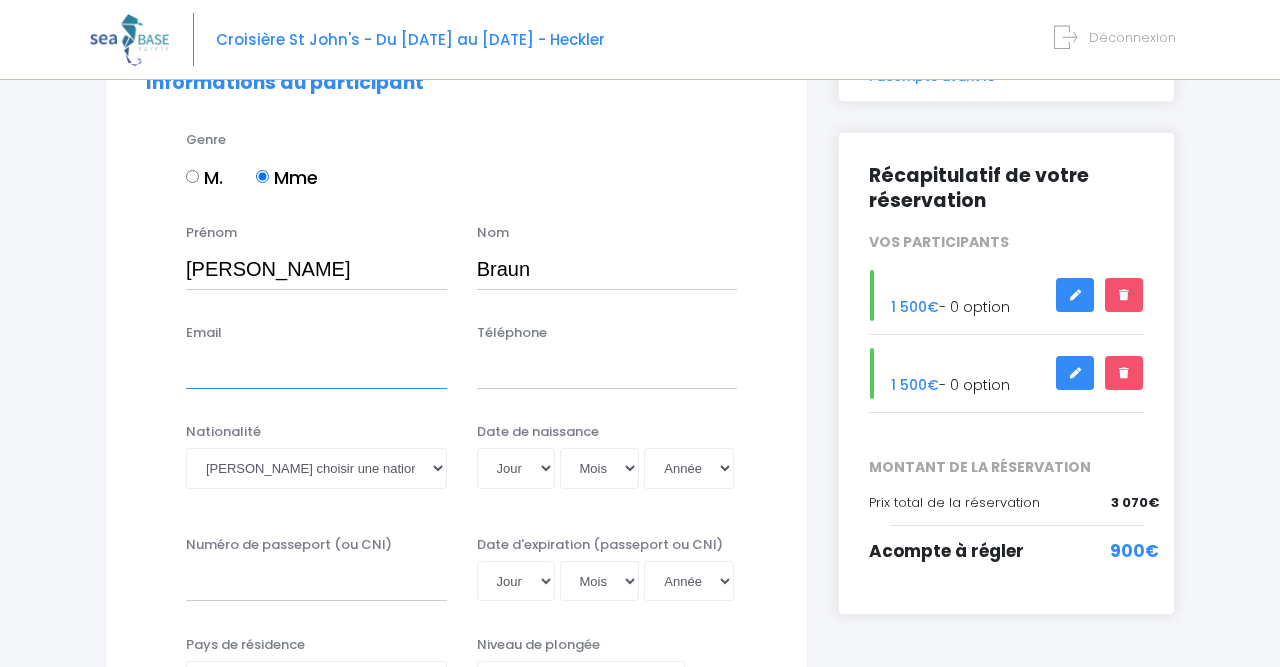 click on "Email" at bounding box center (316, 369) 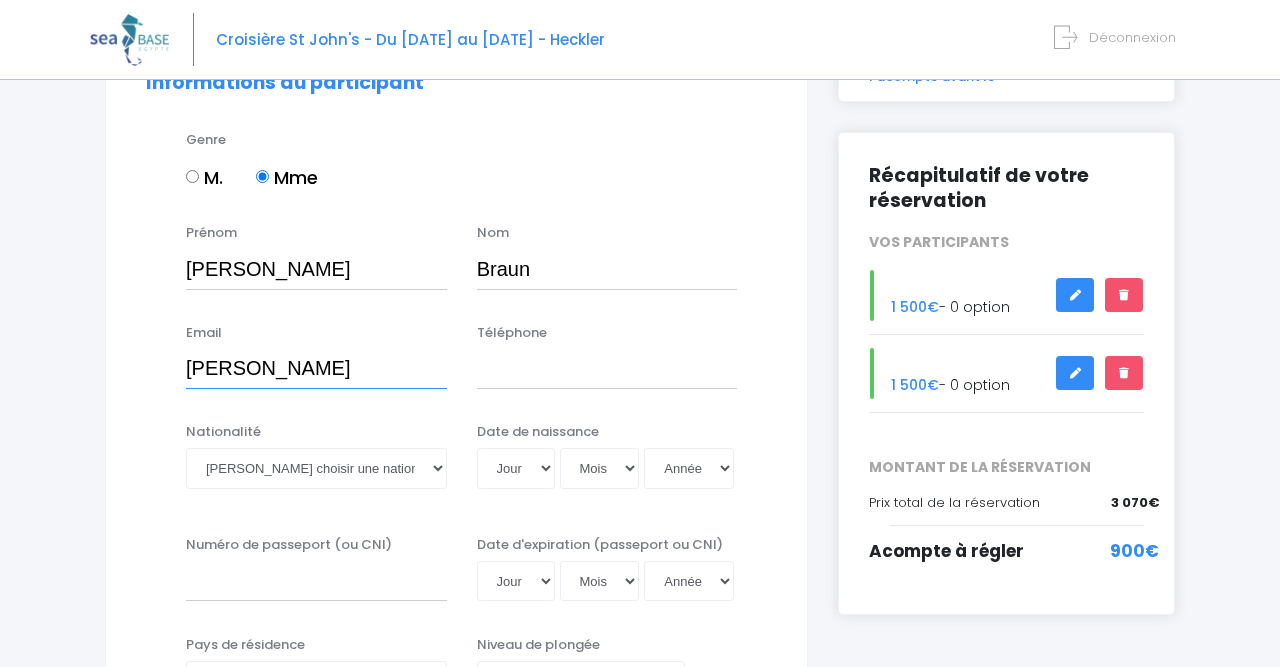 type on "charlenebraun@yahoo.fr" 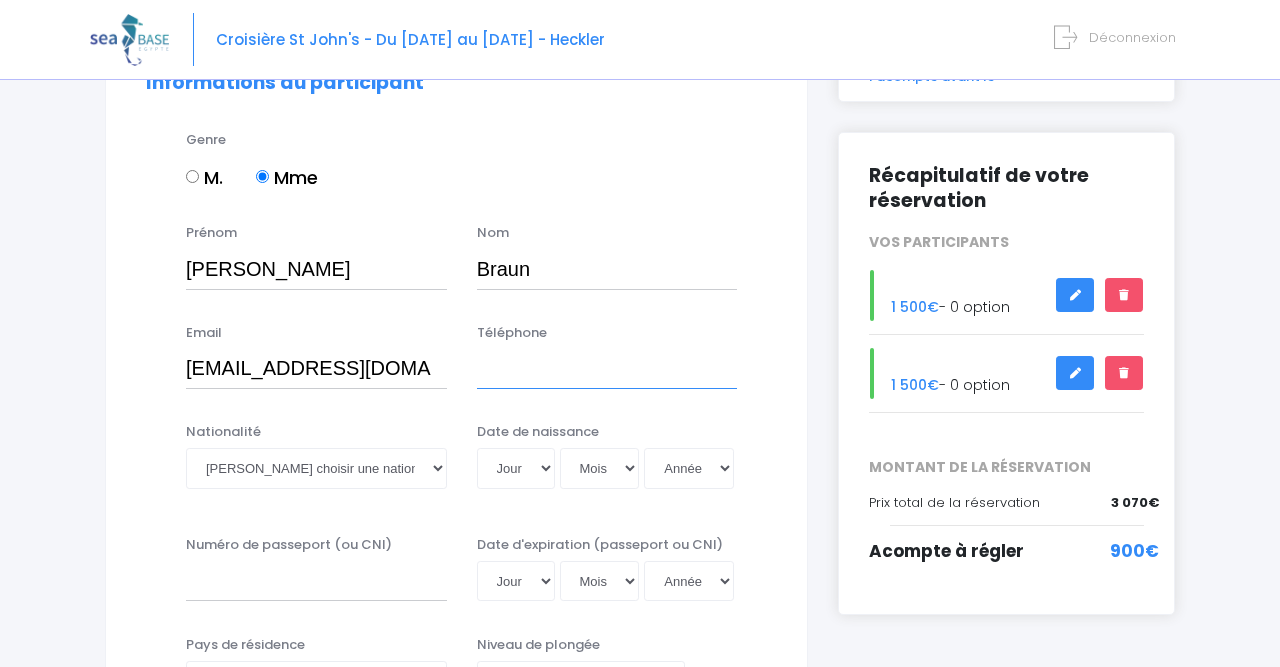 type on "0663334352" 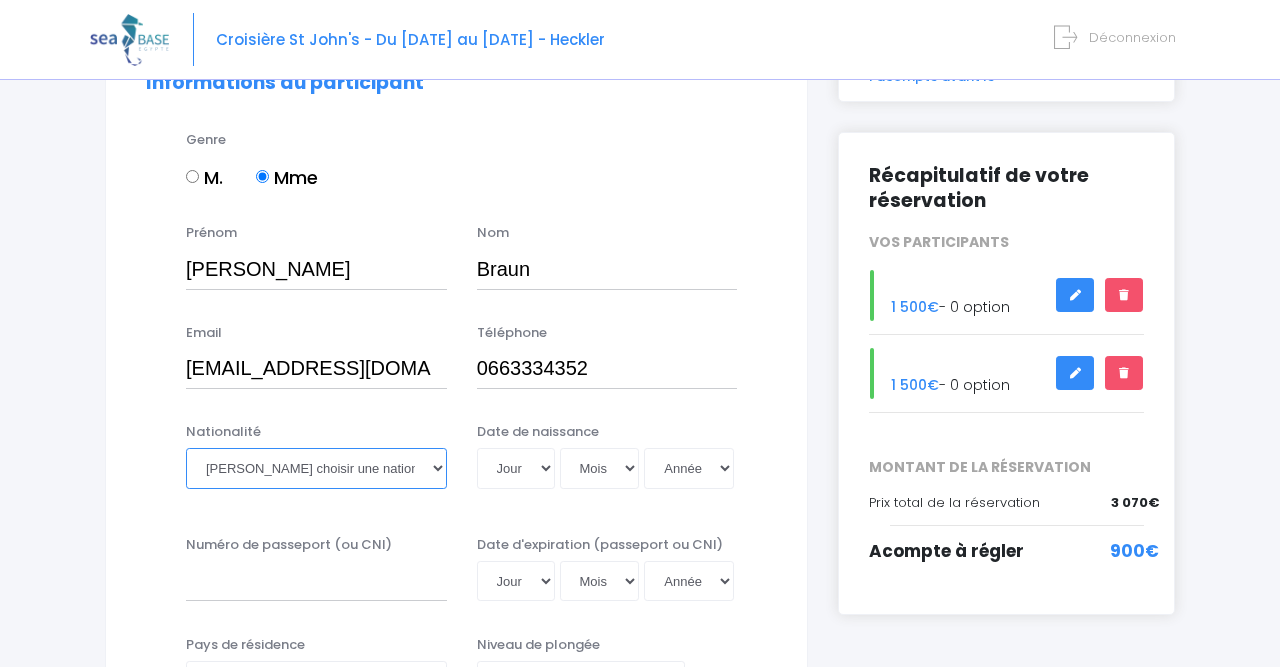 click on "Veuillez choisir une nationalité
[DEMOGRAPHIC_DATA]
Algerienne
Allemande
[GEOGRAPHIC_DATA]
[GEOGRAPHIC_DATA]
[GEOGRAPHIC_DATA]
Antiguaise et barbudienne
[GEOGRAPHIC_DATA] [GEOGRAPHIC_DATA] [DEMOGRAPHIC_DATA] Autrichienne Azerbaïdjanaise Bahamienne" at bounding box center [316, 468] 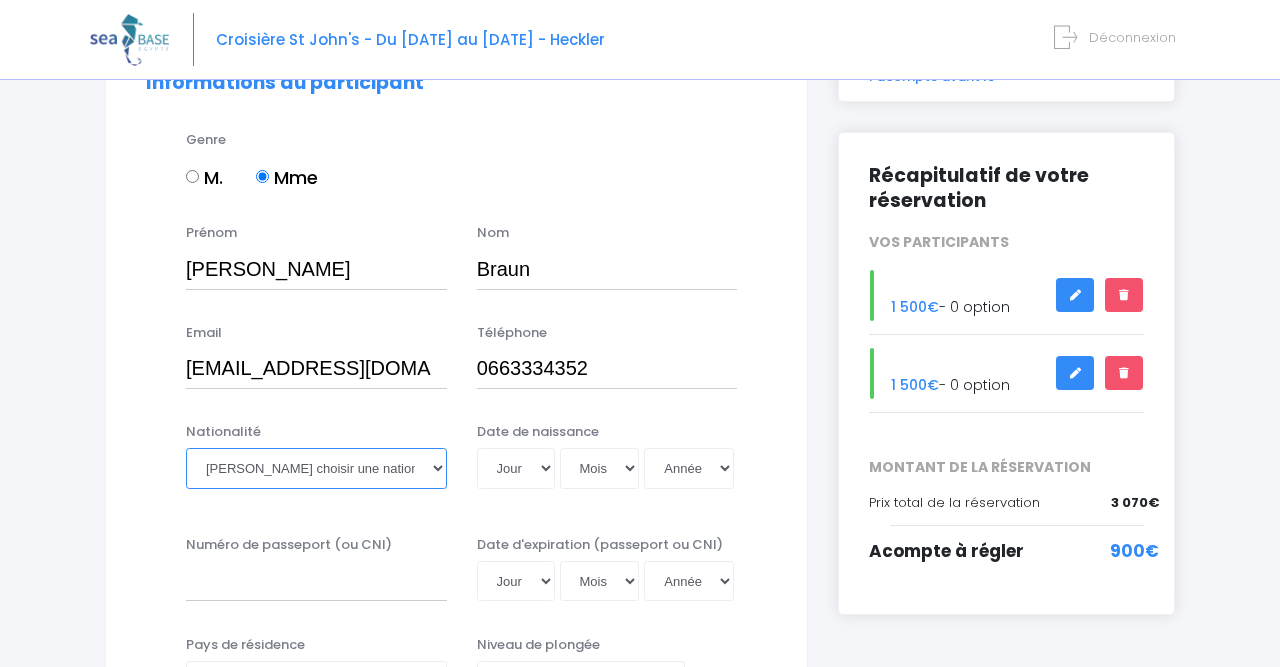 select on "Française" 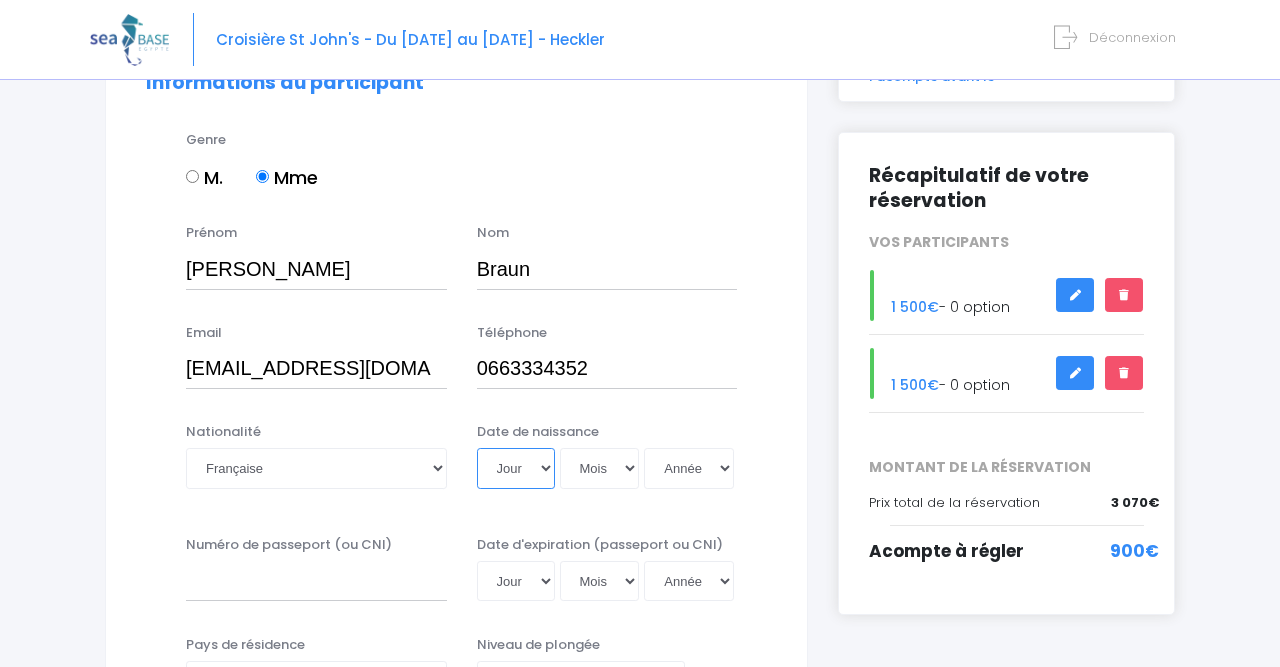 click on "Jour 01 02 03 04 05 06 07 08 09 10 11 12 13 14 15 16 17 18 19 20 21 22 23 24 25 26 27 28 29 30 31" at bounding box center (516, 468) 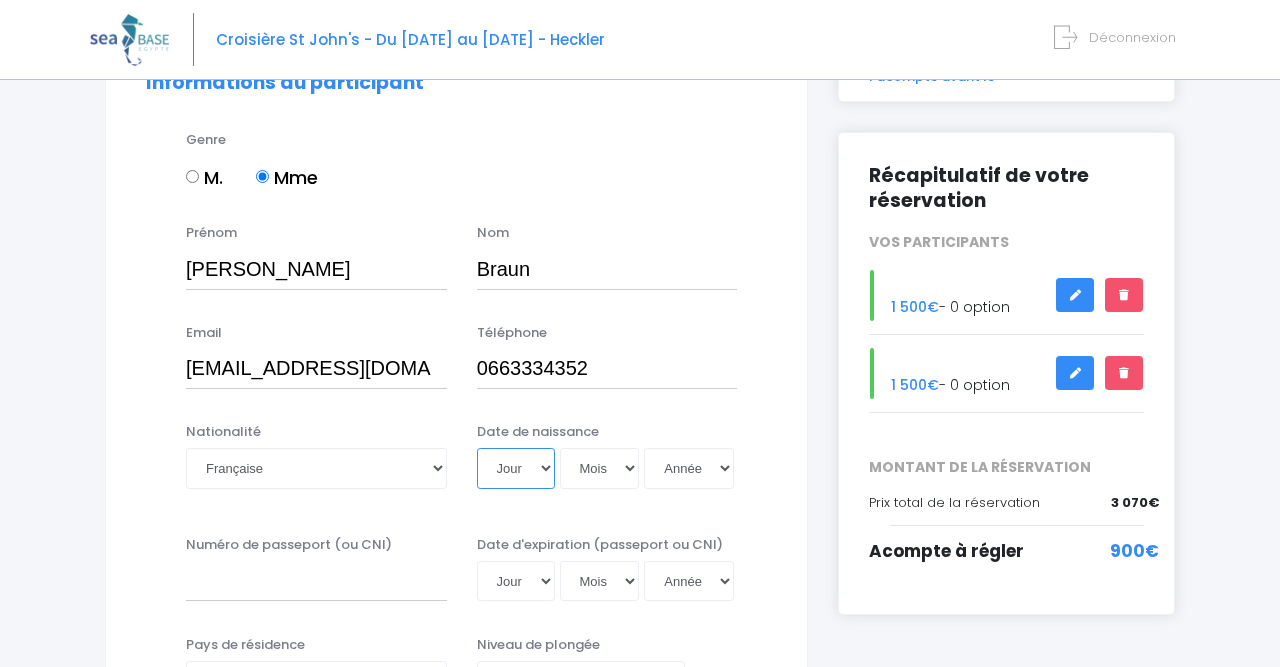 select on "09" 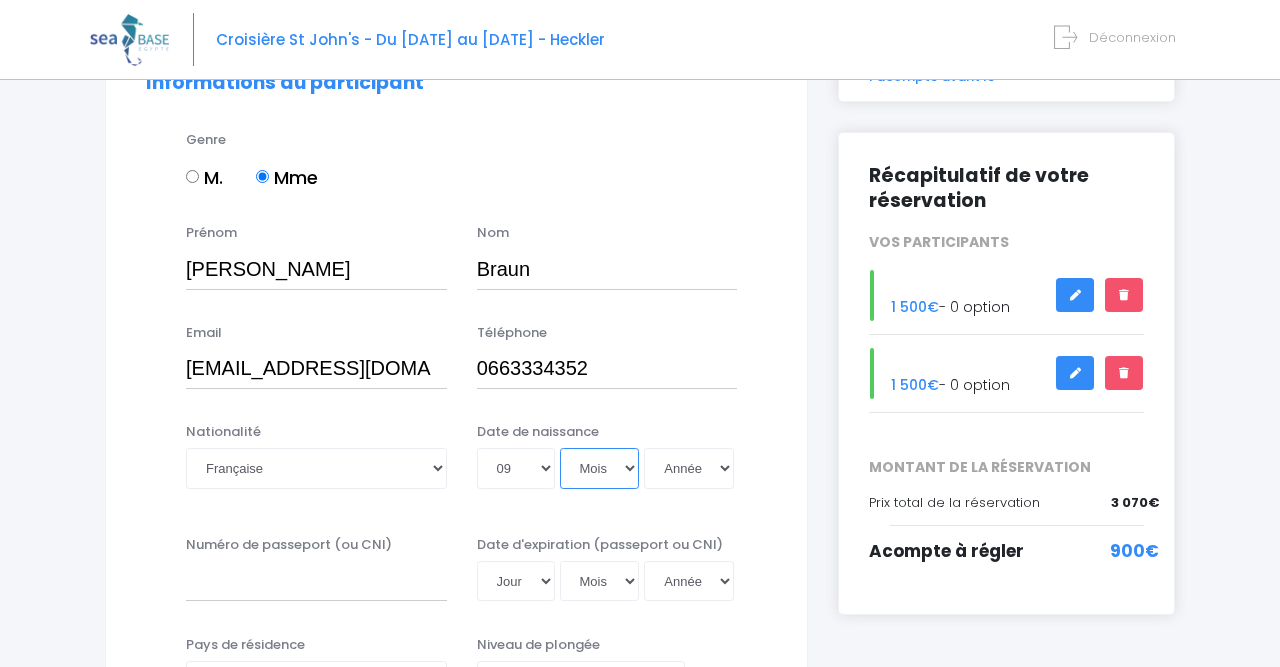 click on "Mois 01 02 03 04 05 06 07 08 09 10 11 12" at bounding box center (600, 468) 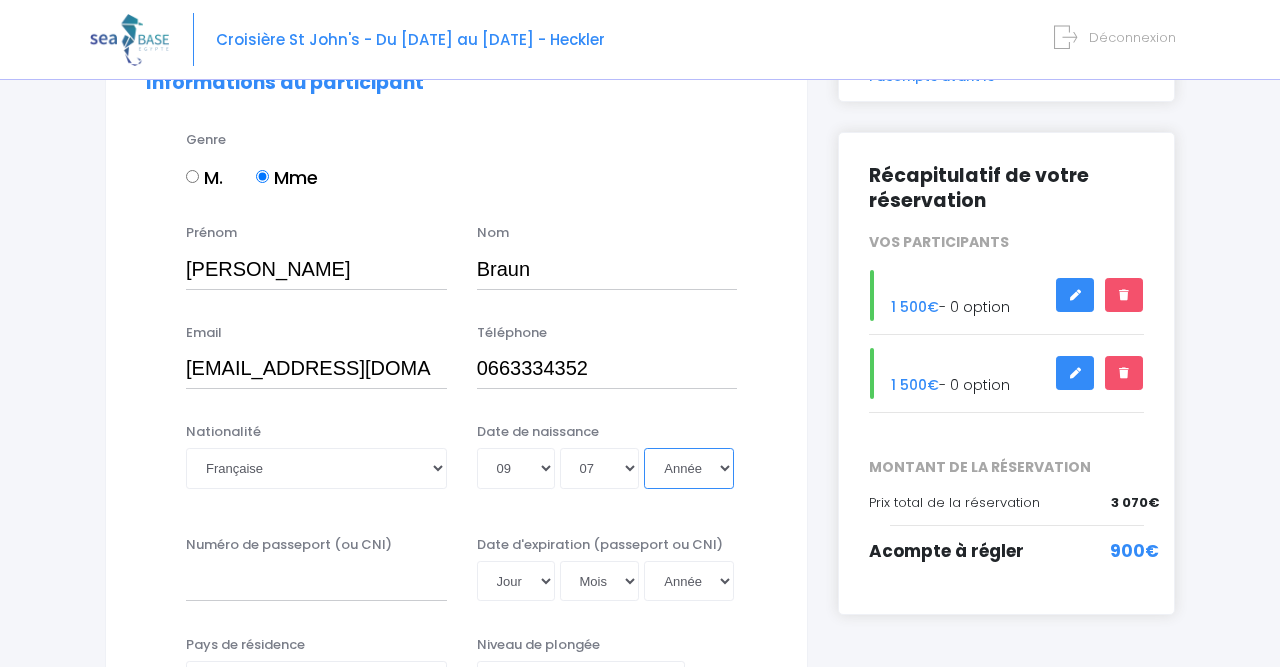 click on "Année 2045 2044 2043 2042 2041 2040 2039 2038 2037 2036 2035 2034 2033 2032 2031 2030 2029 2028 2027 2026 2025 2024 2023 2022 2021 2020 2019 2018 2017 2016 2015 2014 2013 2012 2011 2010 2009 2008 2007 2006 2005 2004 2003 2002 2001 2000 1999 1998 1997 1996 1995 1994 1993 1992 1991 1990 1989 1988 1987 1986 1985 1984 1983 1982 1981 1980 1979 1978 1977 1976 1975 1974 1973 1972 1971 1970 1969 1968 1967 1966 1965 1964 1963 1962 1961 1960 1959 1958 1957 1956 1955 1954 1953 1952 1951 1950 1949 1948 1947 1946 1945 1944 1943 1942 1941 1940 1939 1938 1937 1936 1935 1934 1933 1932 1931 1930 1929 1928 1927 1926 1925 1924 1923 1922 1921 1920 1919 1918 1917 1916 1915 1914 1913 1912 1911 1910 1909 1908 1907 1906 1905 1904 1903 1902 1901 1900" at bounding box center [689, 468] 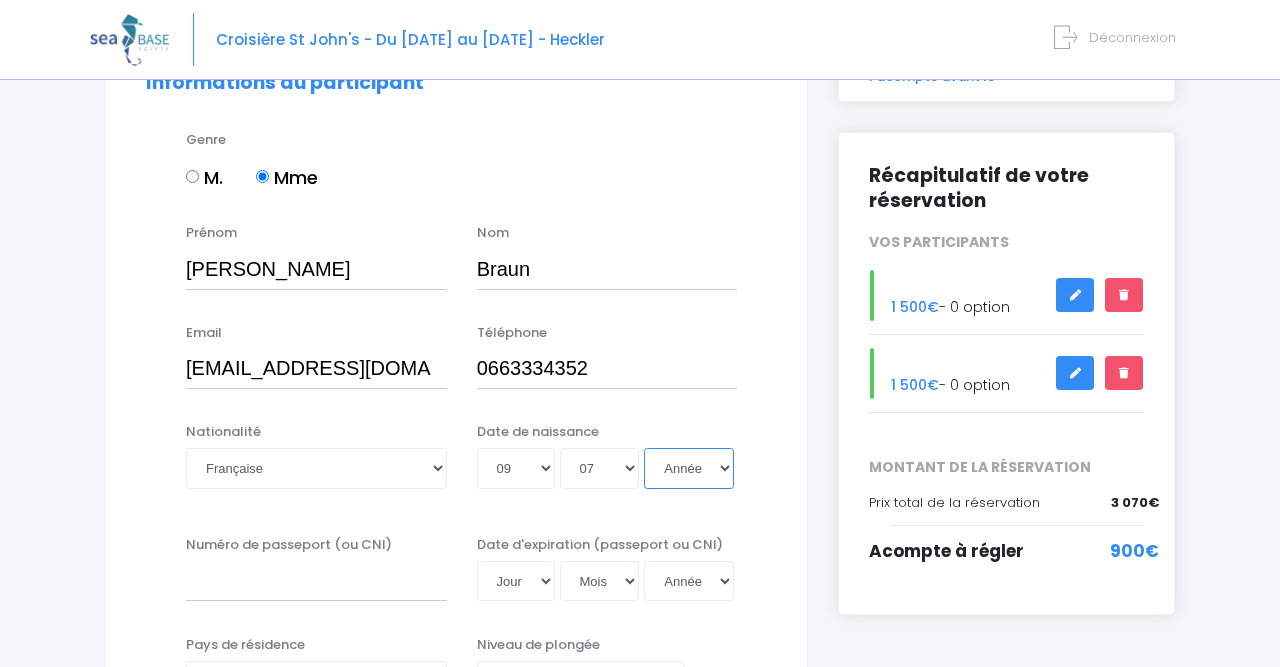 select on "1982" 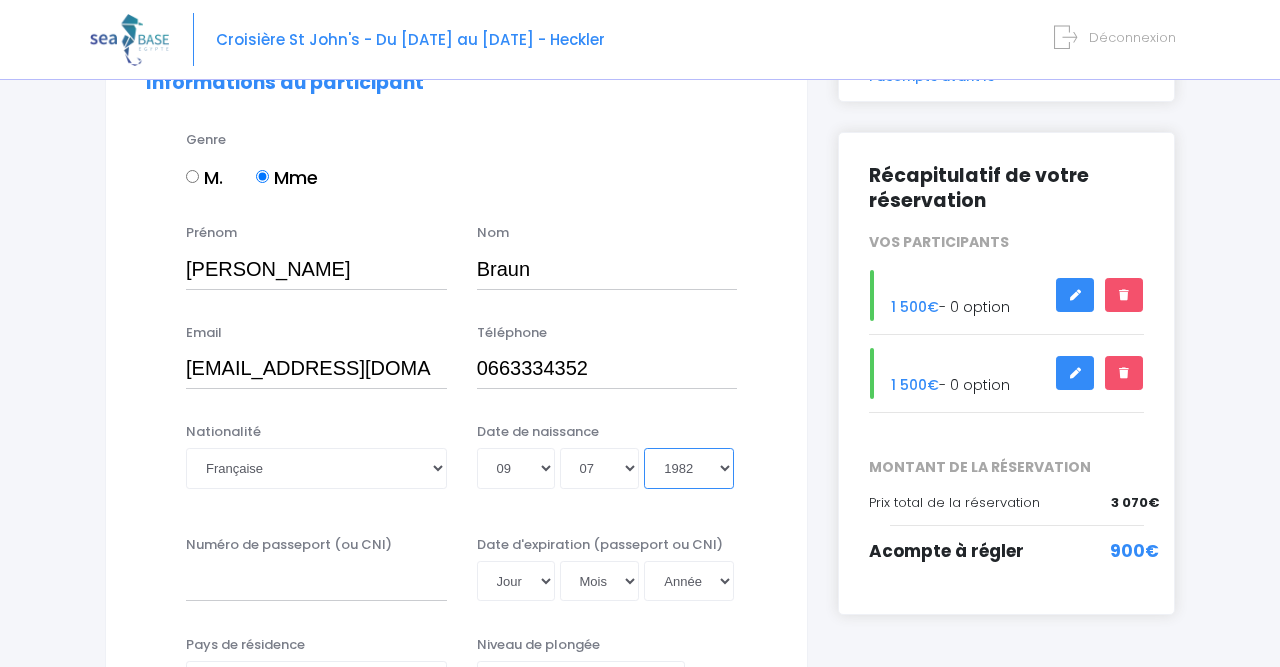 click on "1982" at bounding box center [0, 0] 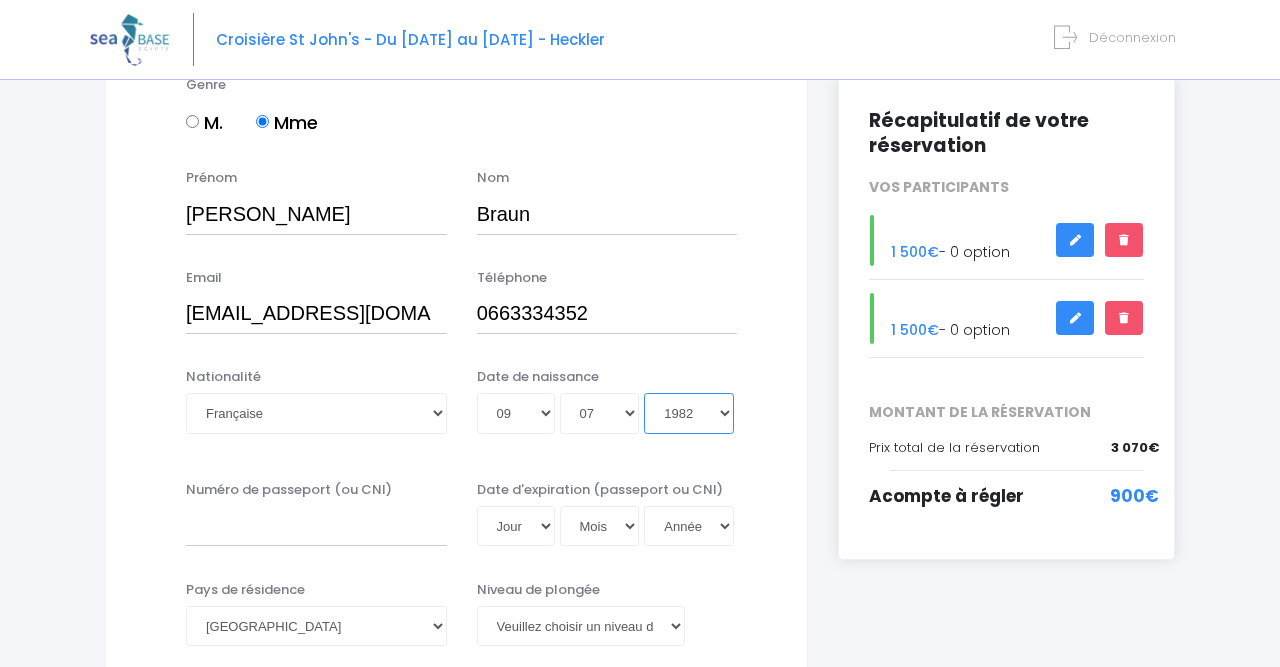 scroll, scrollTop: 312, scrollLeft: 0, axis: vertical 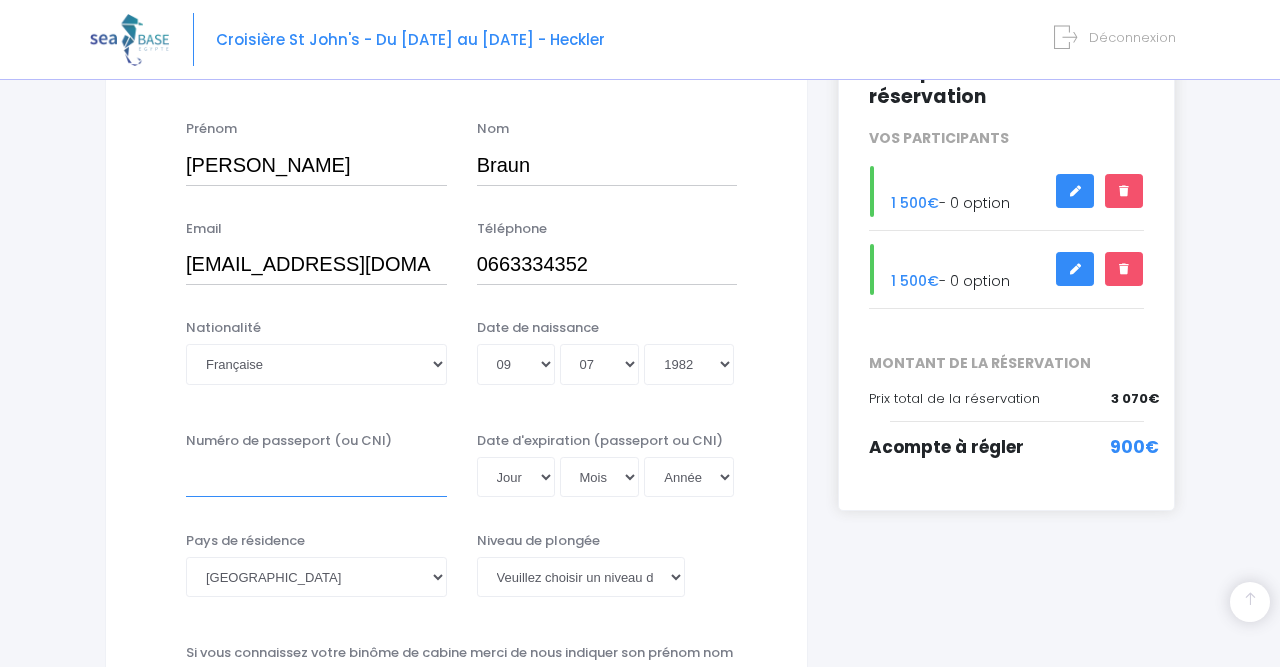 click on "Numéro de passeport (ou CNI)" at bounding box center (316, 477) 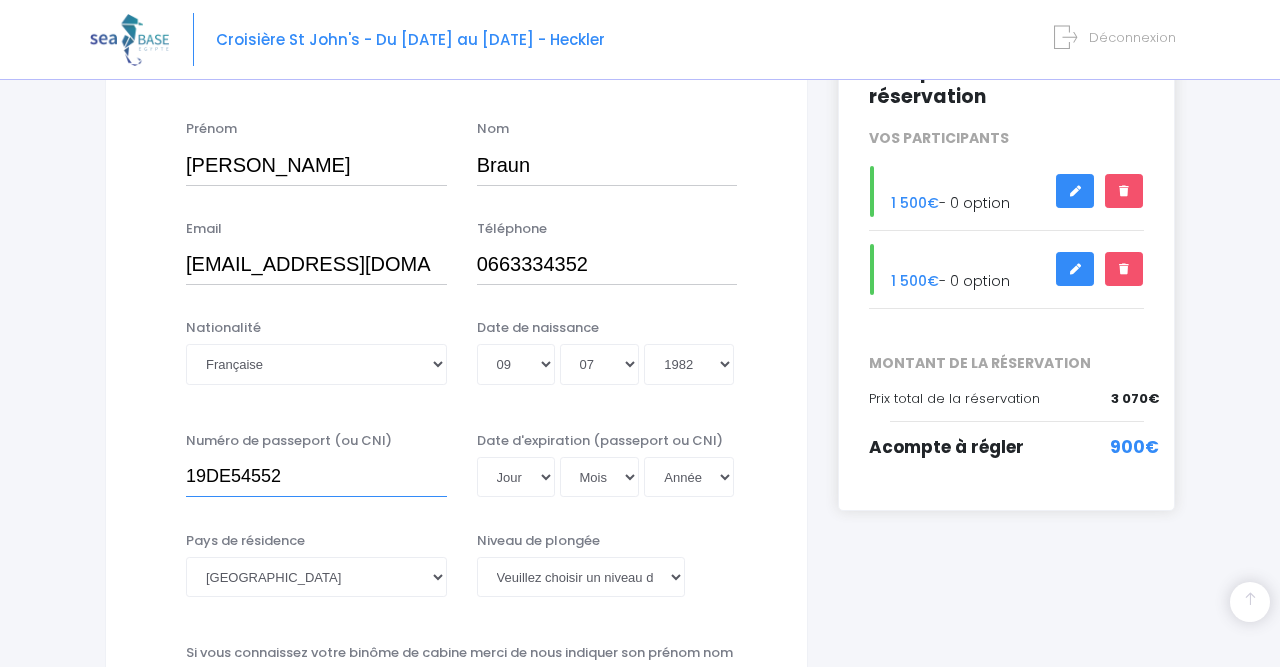 type on "19DE54552" 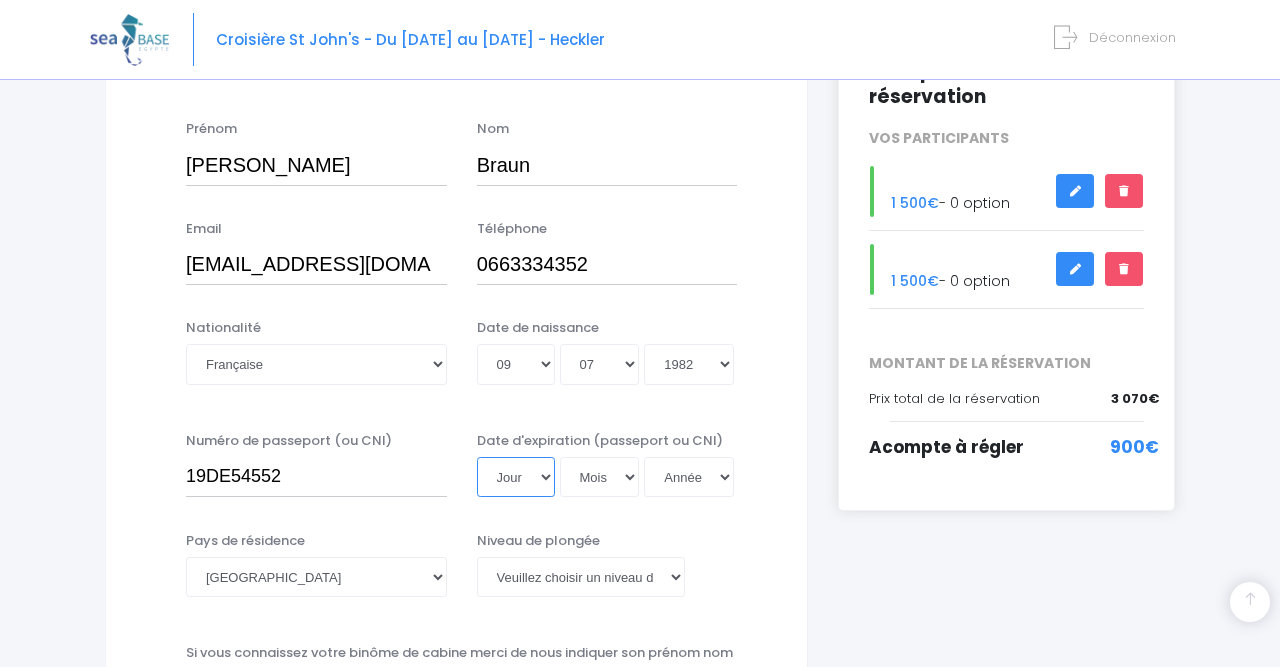 click on "Jour 01 02 03 04 05 06 07 08 09 10 11 12 13 14 15 16 17 18 19 20 21 22 23 24 25 26 27 28 29 30 31" at bounding box center (516, 477) 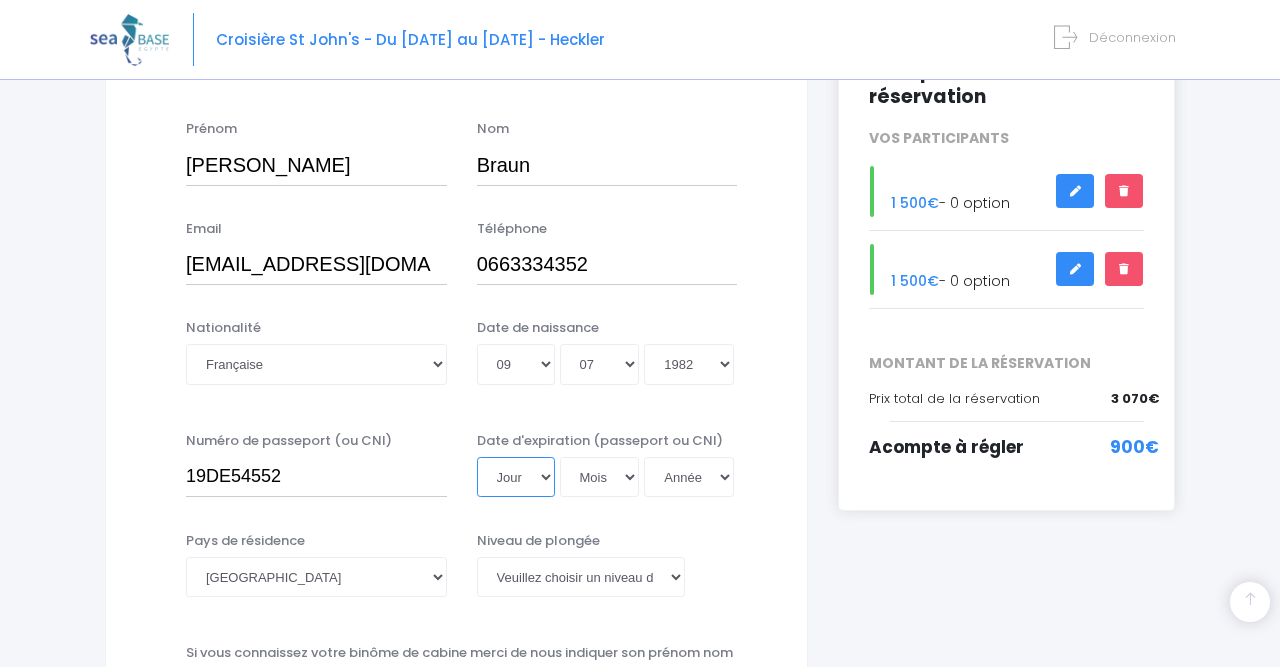 select on "16" 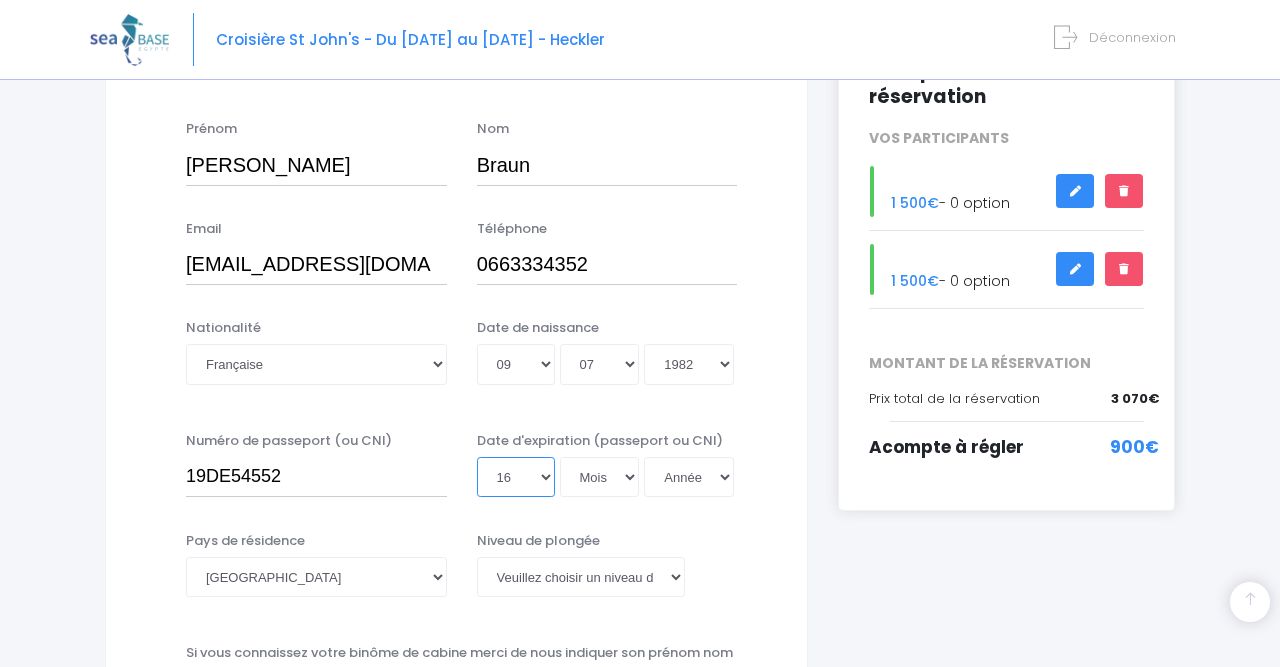 click on "16" at bounding box center [0, 0] 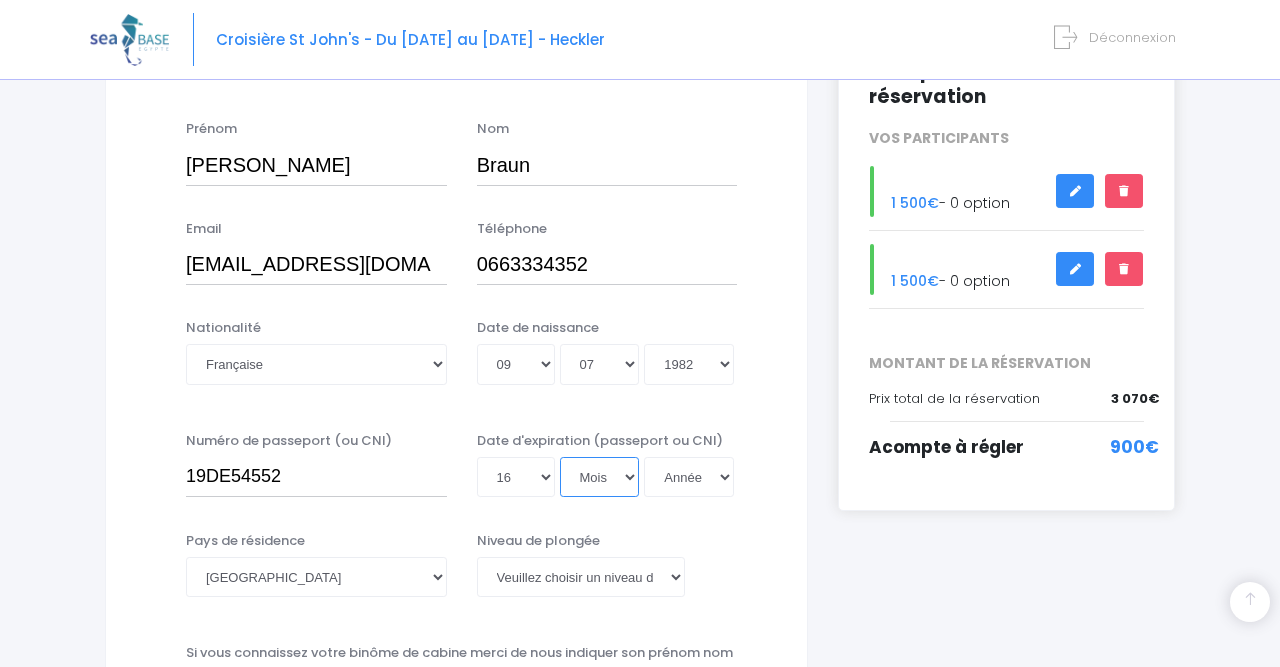 click on "Mois 01 02 03 04 05 06 07 08 09 10 11 12" at bounding box center (600, 477) 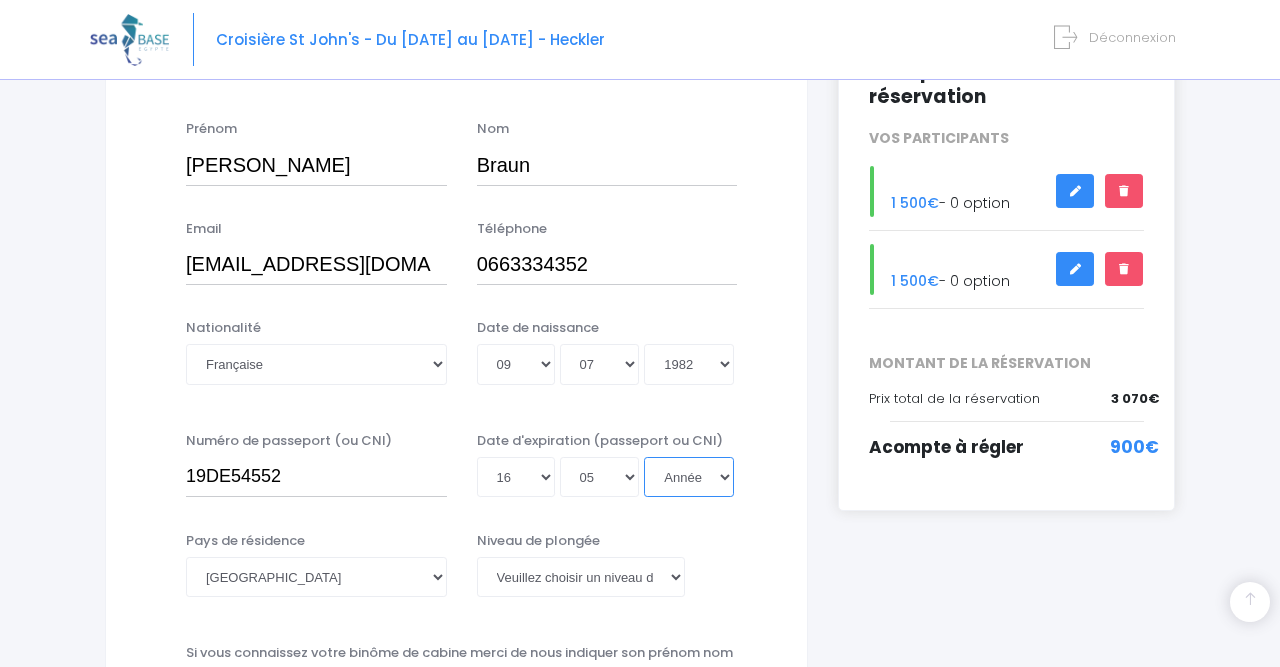 click on "Année 2045 2044 2043 2042 2041 2040 2039 2038 2037 2036 2035 2034 2033 2032 2031 2030 2029 2028 2027 2026 2025 2024 2023 2022 2021 2020 2019 2018 2017 2016 2015 2014 2013 2012 2011 2010 2009 2008 2007 2006 2005 2004 2003 2002 2001 2000 1999 1998 1997 1996 1995 1994 1993 1992 1991 1990 1989 1988 1987 1986 1985 1984 1983 1982 1981 1980 1979 1978 1977 1976 1975 1974 1973 1972 1971 1970 1969 1968 1967 1966 1965 1964 1963 1962 1961 1960 1959 1958 1957 1956 1955 1954 1953 1952 1951 1950 1949 1948 1947 1946 1945 1944 1943 1942 1941 1940 1939 1938 1937 1936 1935 1934 1933 1932 1931 1930 1929 1928 1927 1926 1925 1924 1923 1922 1921 1920 1919 1918 1917 1916 1915 1914 1913 1912 1911 1910 1909 1908 1907 1906 1905 1904 1903 1902 1901 1900" at bounding box center (689, 477) 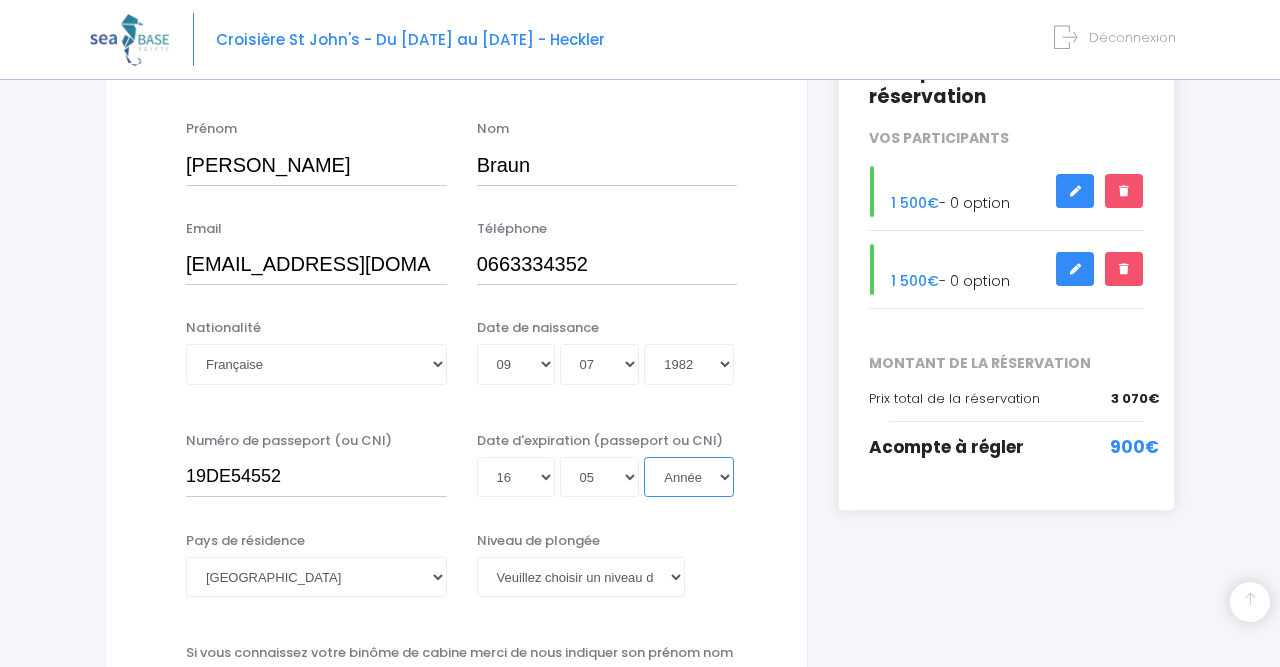 select on "2029" 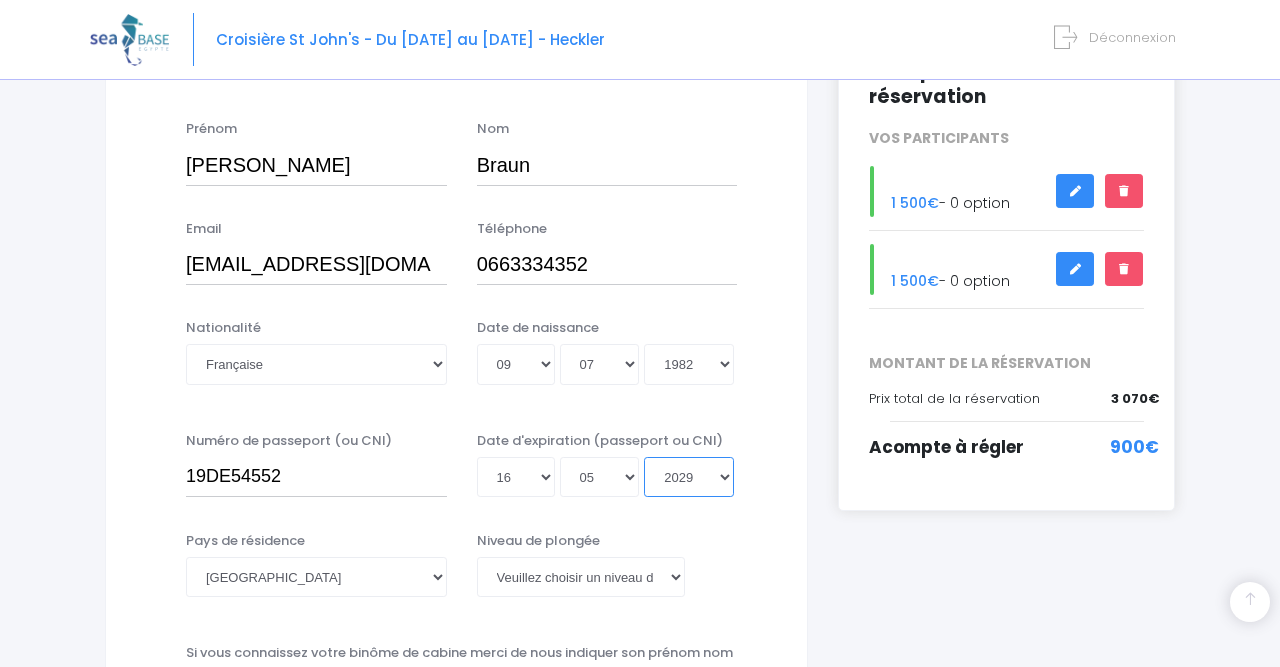 click on "2029" at bounding box center (0, 0) 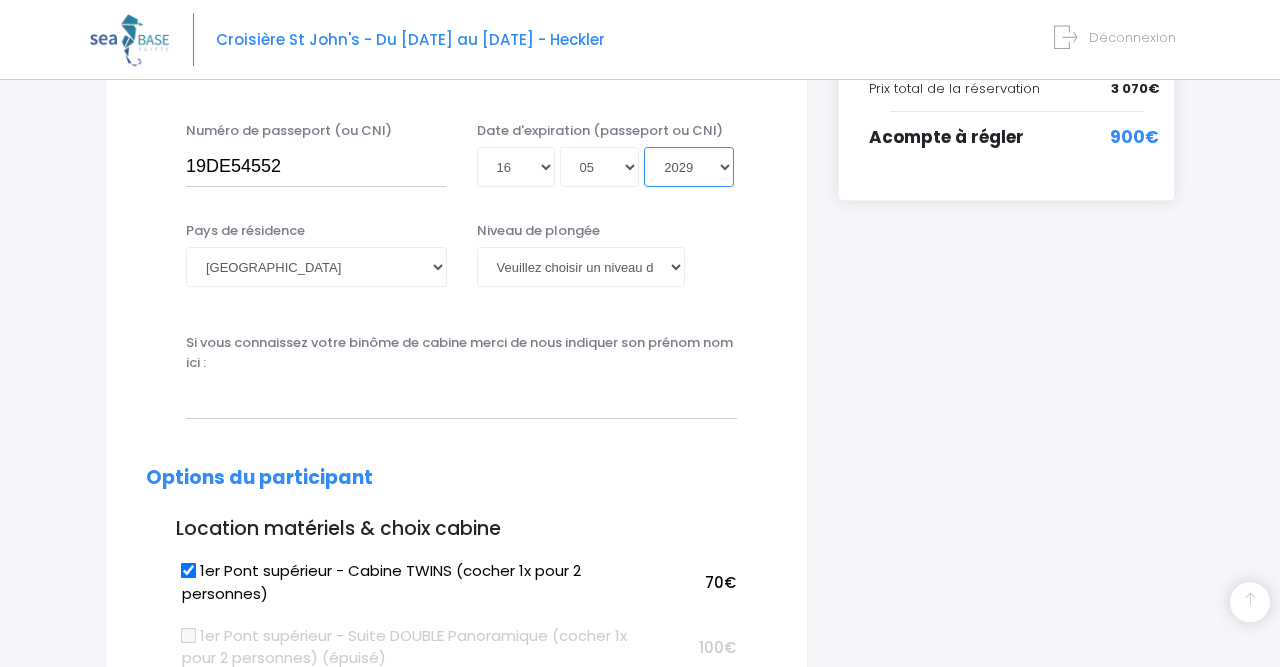 scroll, scrollTop: 624, scrollLeft: 0, axis: vertical 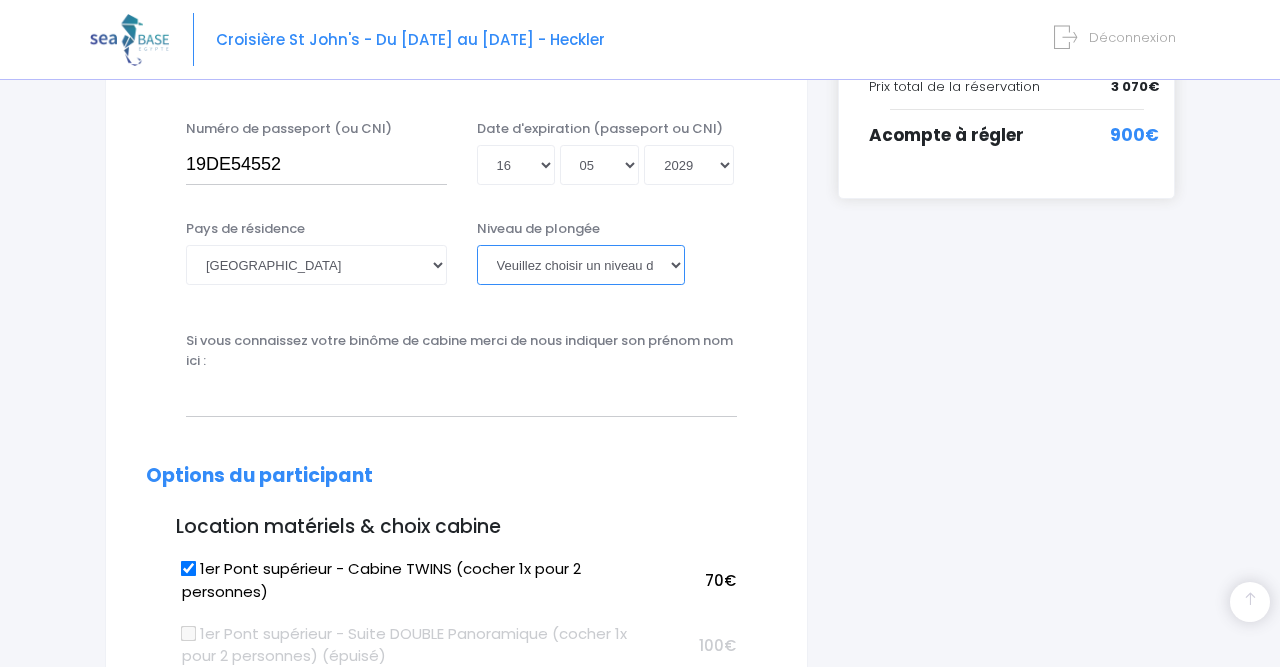 click on "Veuillez choisir un niveau de plongée
Non plongeur
Junior OW diver
Adventure OW diver
Open Water diver
Advanced OW diver
Deep diver
Rescue diver
Dive Master
Instructeur
MSDT
IDC Staff
Master instructeur
Course Director
N1
N2
N3
N4 PA40 MF1 MF2 PE40 Autre" at bounding box center [581, 265] 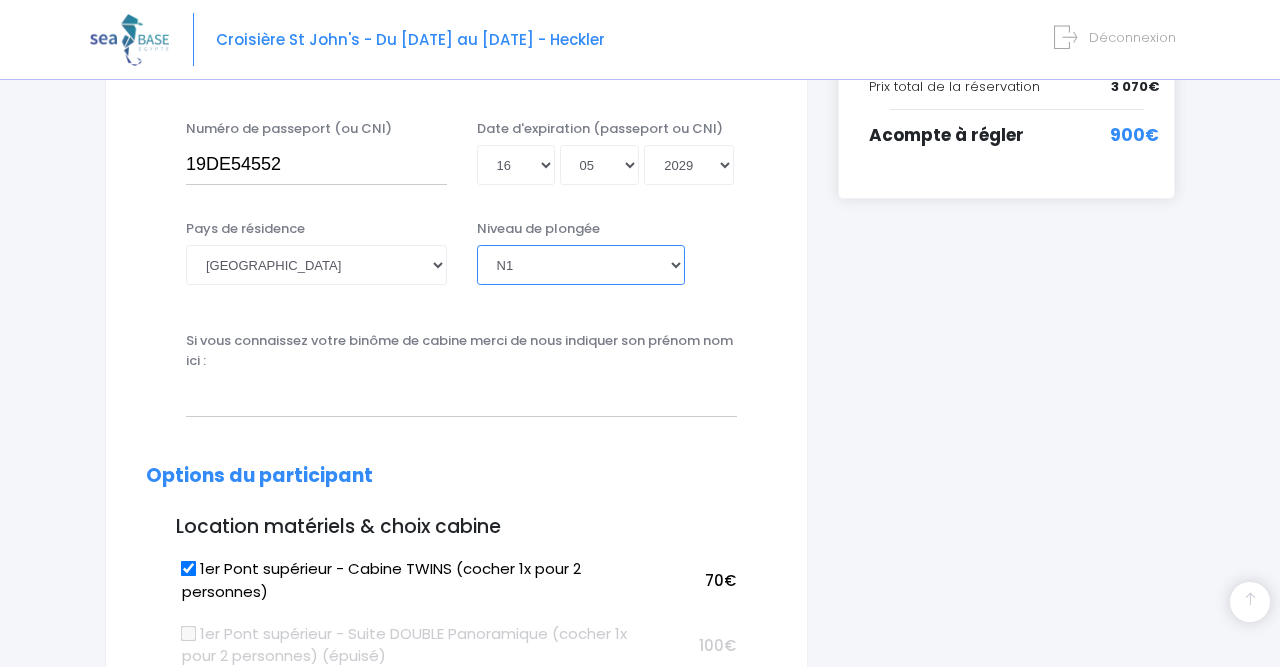 click on "N1" at bounding box center [0, 0] 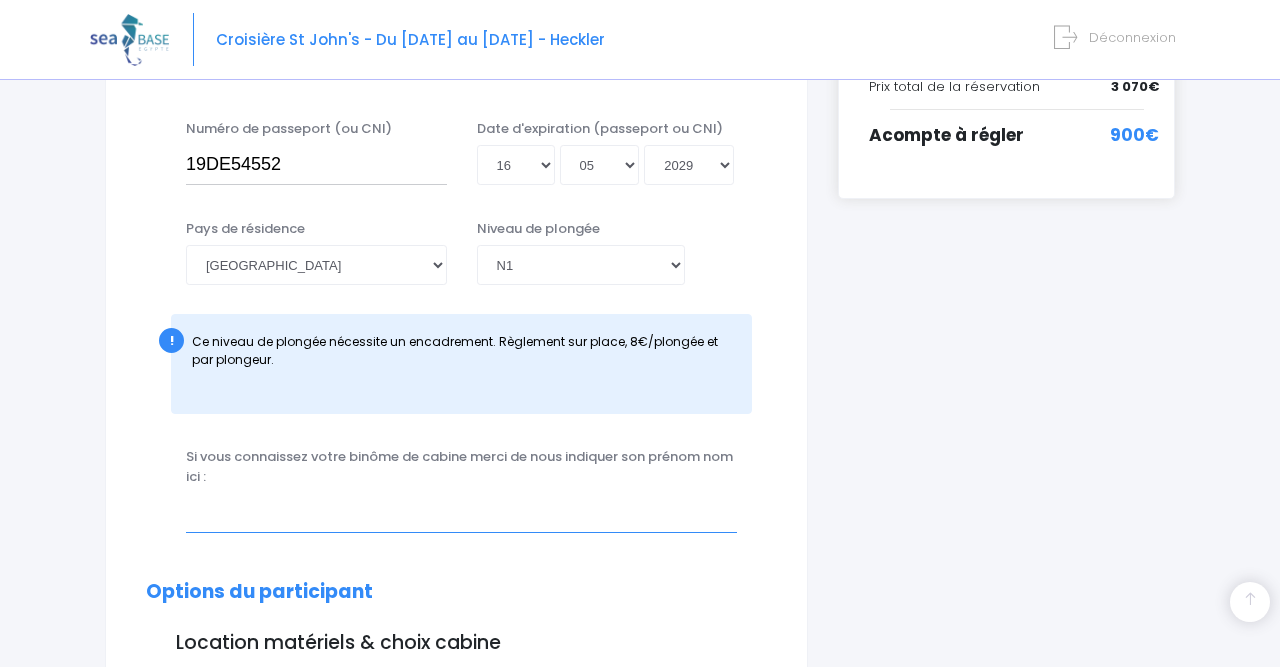 click at bounding box center [461, 513] 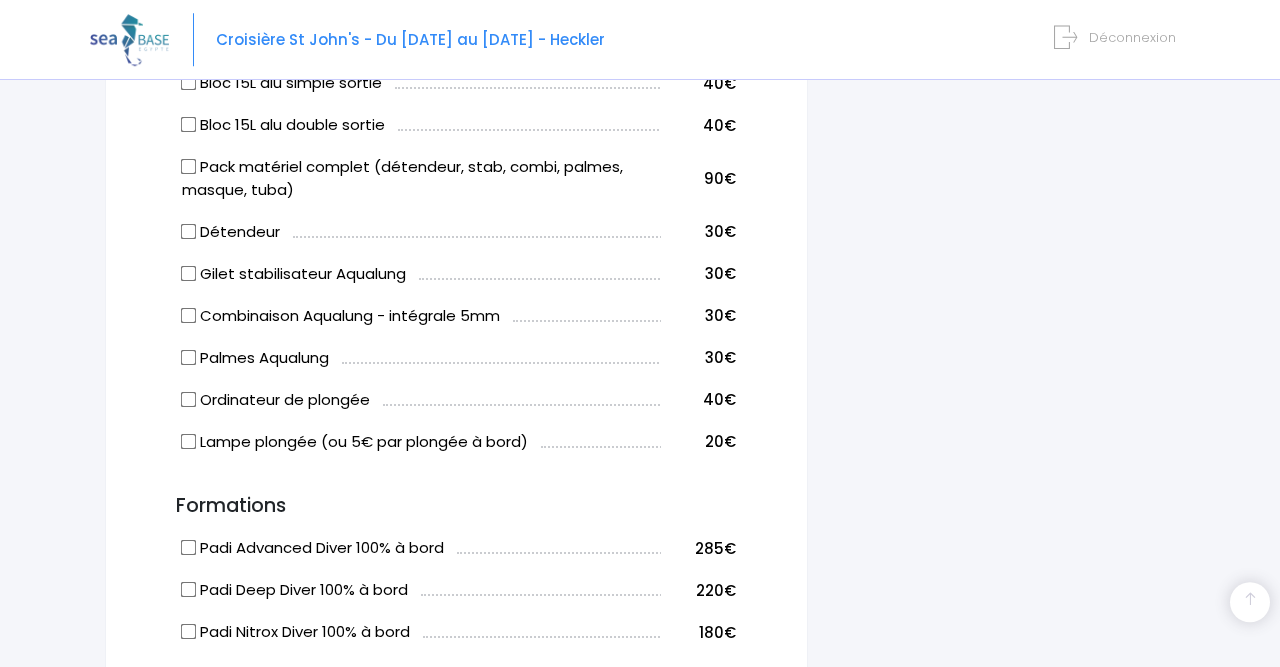 scroll, scrollTop: 1352, scrollLeft: 0, axis: vertical 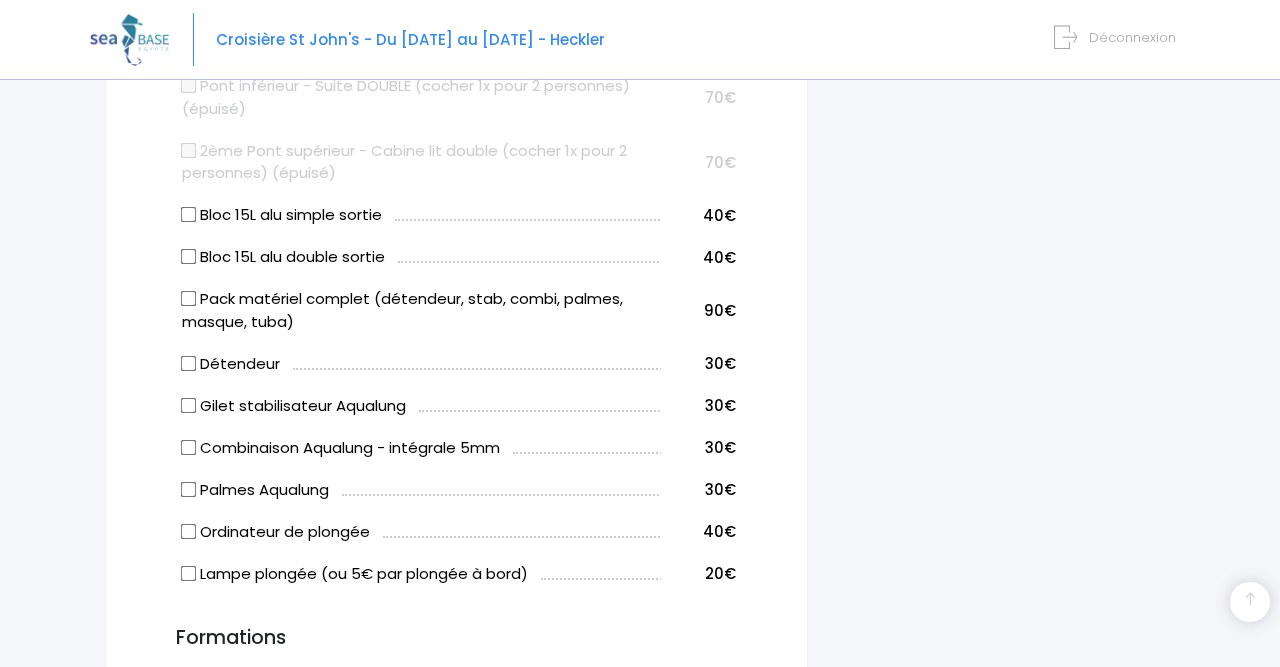 type on "[PERSON_NAME]" 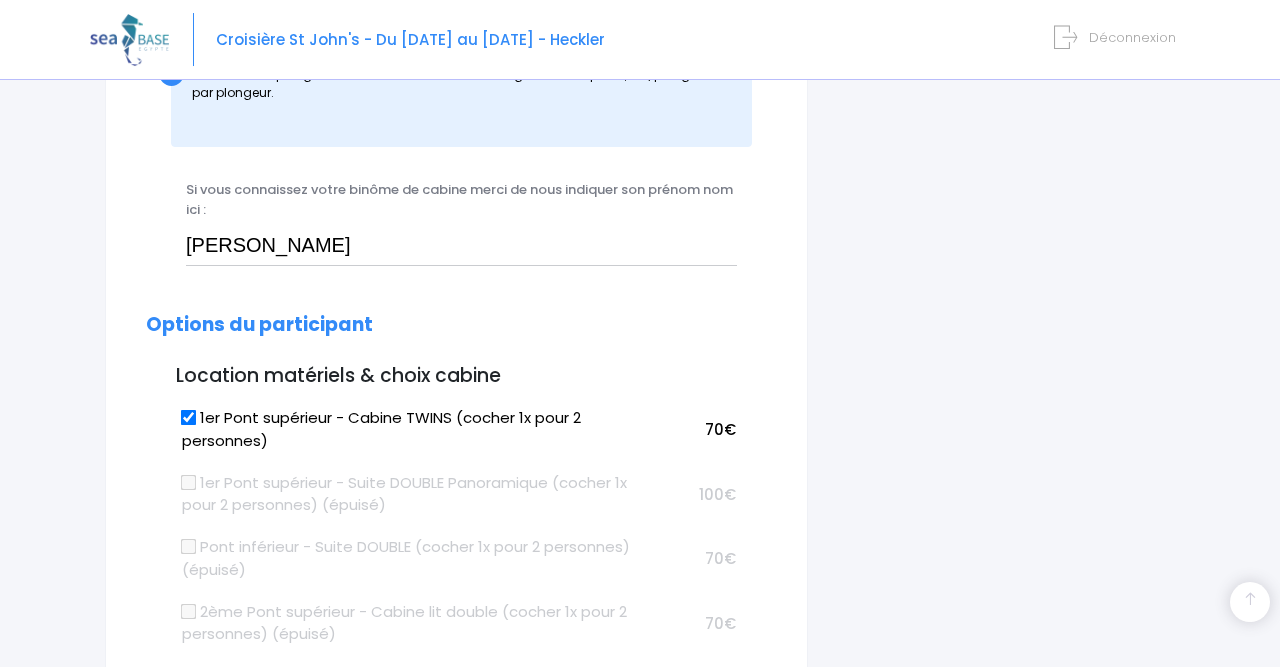 scroll, scrollTop: 936, scrollLeft: 0, axis: vertical 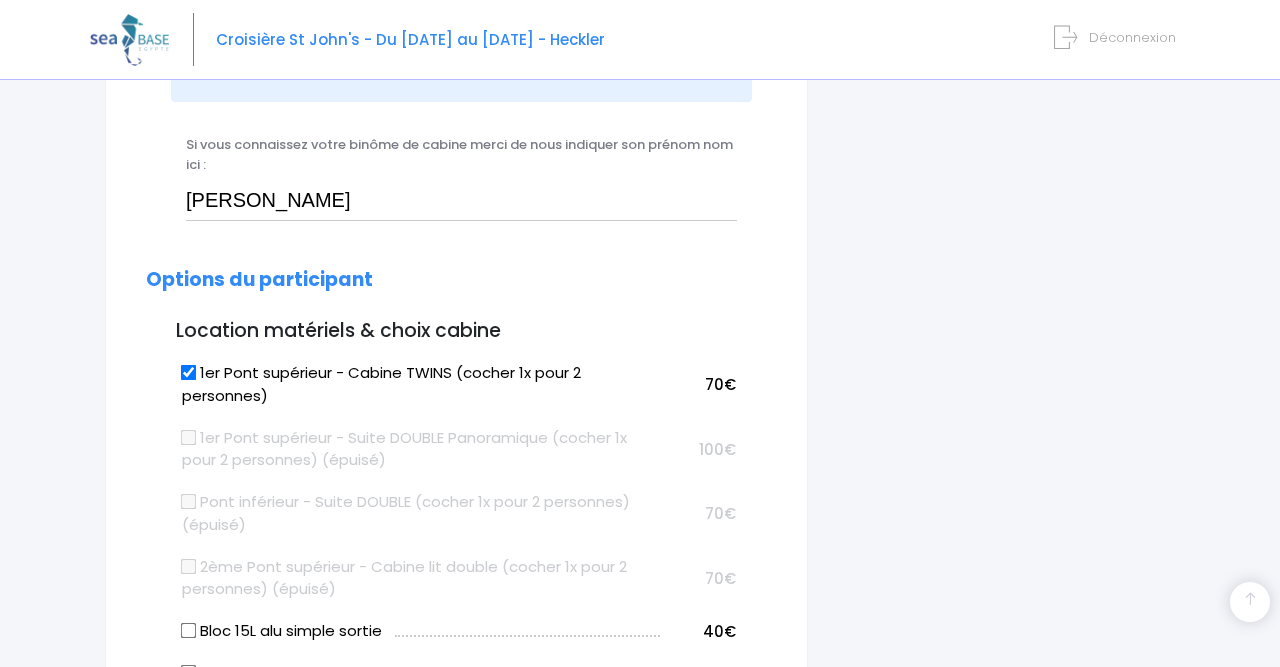 click on "1er Pont supérieur - Cabine TWINS (cocher 1x pour 2 personnes)" at bounding box center [189, 373] 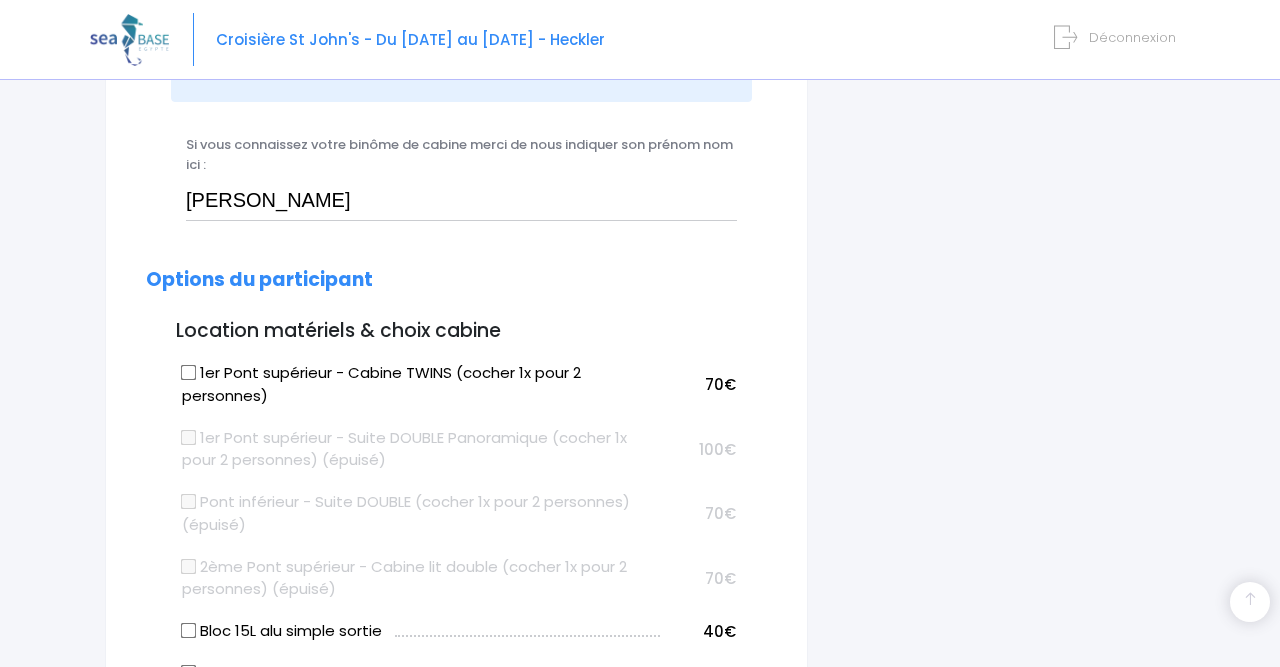 click on "1er Pont supérieur - Cabine TWINS (cocher 1x pour 2 personnes)" at bounding box center (189, 373) 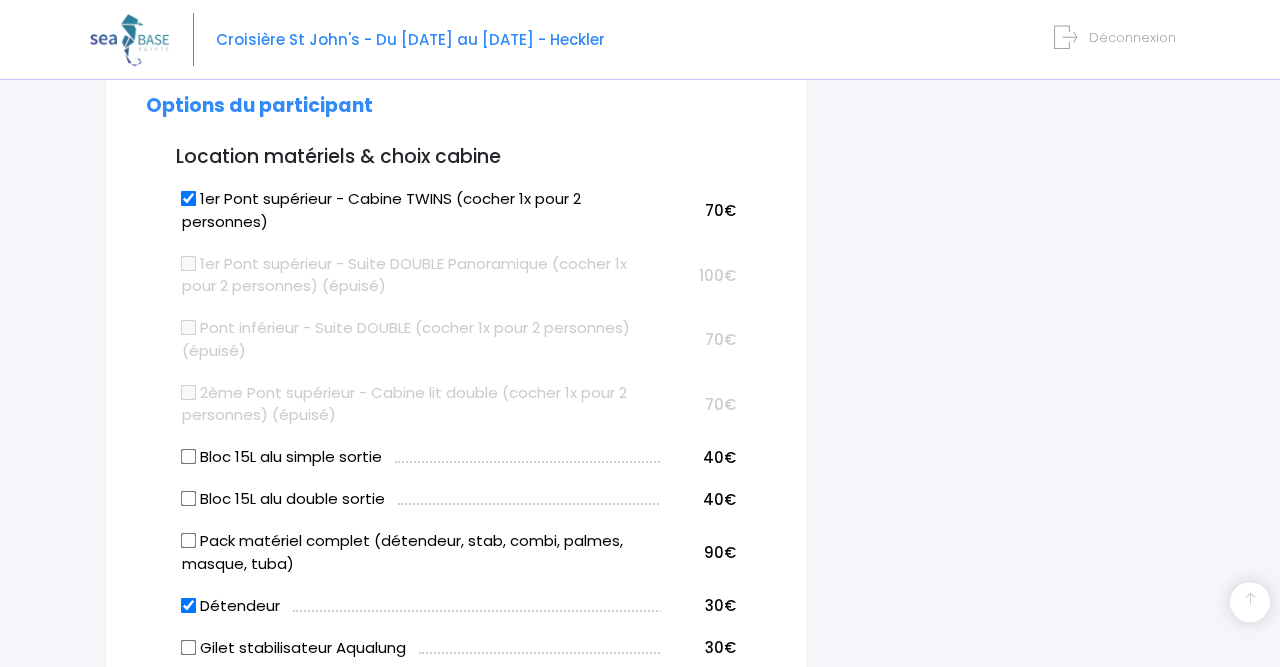 scroll, scrollTop: 1248, scrollLeft: 0, axis: vertical 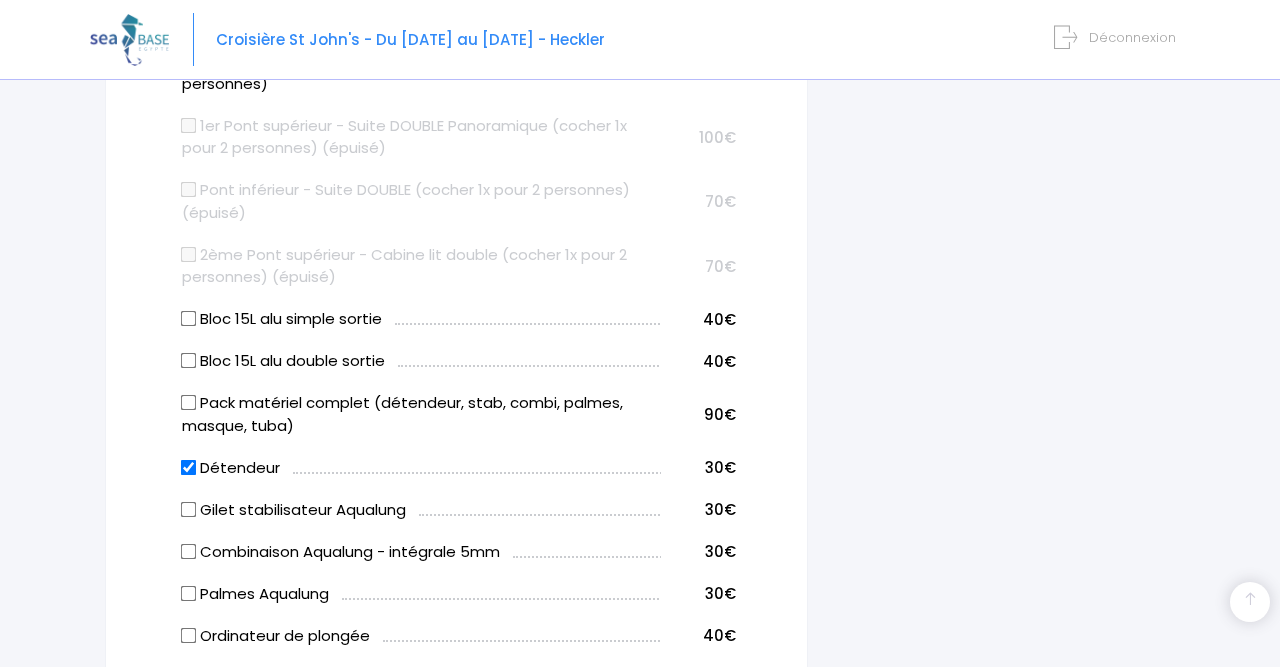 click on "Bloc 15L alu simple sortie" at bounding box center (189, 319) 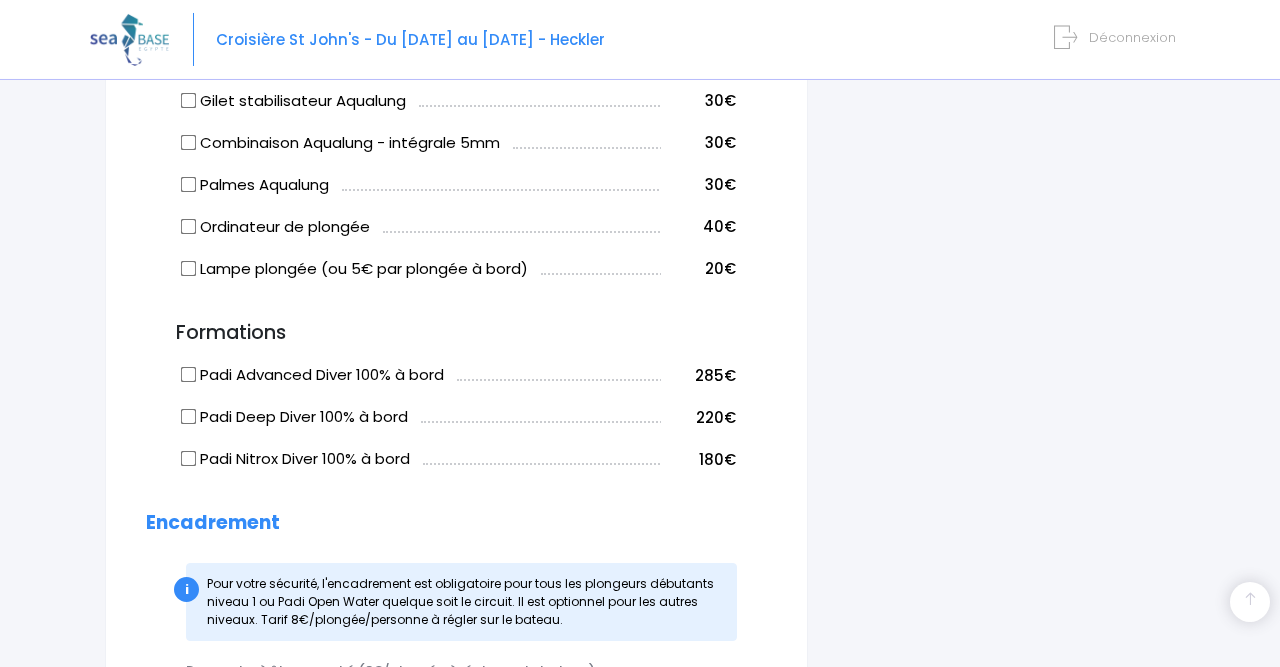 scroll, scrollTop: 1768, scrollLeft: 0, axis: vertical 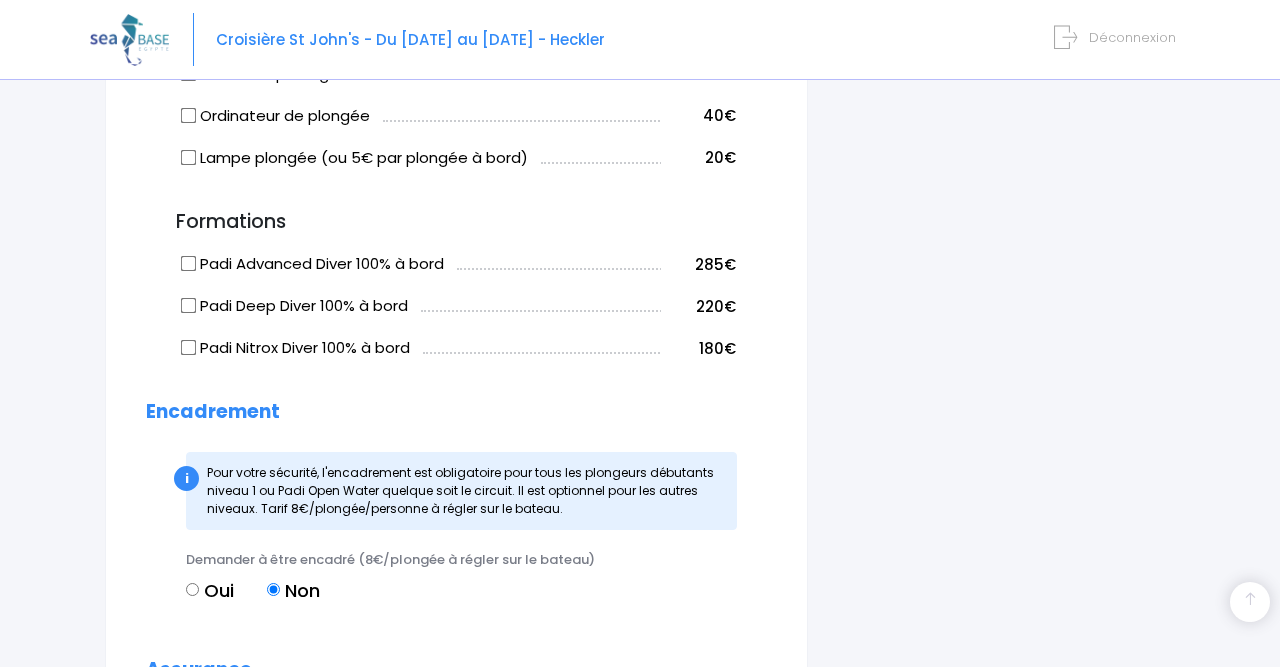 click on "Oui" at bounding box center (192, 589) 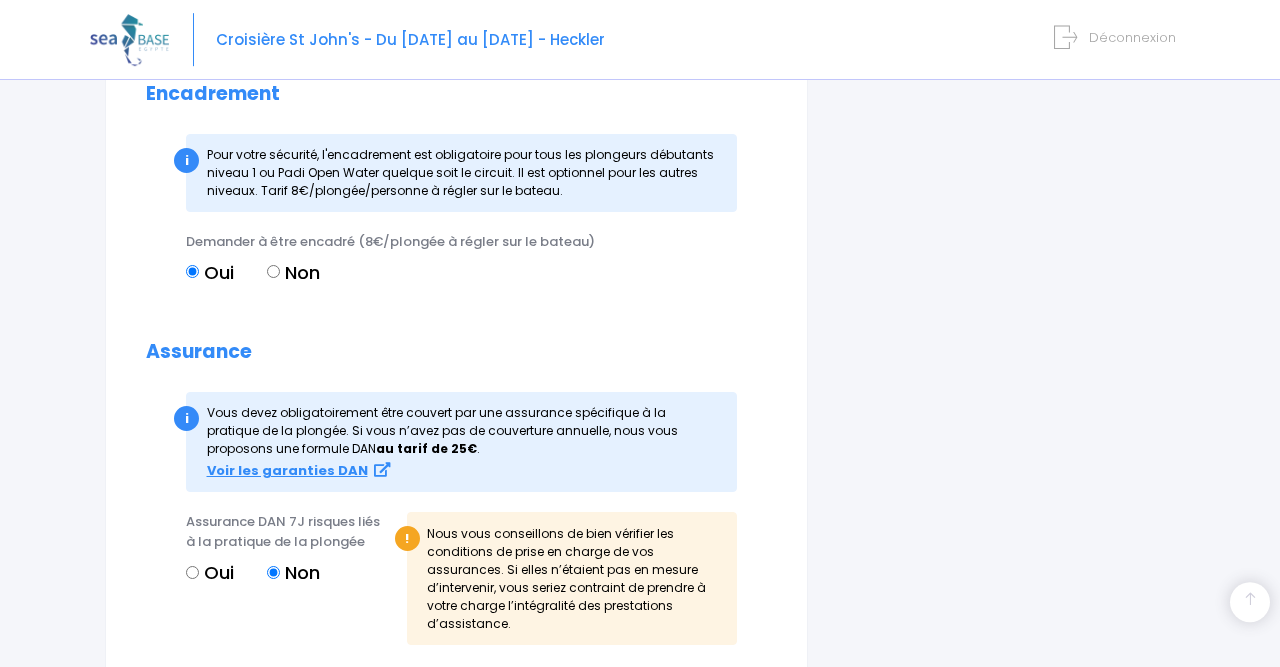 scroll, scrollTop: 2184, scrollLeft: 0, axis: vertical 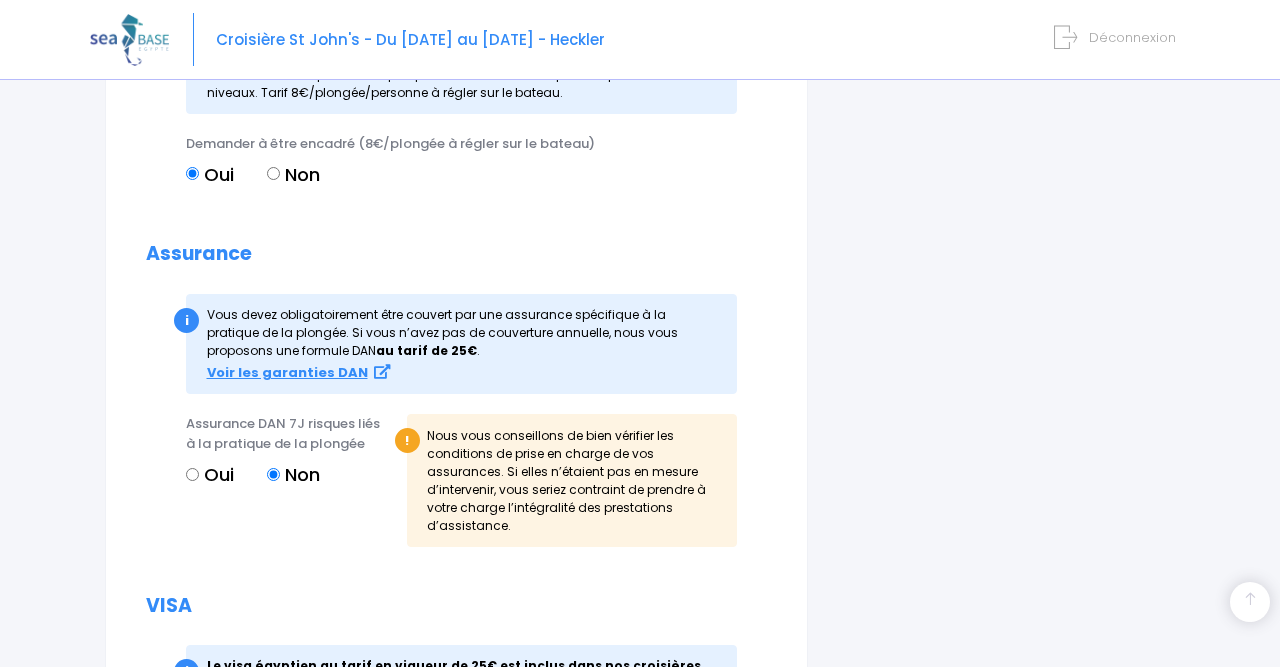 click on "Informations du participant
Genre
M.
Mme
Prénom
Charlene
Nom
Braun
!" at bounding box center [456, -490] 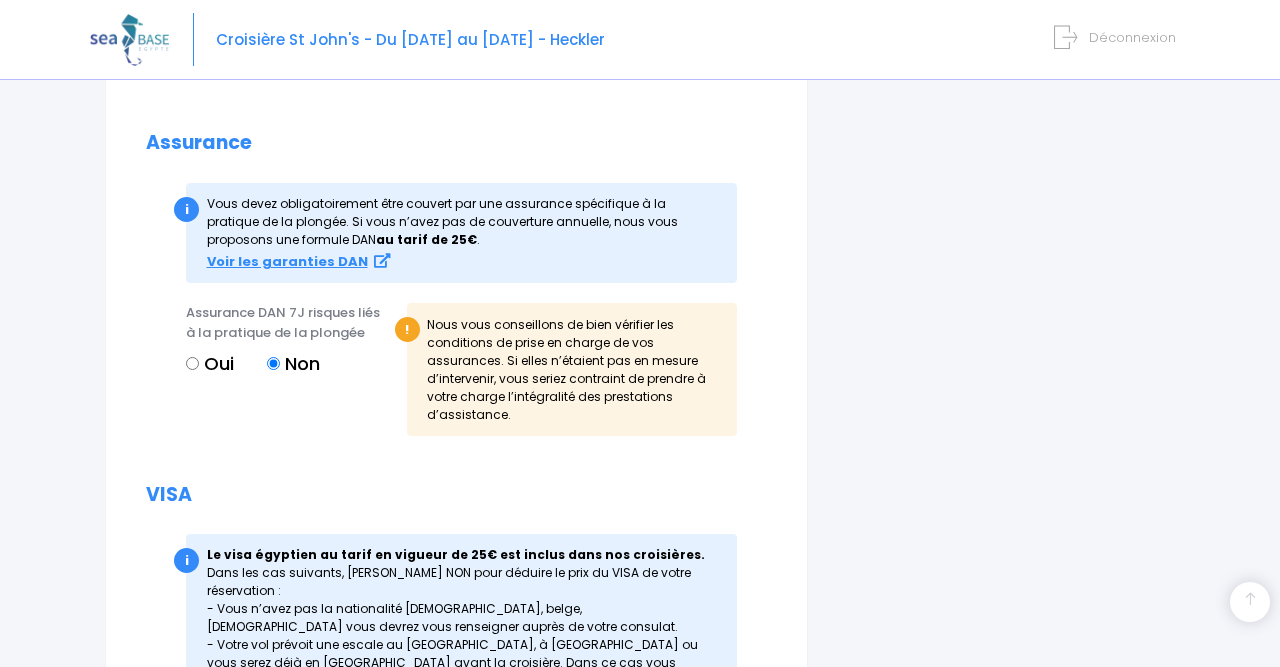 scroll, scrollTop: 2607, scrollLeft: 0, axis: vertical 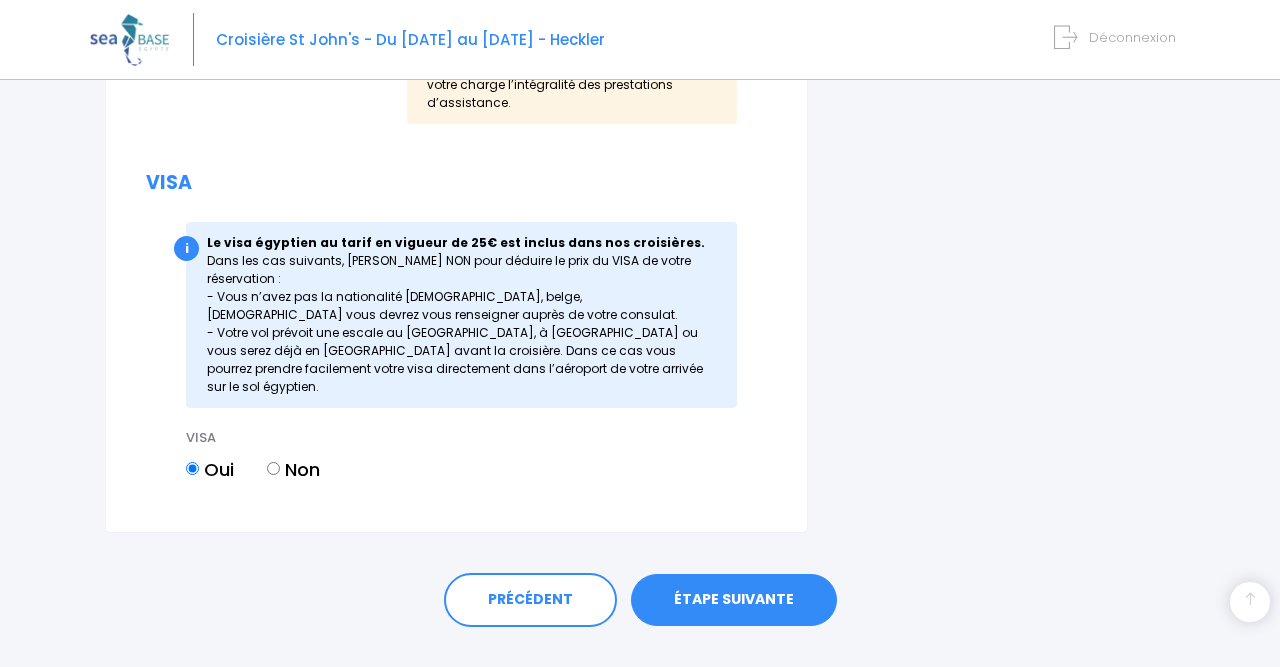 click on "ÉTAPE SUIVANTE" at bounding box center [734, 600] 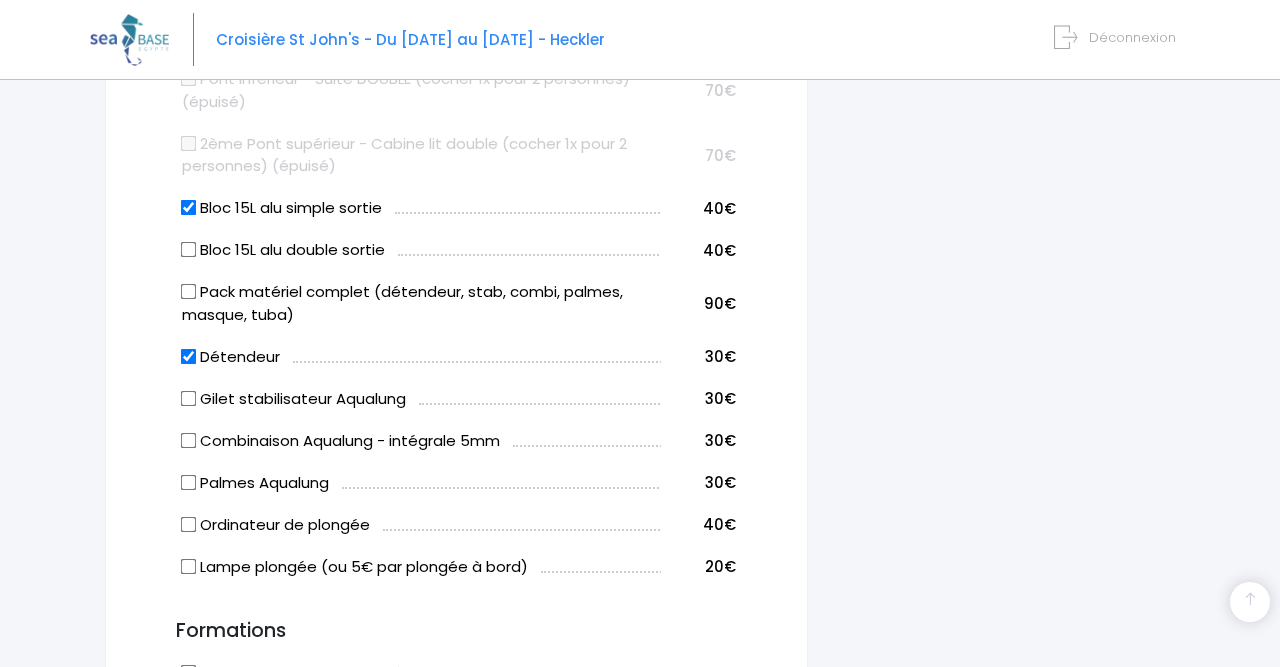 scroll, scrollTop: 1047, scrollLeft: 0, axis: vertical 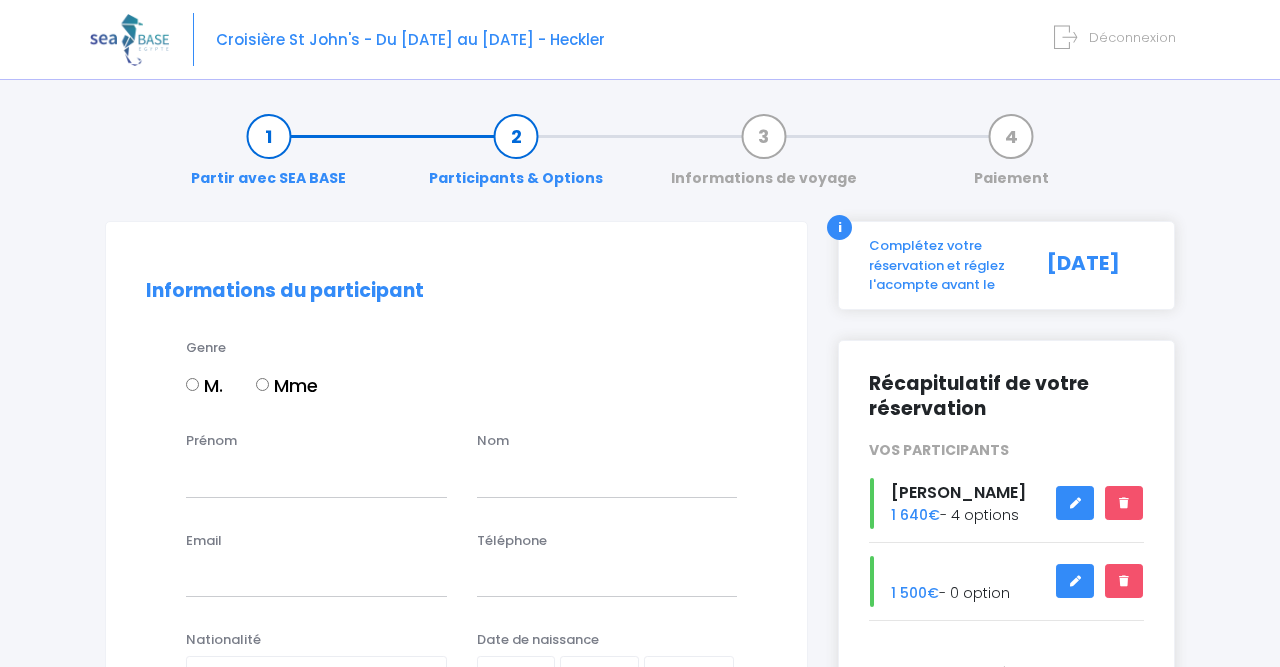click on "M." at bounding box center (192, 384) 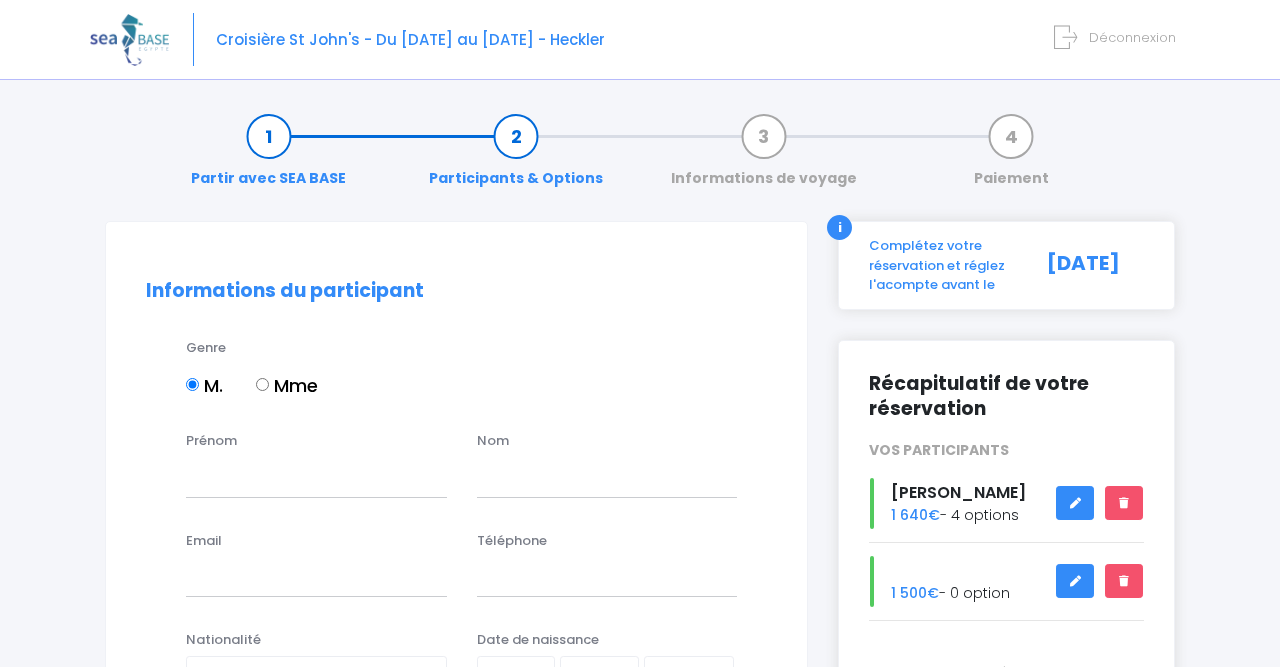 click on "Prénom
Nom" at bounding box center [456, 470] 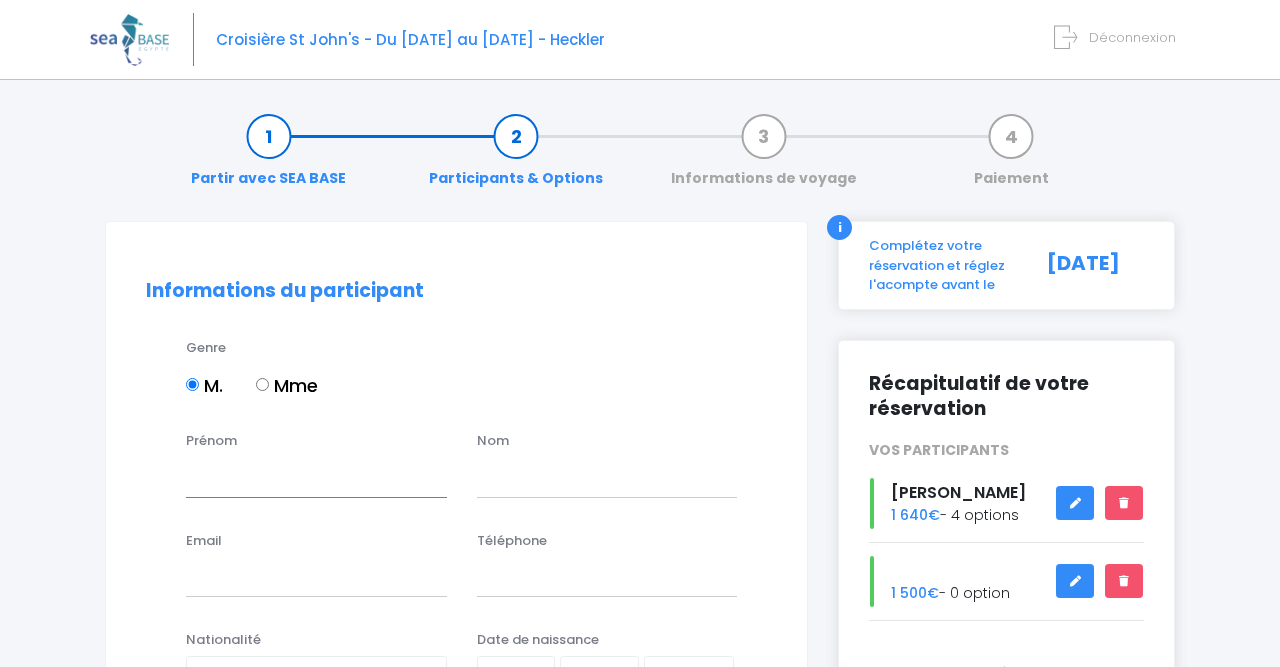 click on "Prénom" at bounding box center (316, 477) 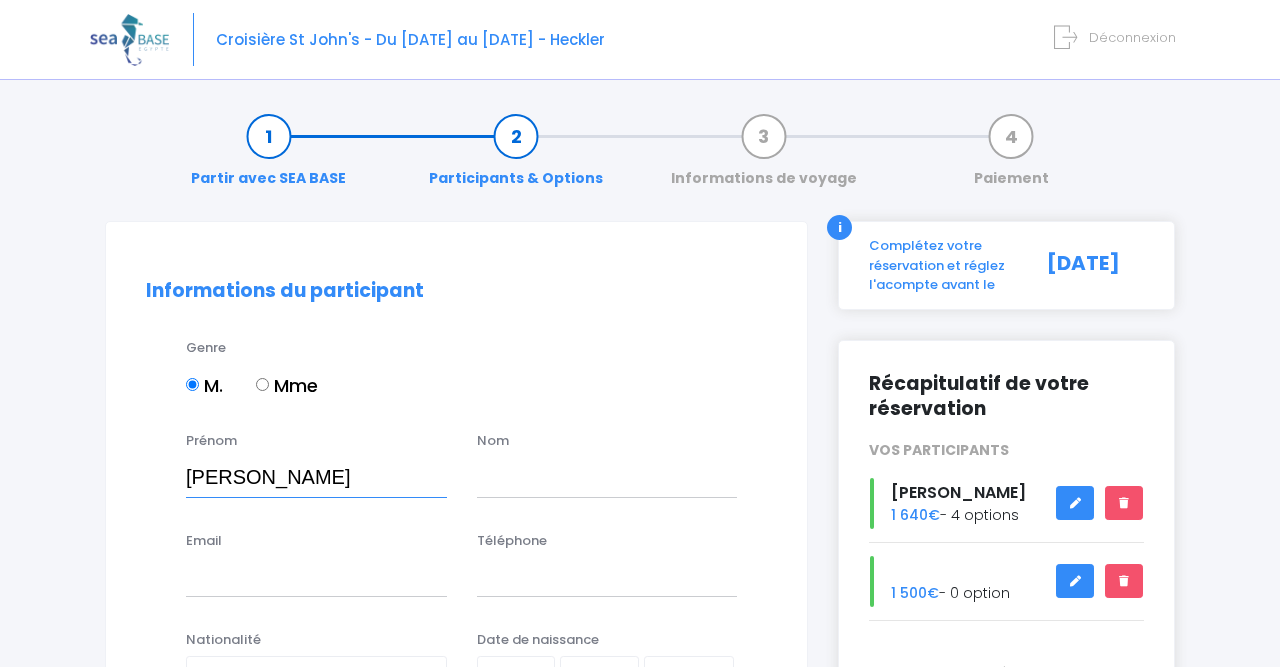 type on "Yannick" 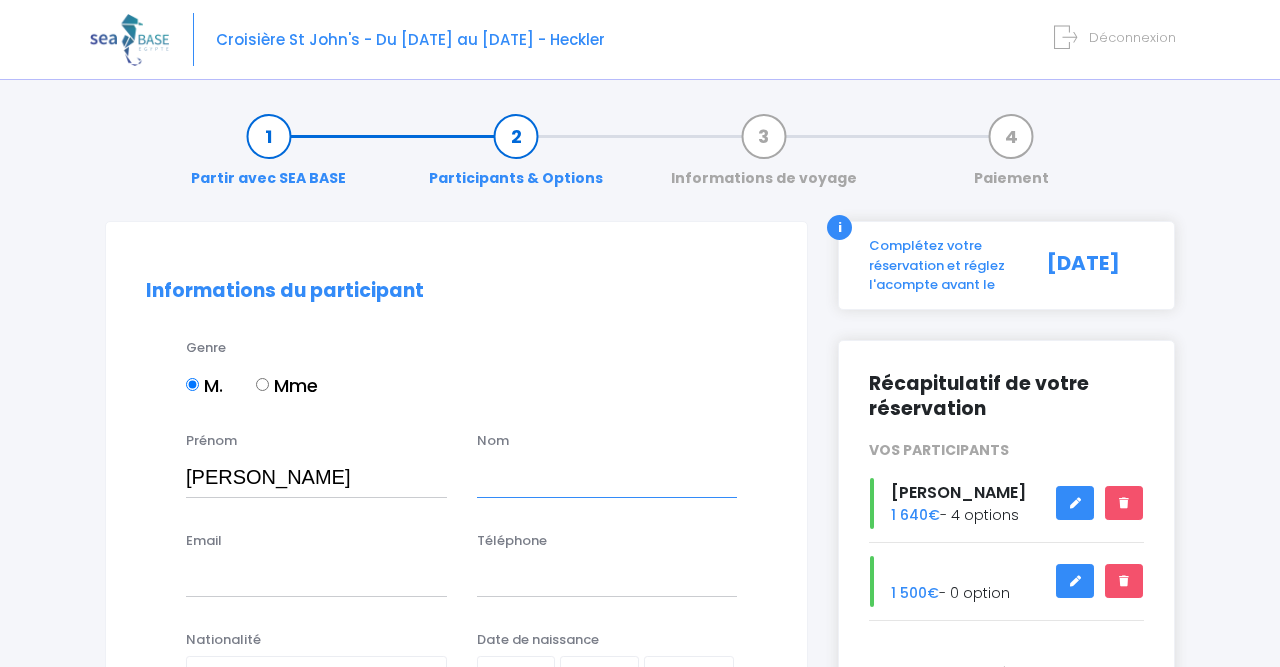 click at bounding box center (607, 477) 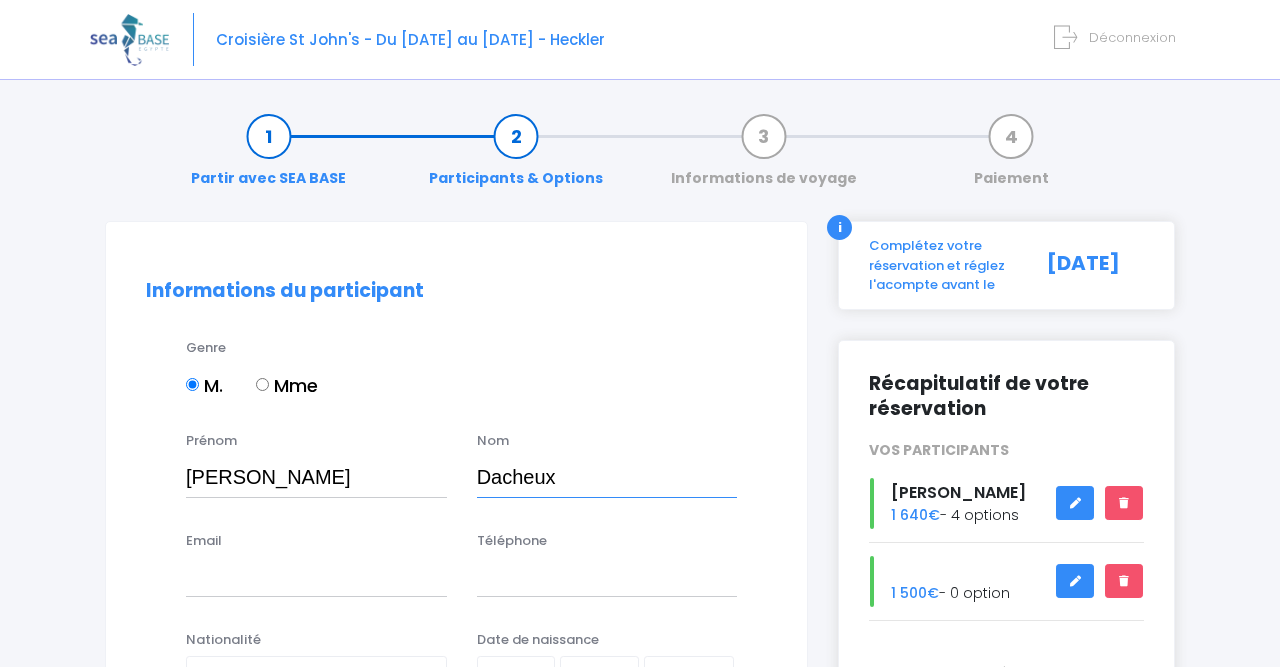 type on "Dacheux" 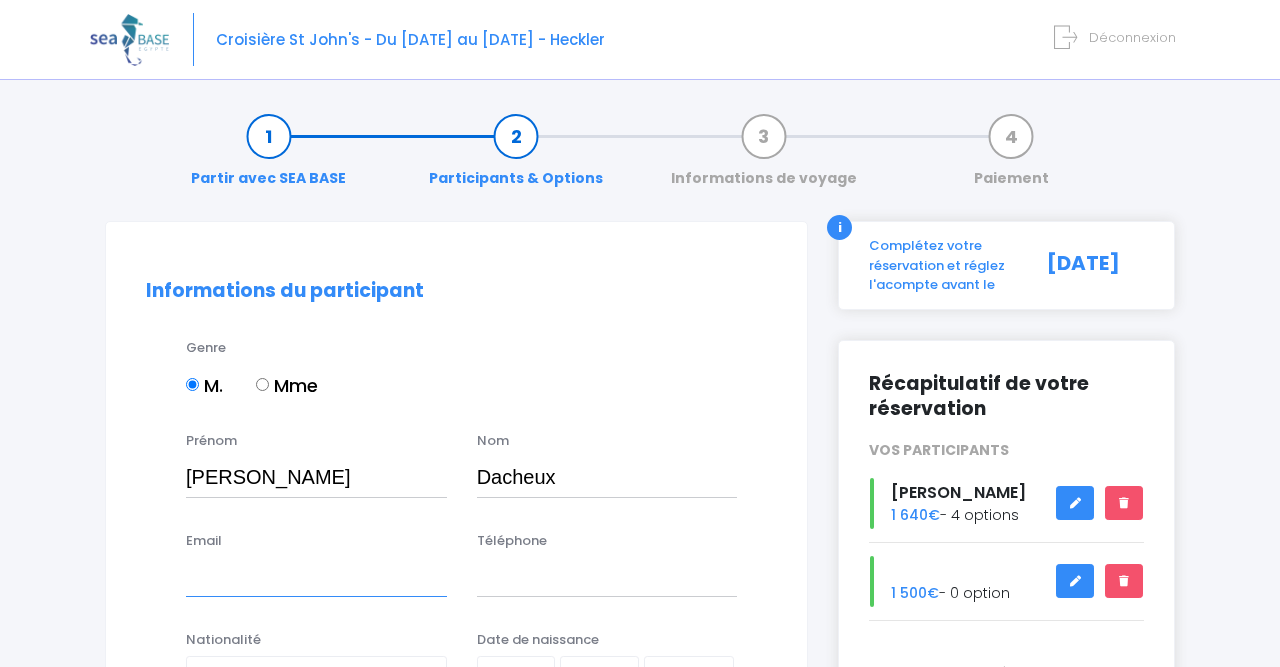 click on "Email" at bounding box center [316, 577] 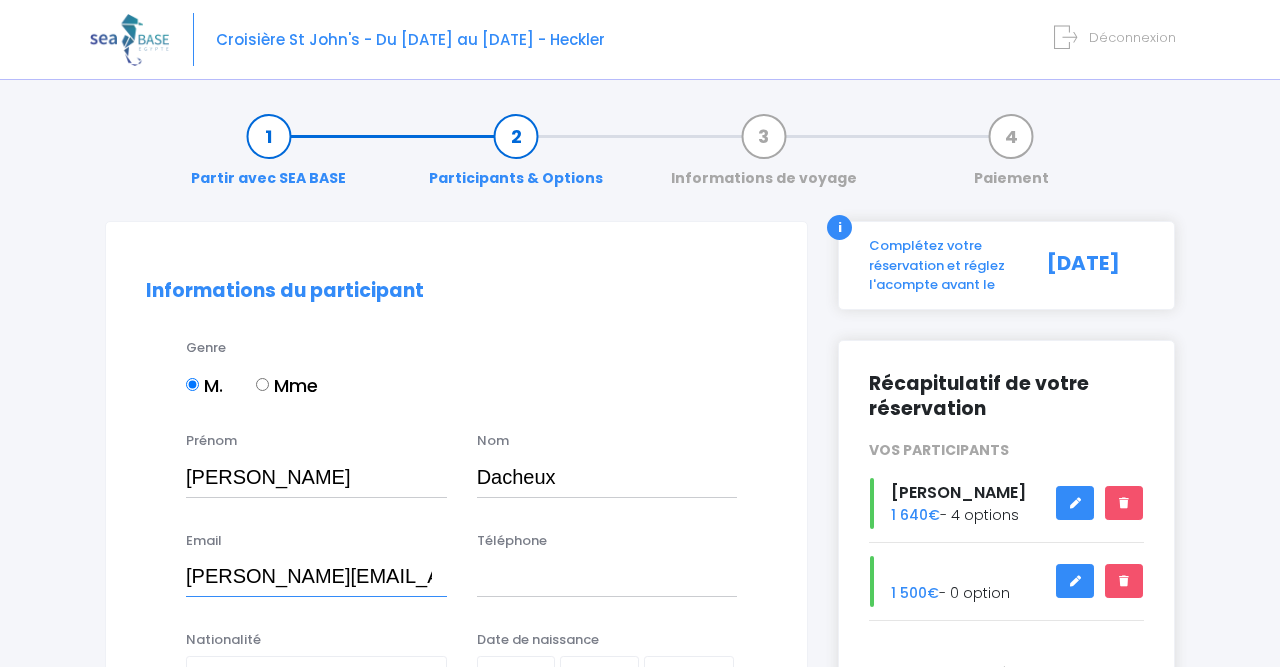 scroll, scrollTop: 0, scrollLeft: 14, axis: horizontal 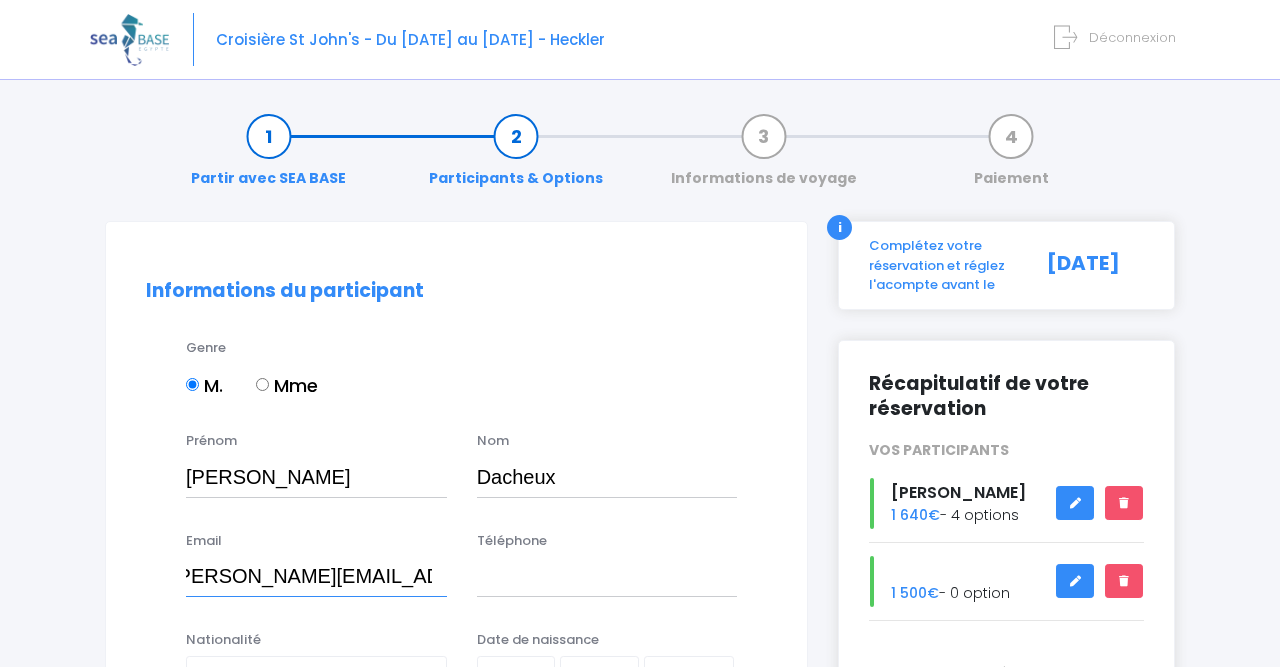 type on "yannick.dacheux@gmail.com" 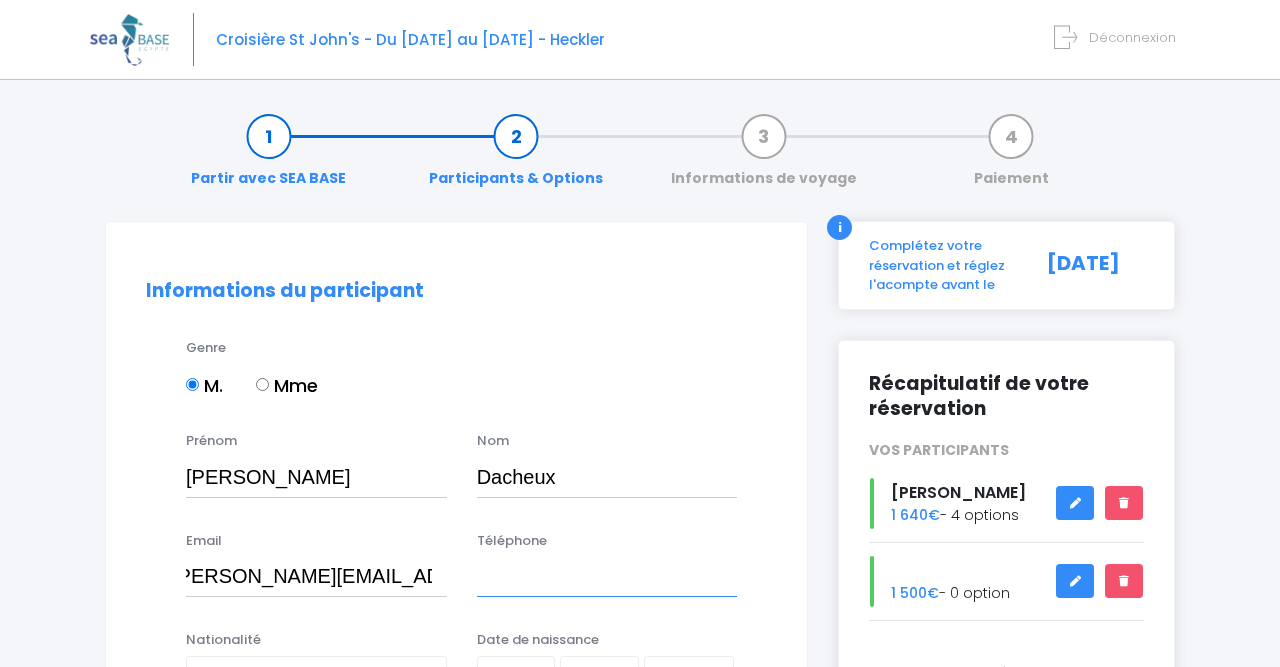 click on "Téléphone" at bounding box center (607, 577) 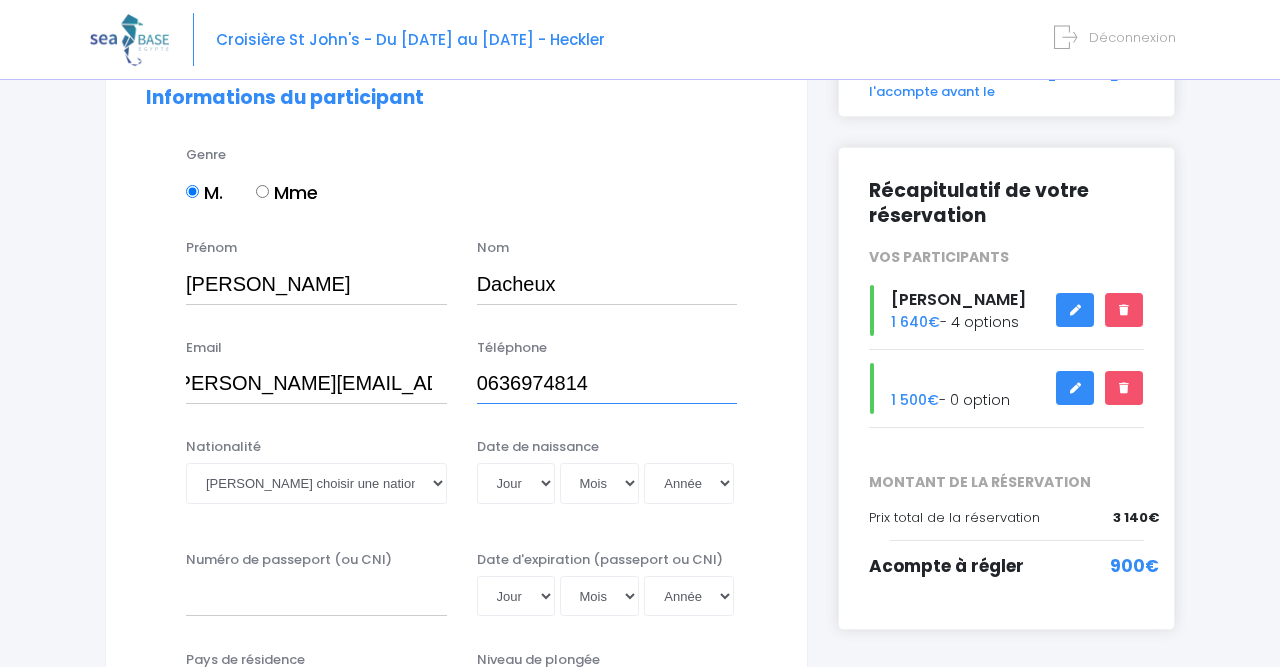 scroll, scrollTop: 208, scrollLeft: 0, axis: vertical 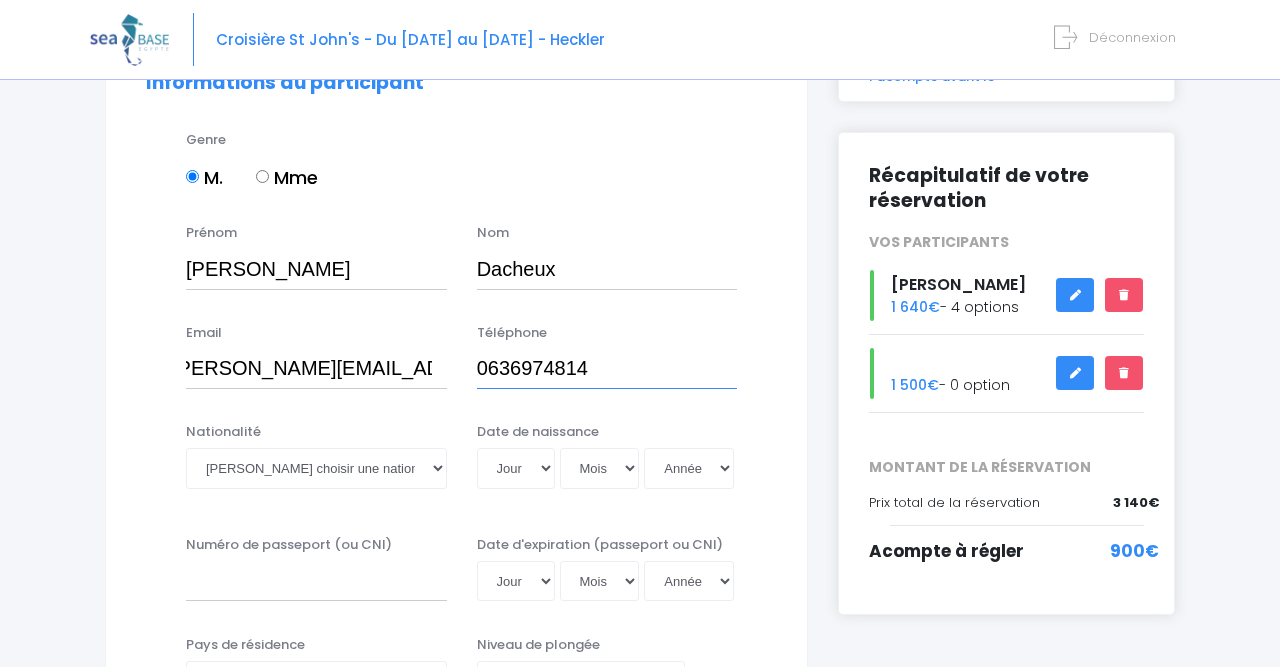 type on "0636974814" 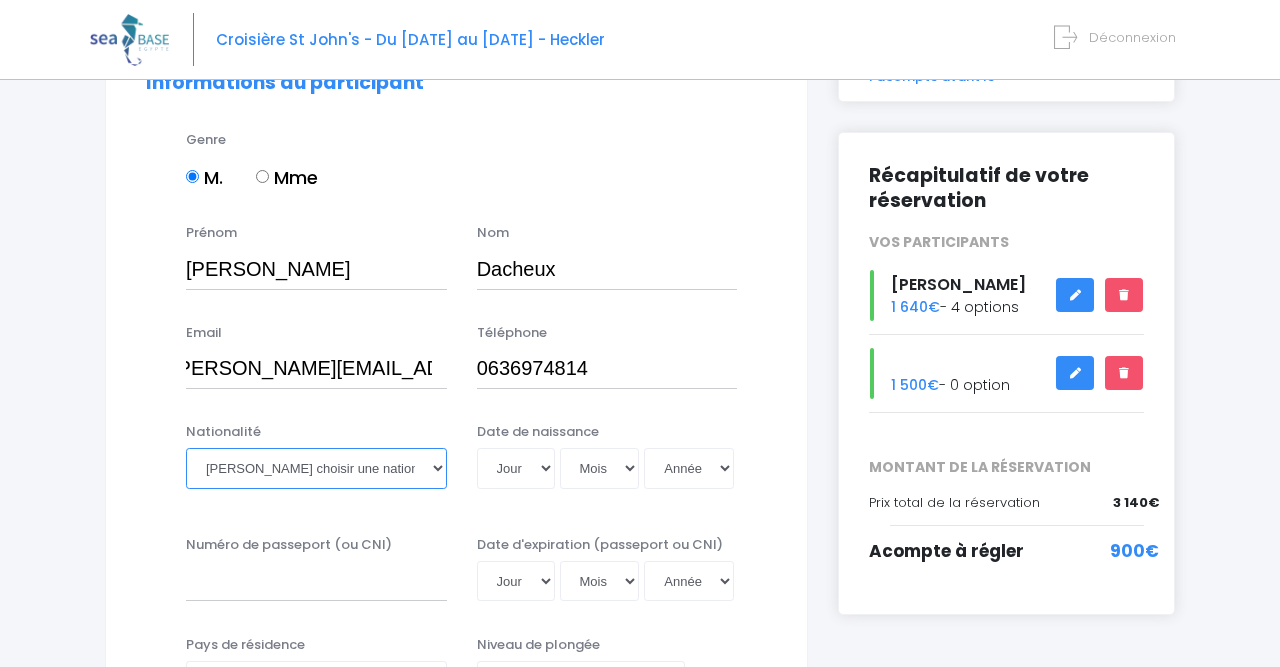 click on "Veuillez choisir une nationalité
Afghane
Albanaise
Algerienne
Allemande
Americaine
Andorrane
Angolaise
Antiguaise et barbudienne
Argentine Armenienne Australienne Autrichienne Azerbaïdjanaise Bahamienne" at bounding box center [316, 468] 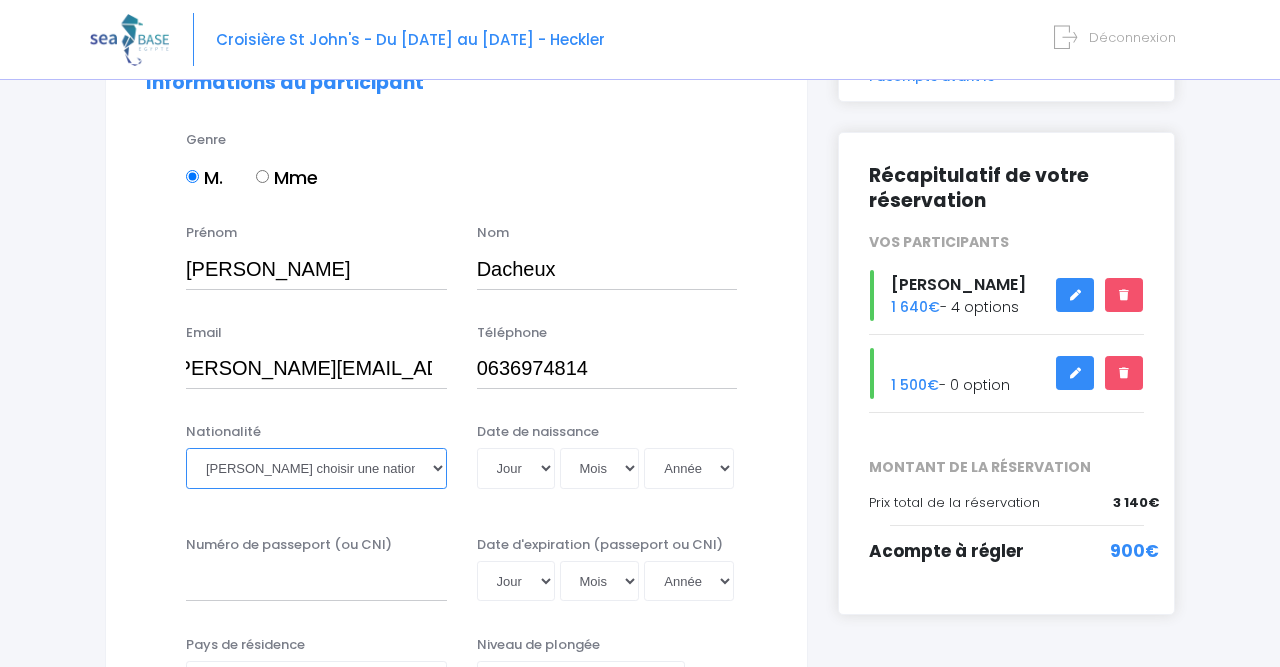 select on "Française" 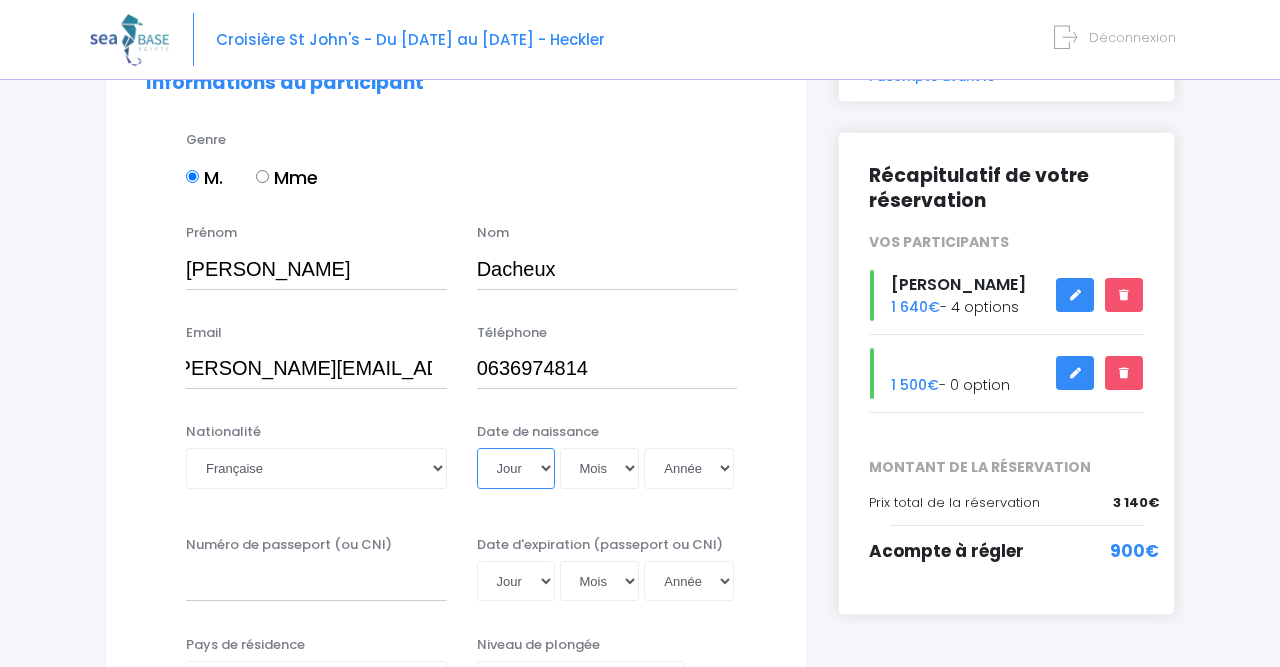 click on "Jour 01 02 03 04 05 06 07 08 09 10 11 12 13 14 15 16 17 18 19 20 21 22 23 24 25 26 27 28 29 30 31" at bounding box center (516, 468) 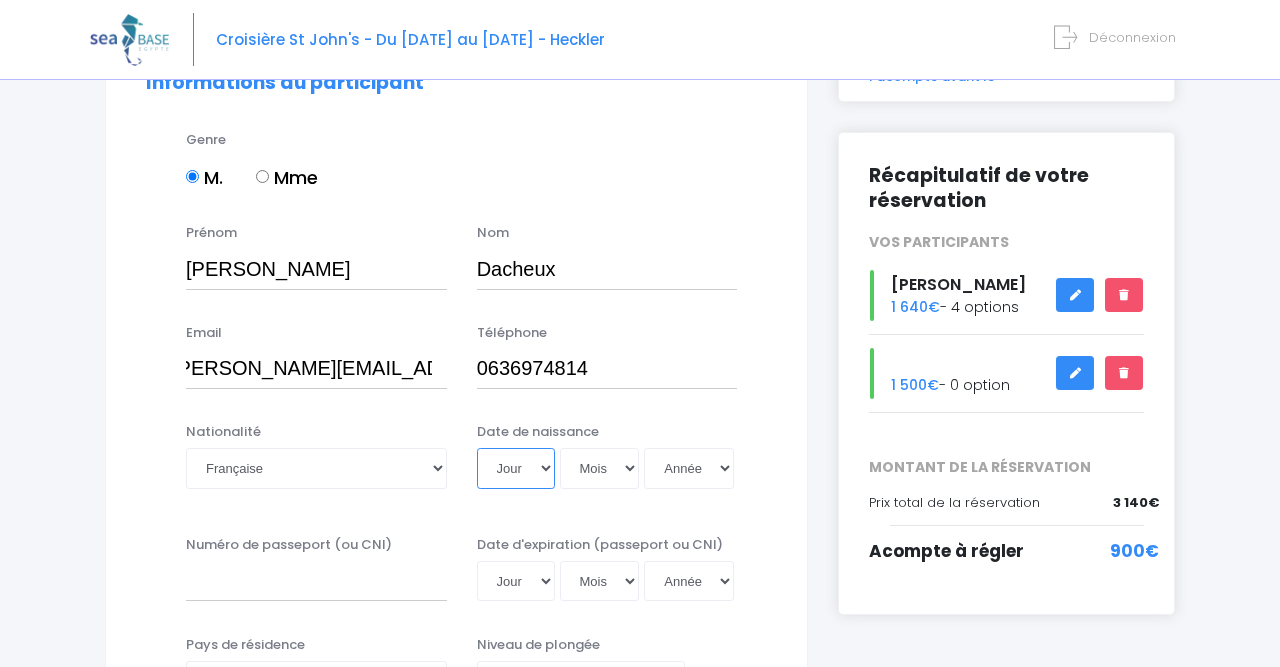 select on "18" 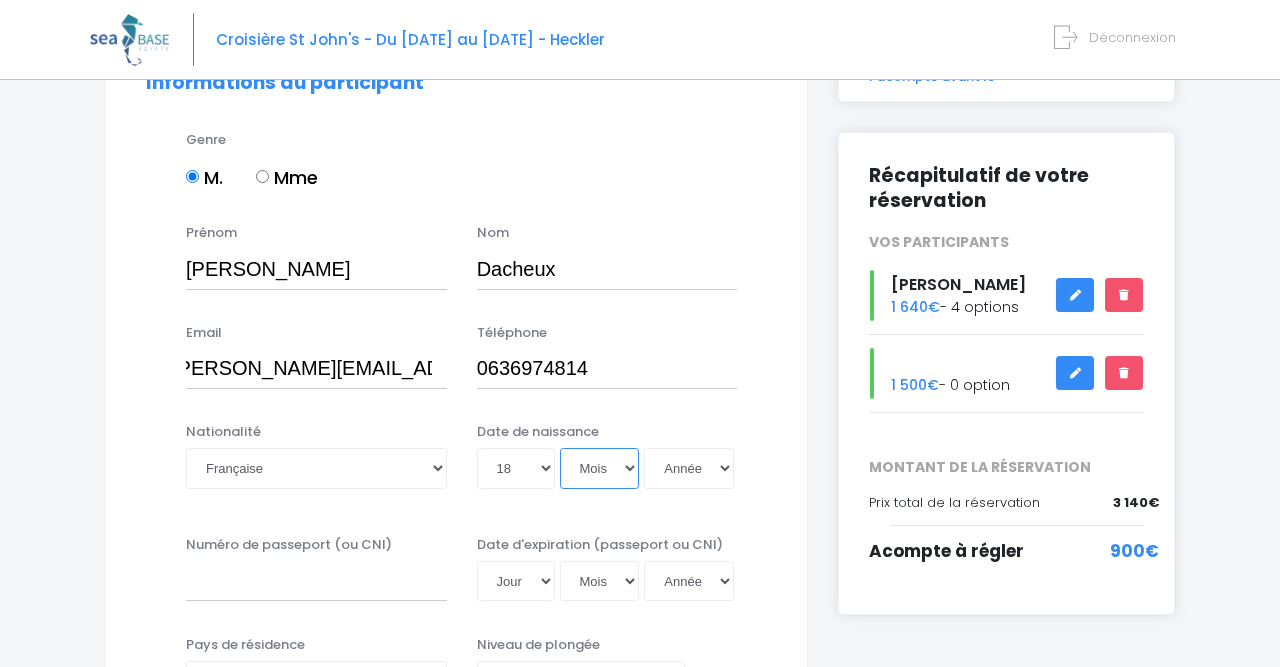 click on "Mois 01 02 03 04 05 06 07 08 09 10 11 12" at bounding box center (600, 468) 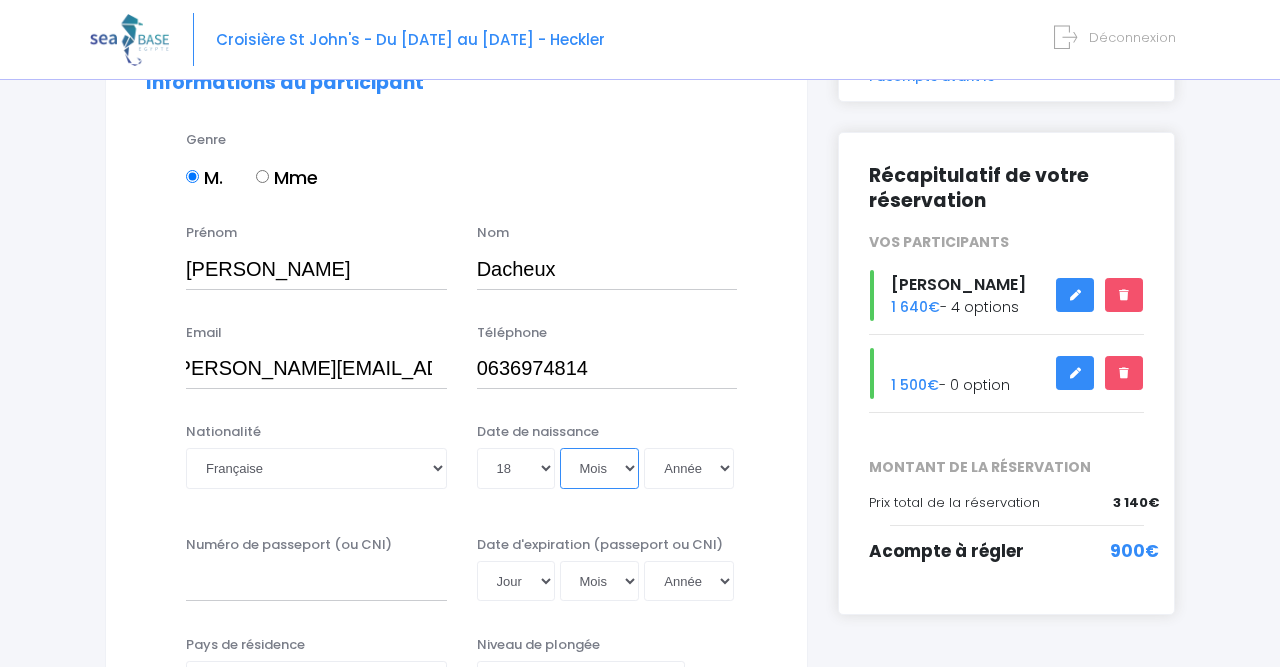 select on "03" 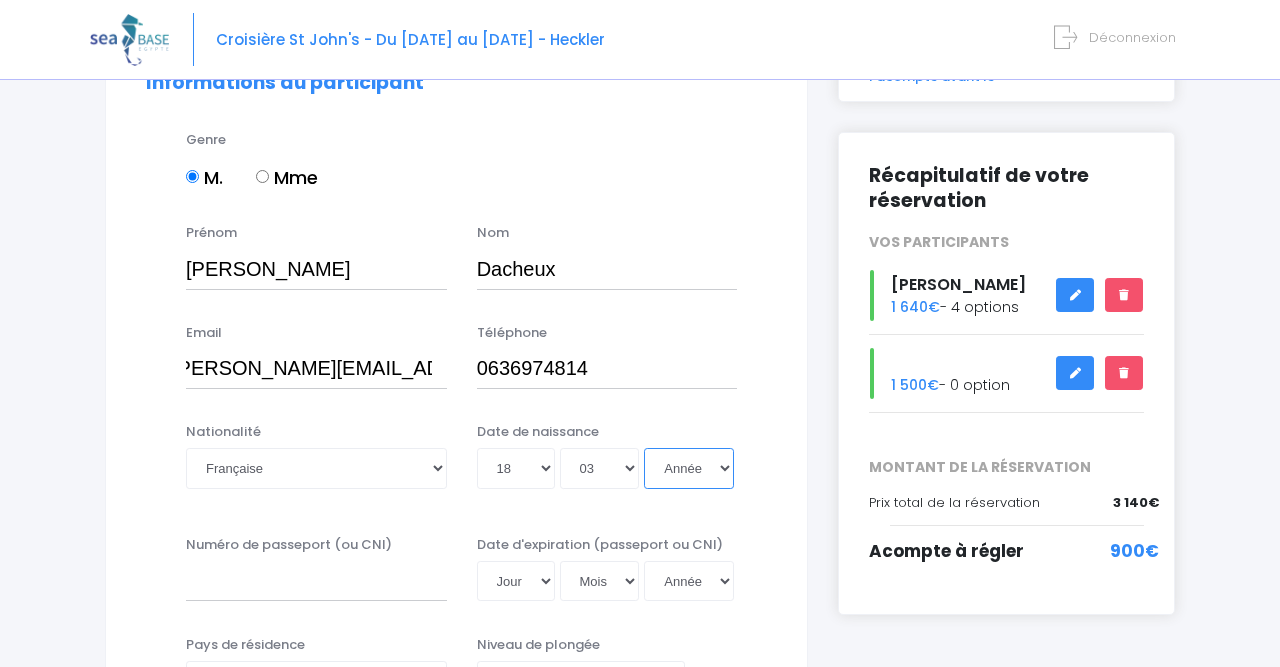 click on "Année 2045 2044 2043 2042 2041 2040 2039 2038 2037 2036 2035 2034 2033 2032 2031 2030 2029 2028 2027 2026 2025 2024 2023 2022 2021 2020 2019 2018 2017 2016 2015 2014 2013 2012 2011 2010 2009 2008 2007 2006 2005 2004 2003 2002 2001 2000 1999 1998 1997 1996 1995 1994 1993 1992 1991 1990 1989 1988 1987 1986 1985 1984 1983 1982 1981 1980 1979 1978 1977 1976 1975 1974 1973 1972 1971 1970 1969 1968 1967 1966 1965 1964 1963 1962 1961 1960 1959 1958 1957 1956 1955 1954 1953 1952 1951 1950 1949 1948 1947 1946 1945 1944 1943 1942 1941 1940 1939 1938 1937 1936 1935 1934 1933 1932 1931 1930 1929 1928 1927 1926 1925 1924 1923 1922 1921 1920 1919 1918 1917 1916 1915 1914 1913 1912 1911 1910 1909 1908 1907 1906 1905 1904 1903 1902 1901 1900" at bounding box center [689, 468] 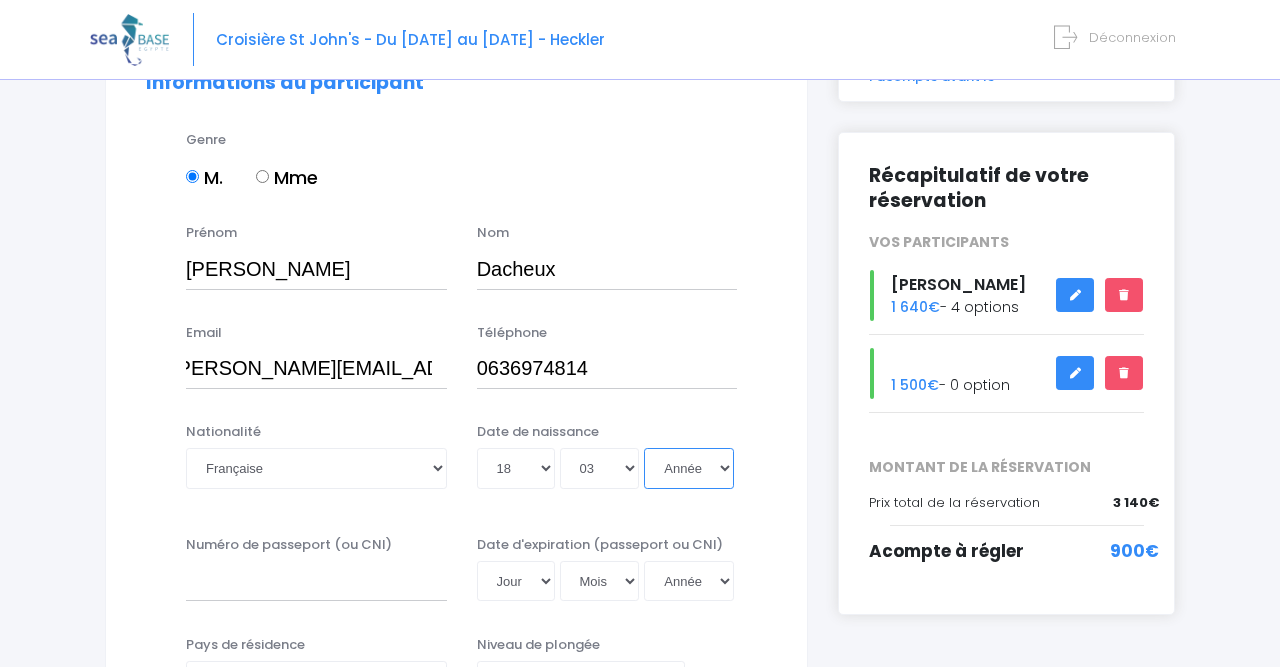 select on "1981" 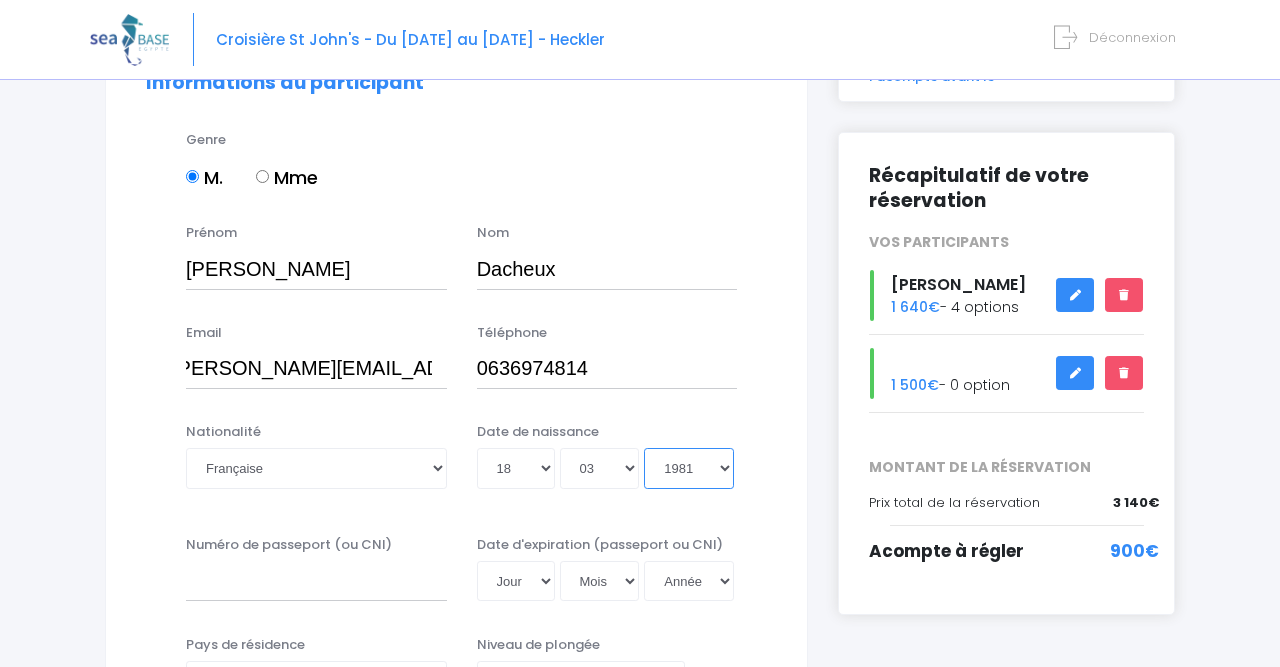 click on "1981" at bounding box center (0, 0) 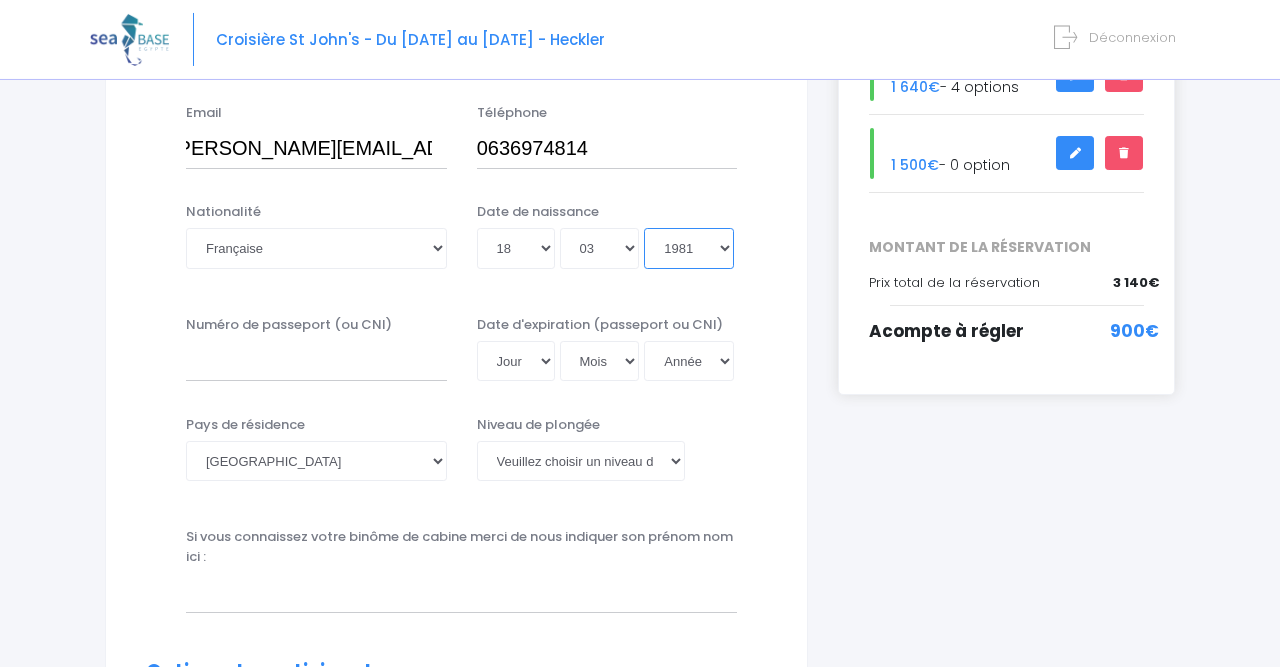 scroll, scrollTop: 520, scrollLeft: 0, axis: vertical 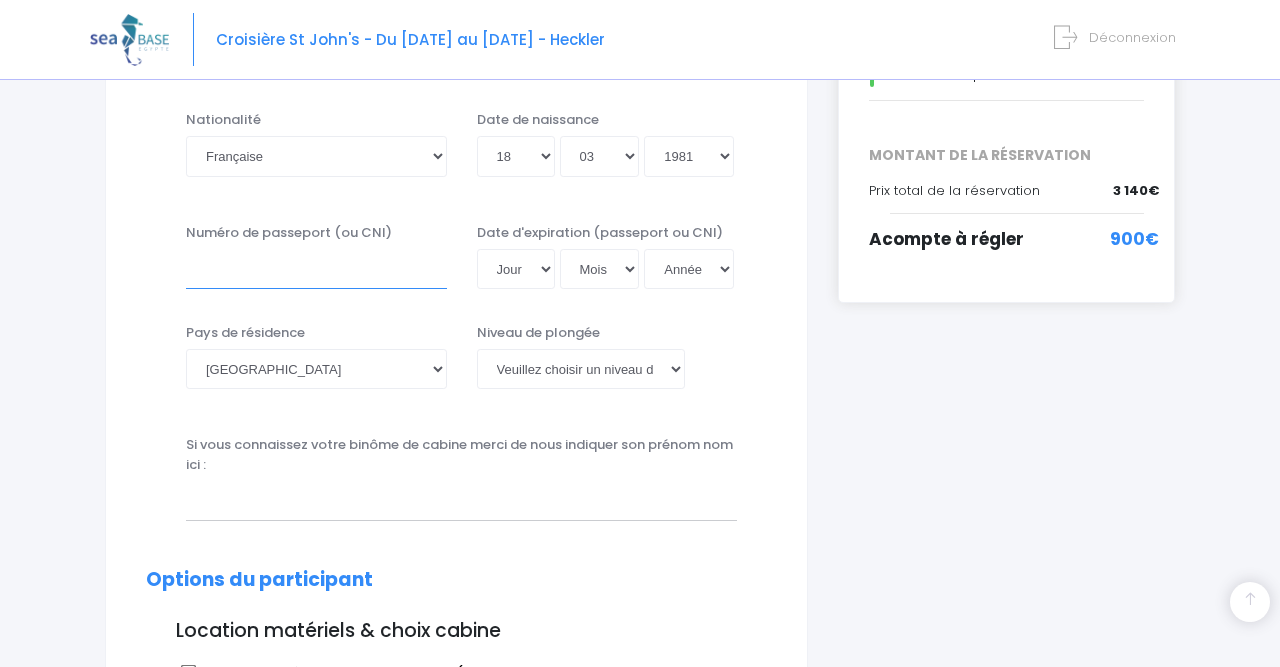 click on "Numéro de passeport (ou CNI)" at bounding box center (316, 269) 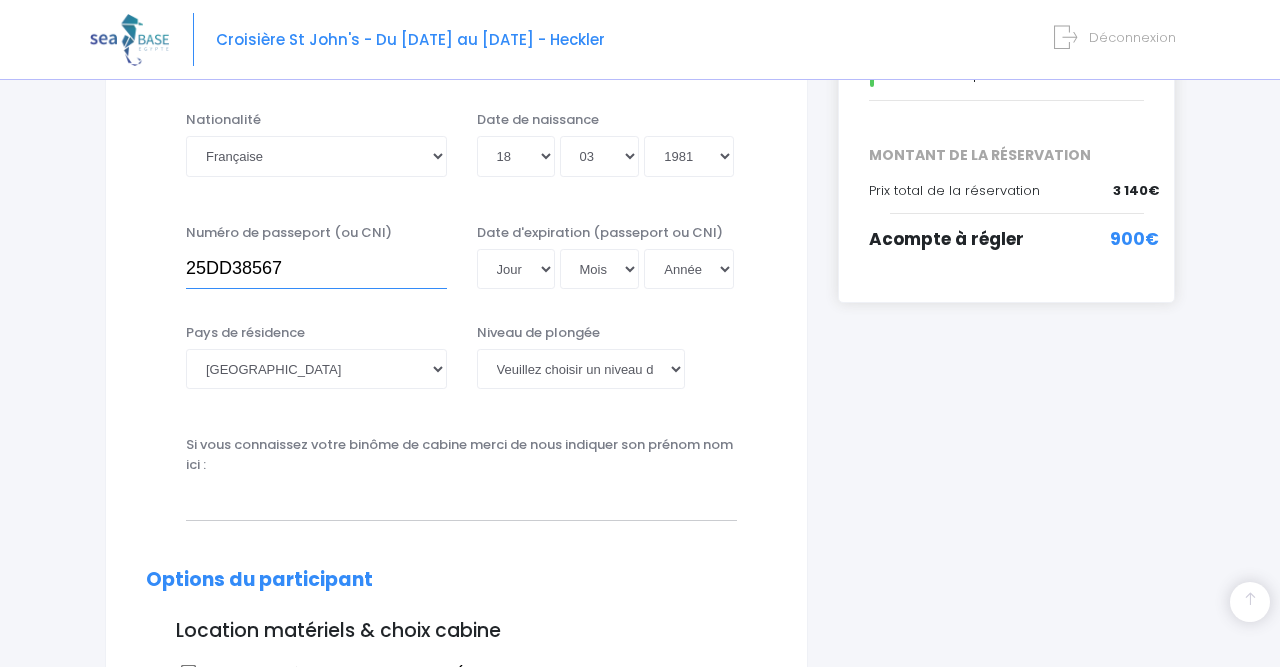 type on "25DD38567" 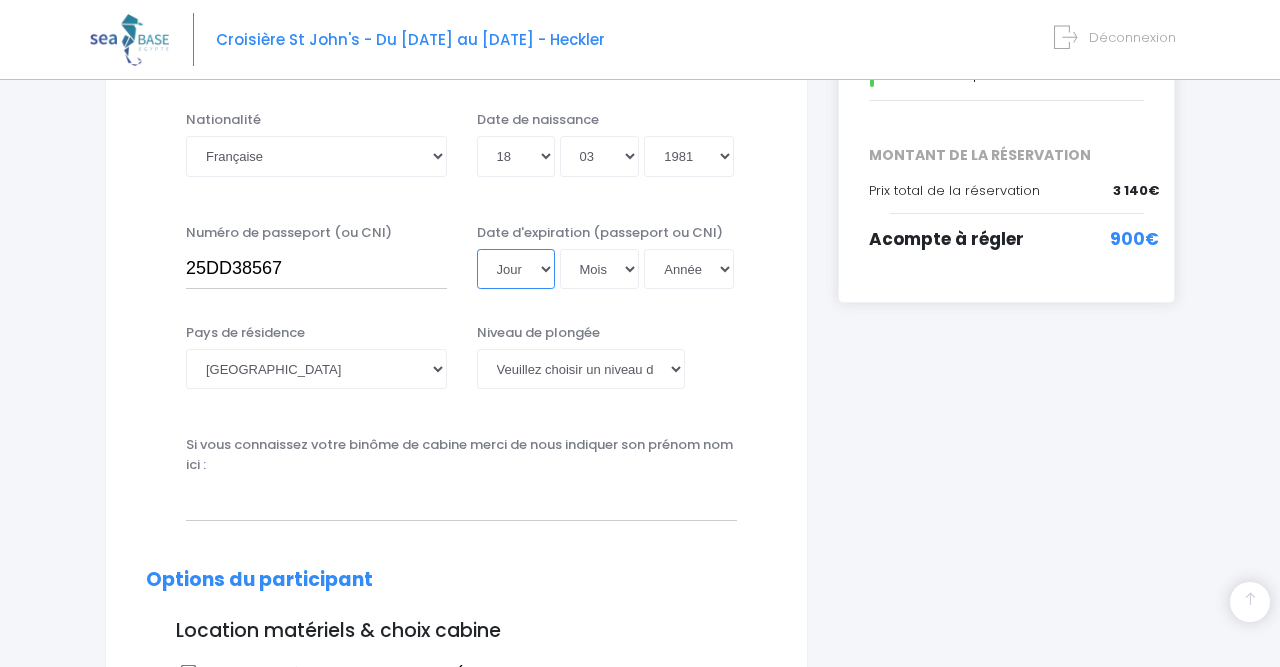 click on "Jour 01 02 03 04 05 06 07 08 09 10 11 12 13 14 15 16 17 18 19 20 21 22 23 24 25 26 27 28 29 30 31" at bounding box center [516, 269] 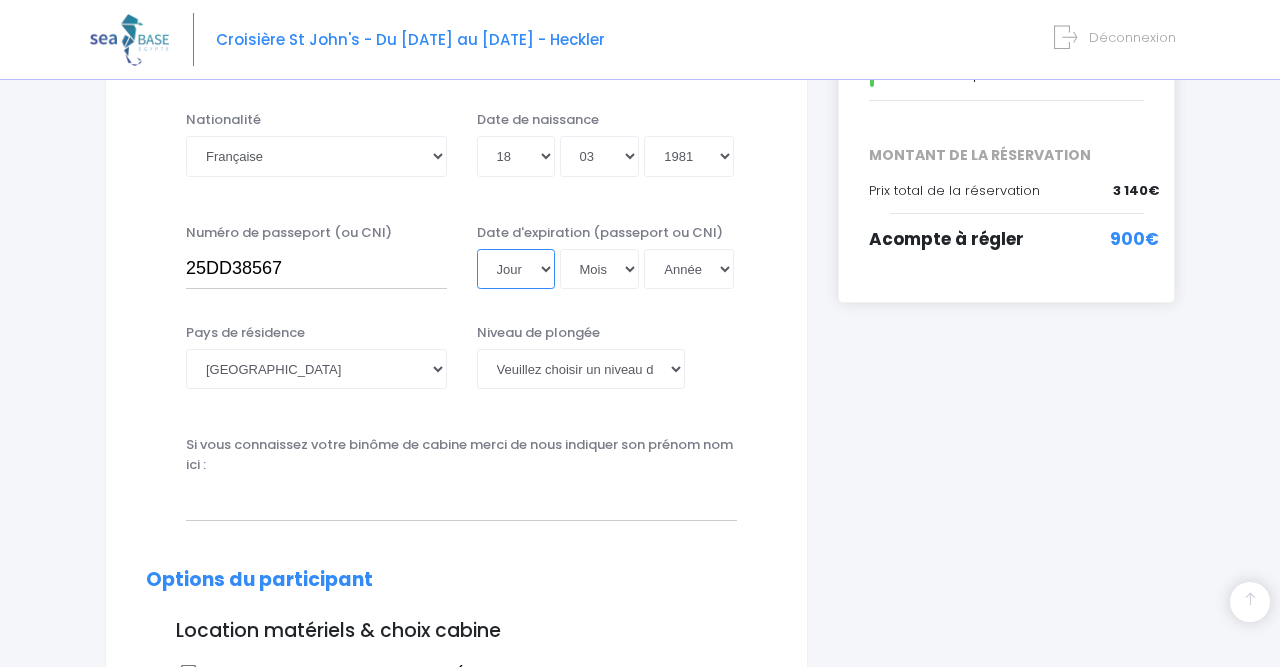 select on "28" 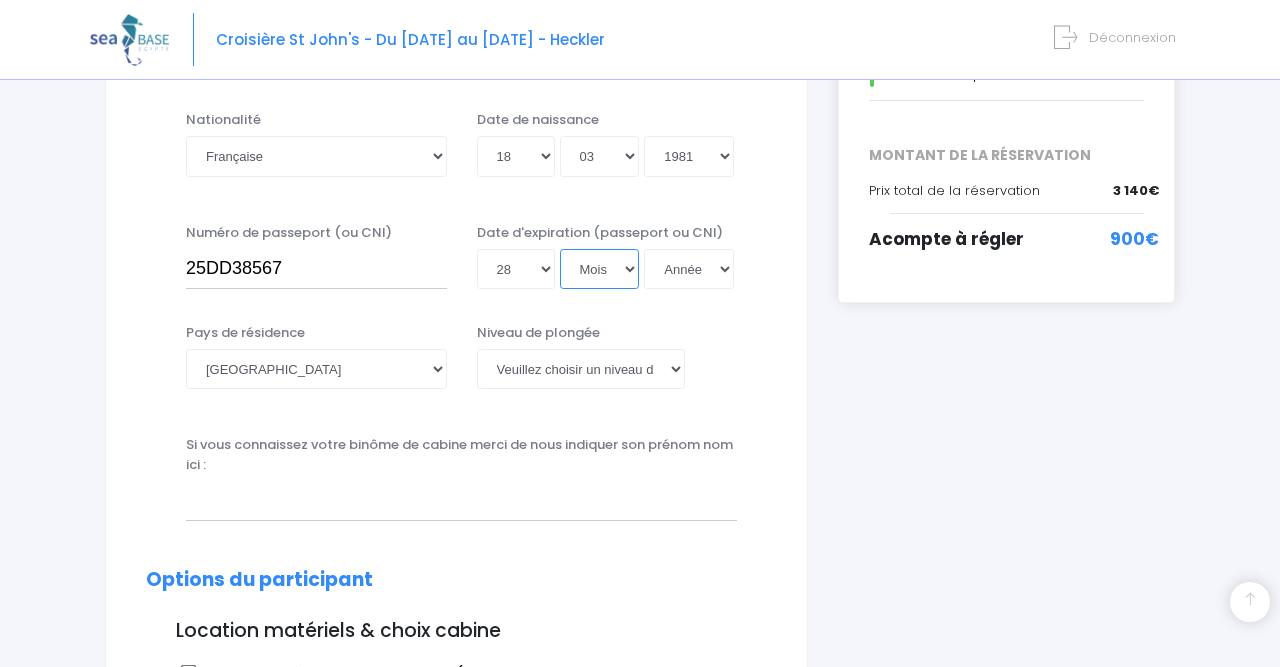 click on "Mois 01 02 03 04 05 06 07 08 09 10 11 12" at bounding box center [600, 269] 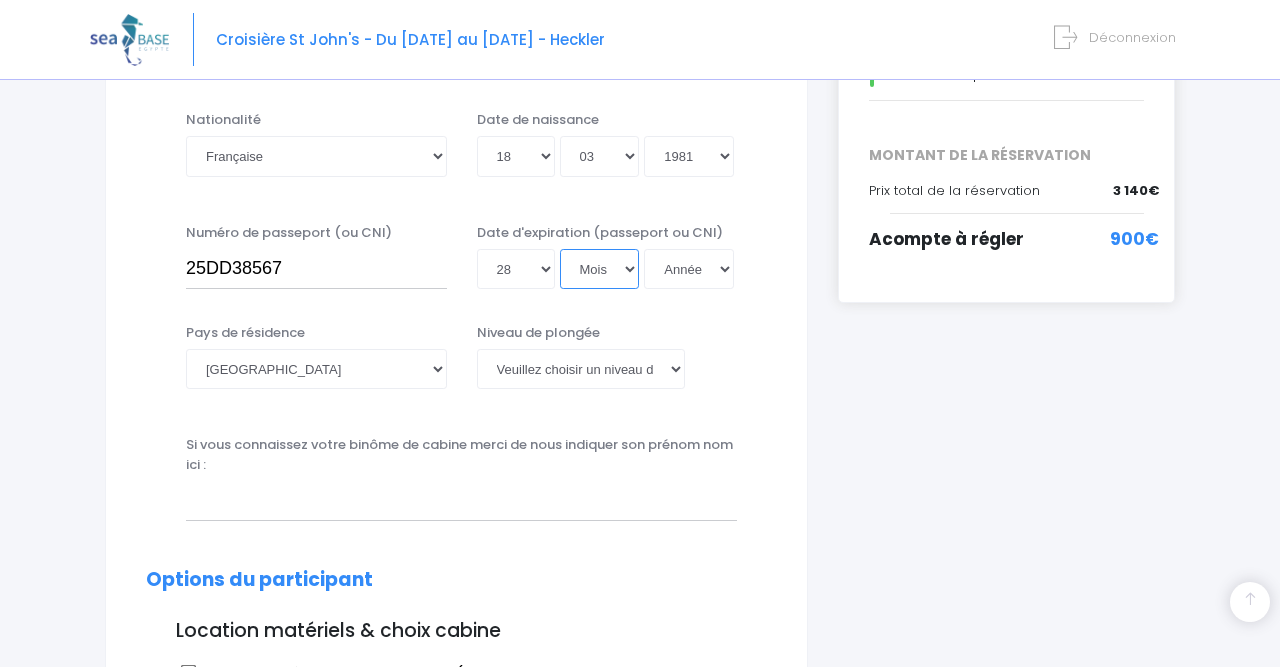 select on "04" 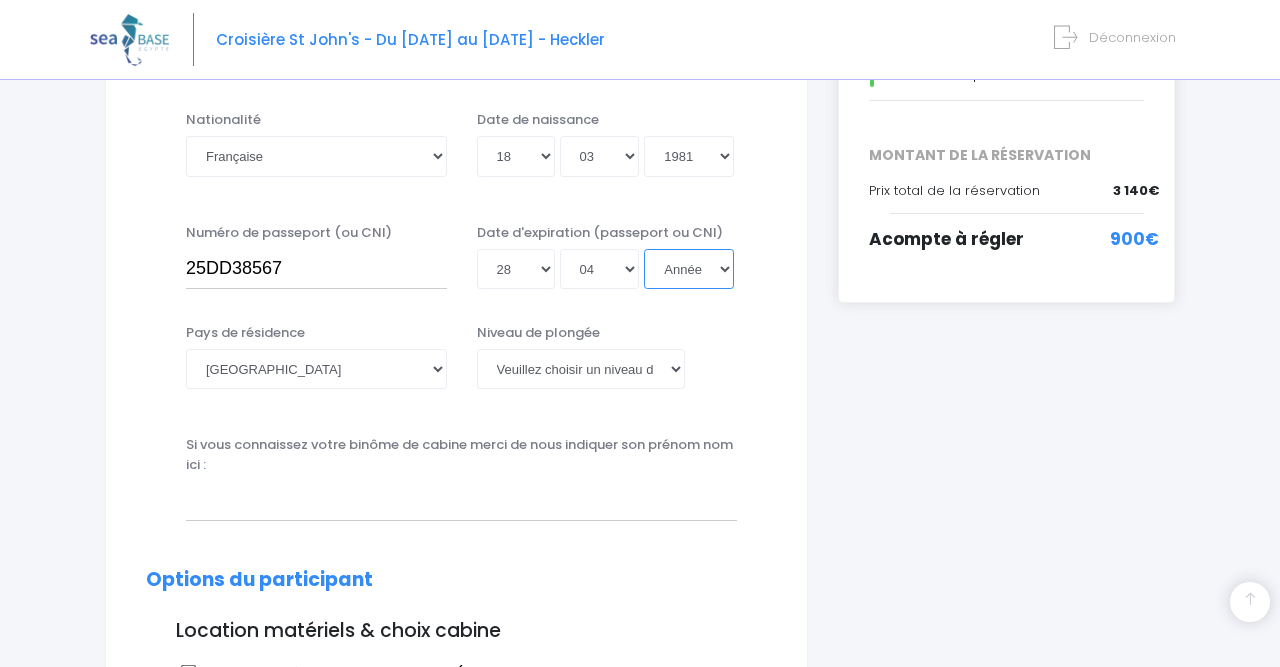 click on "Année 2045 2044 2043 2042 2041 2040 2039 2038 2037 2036 2035 2034 2033 2032 2031 2030 2029 2028 2027 2026 2025 2024 2023 2022 2021 2020 2019 2018 2017 2016 2015 2014 2013 2012 2011 2010 2009 2008 2007 2006 2005 2004 2003 2002 2001 2000 1999 1998 1997 1996 1995 1994 1993 1992 1991 1990 1989 1988 1987 1986 1985 1984 1983 1982 1981 1980 1979 1978 1977 1976 1975 1974 1973 1972 1971 1970 1969 1968 1967 1966 1965 1964 1963 1962 1961 1960 1959 1958 1957 1956 1955 1954 1953 1952 1951 1950 1949 1948 1947 1946 1945 1944 1943 1942 1941 1940 1939 1938 1937 1936 1935 1934 1933 1932 1931 1930 1929 1928 1927 1926 1925 1924 1923 1922 1921 1920 1919 1918 1917 1916 1915 1914 1913 1912 1911 1910 1909 1908 1907 1906 1905 1904 1903 1902 1901 1900" at bounding box center (689, 269) 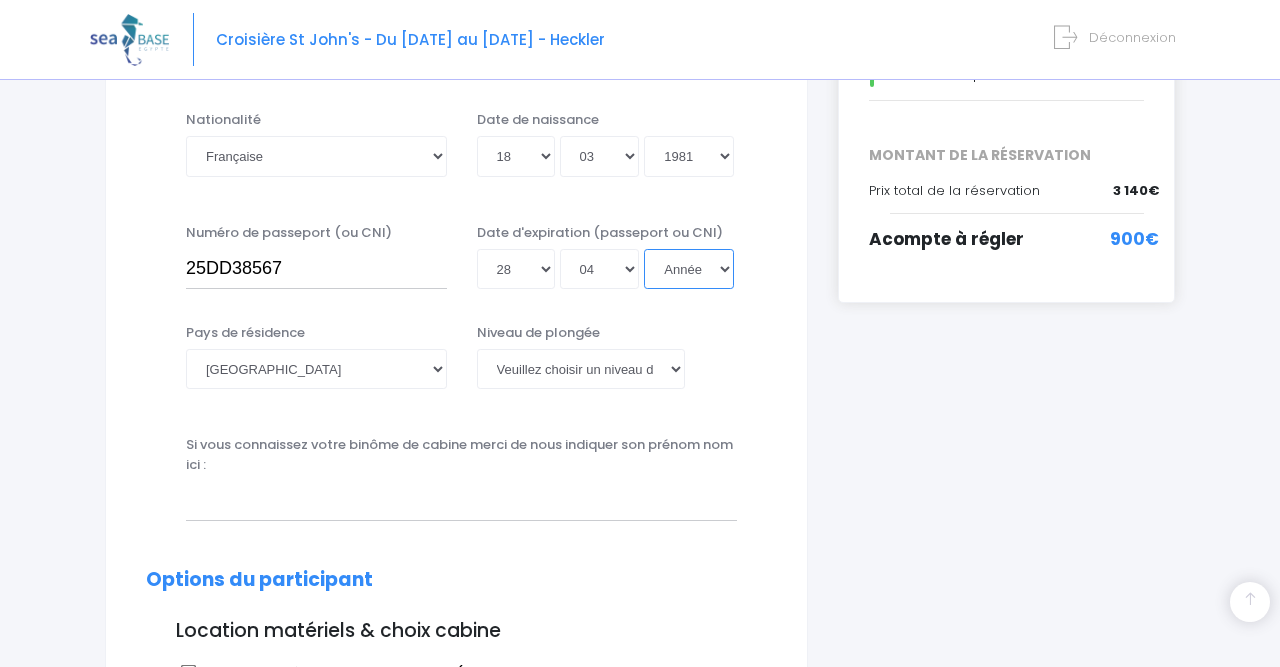 select on "2035" 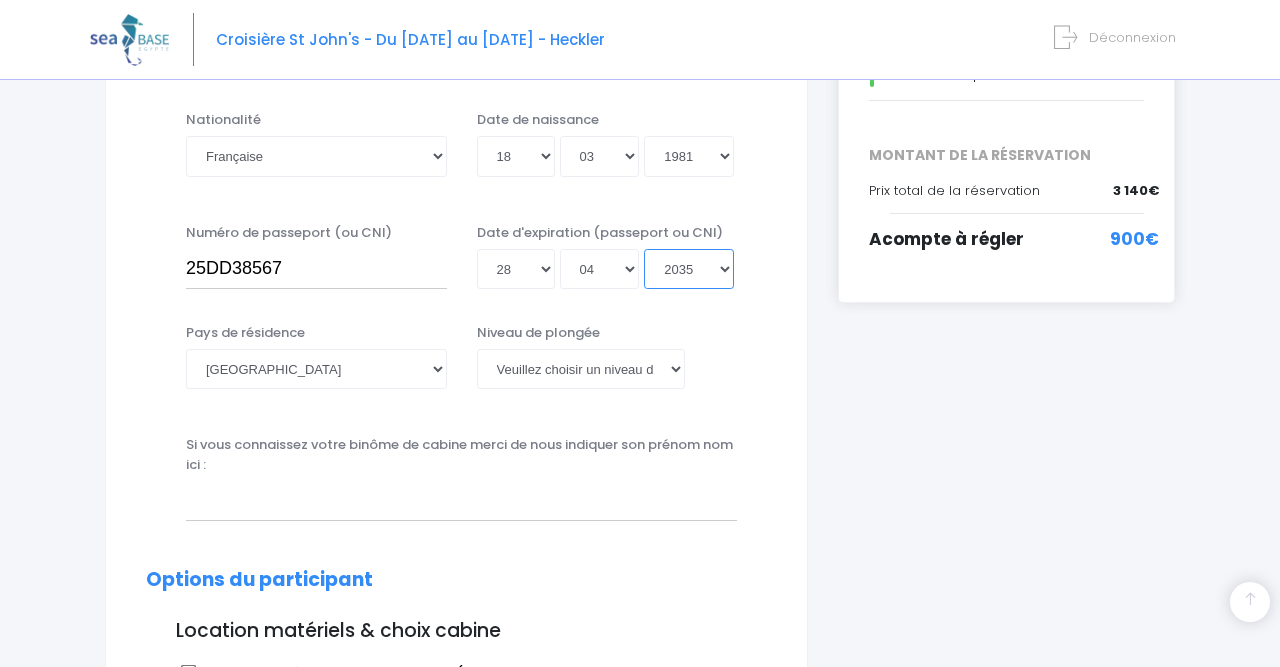 click on "2035" at bounding box center [0, 0] 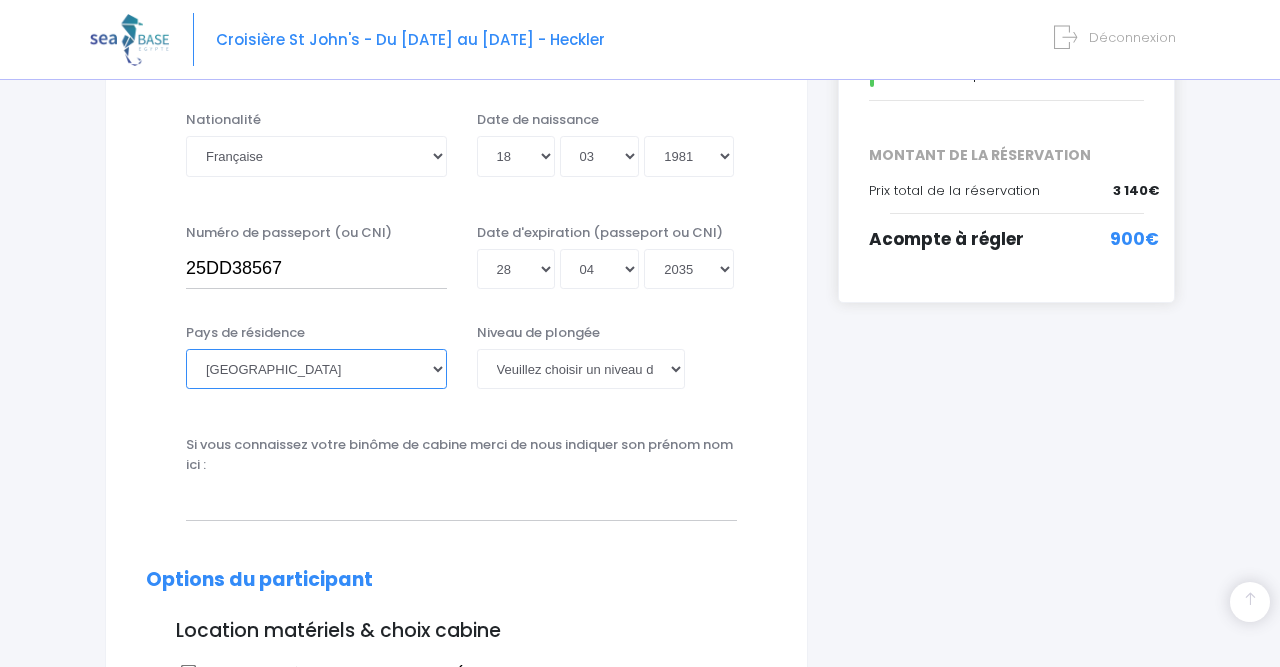 click on "Afghanistan
Afrique du Sud
Albanie
Algérie
Allemagne
Andorre
Angola
Anguilla
Antarctique
Antigua-et-Barbuda Arabie saoudite Argentine Arménie Aruba Australie Cuba" at bounding box center [316, 369] 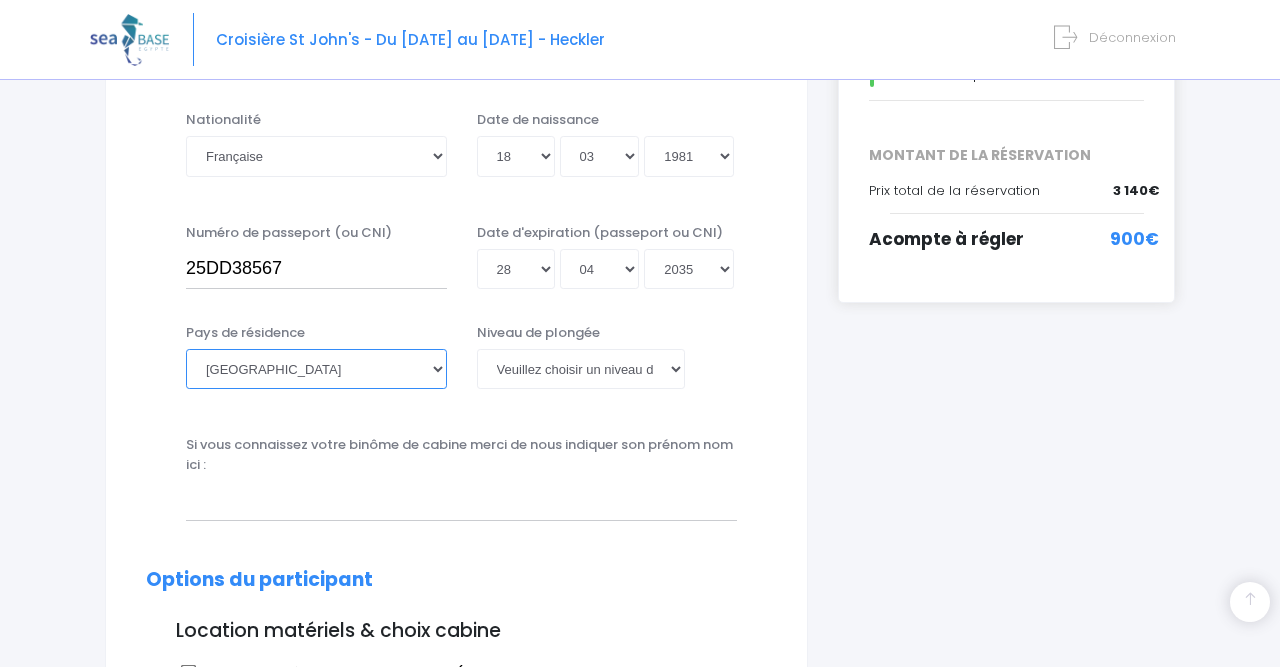 click on "France" at bounding box center [0, 0] 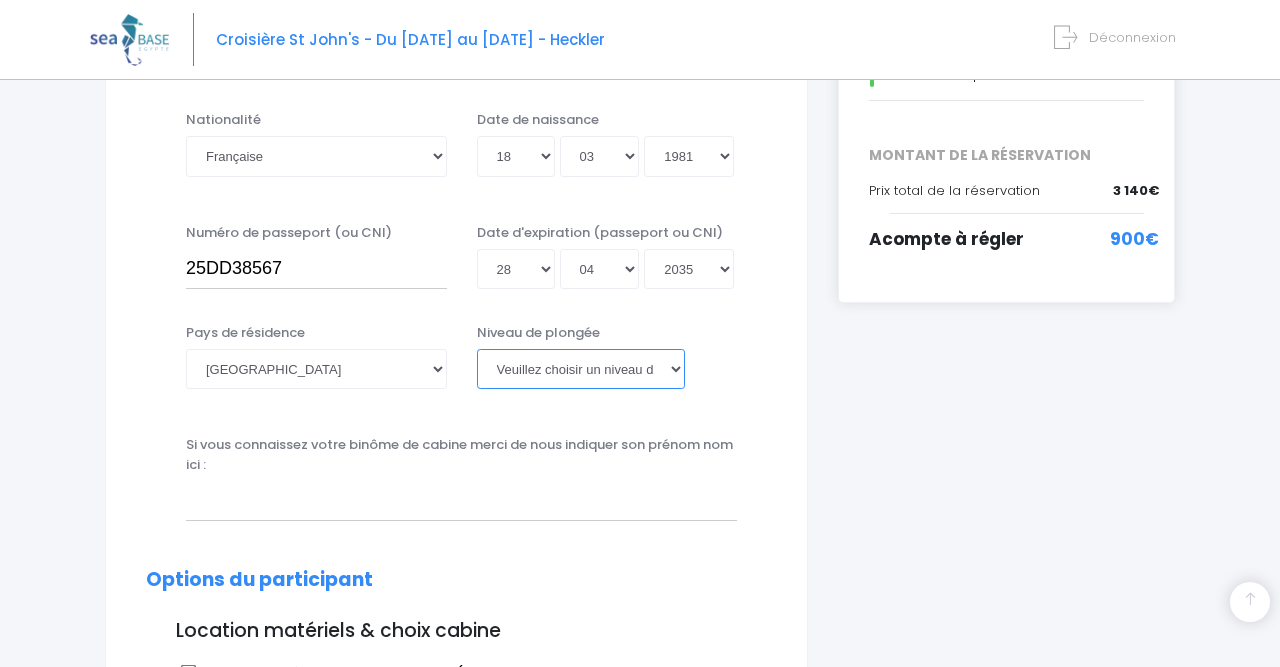 click on "Veuillez choisir un niveau de plongée
Non plongeur
Junior OW diver
Adventure OW diver
Open Water diver
Advanced OW diver
Deep diver
Rescue diver
Dive Master
Instructeur
MSDT
IDC Staff
Master instructeur
Course Director
N1
N2
N3
N4 PA40 MF1 MF2 PE40 Autre" at bounding box center [581, 369] 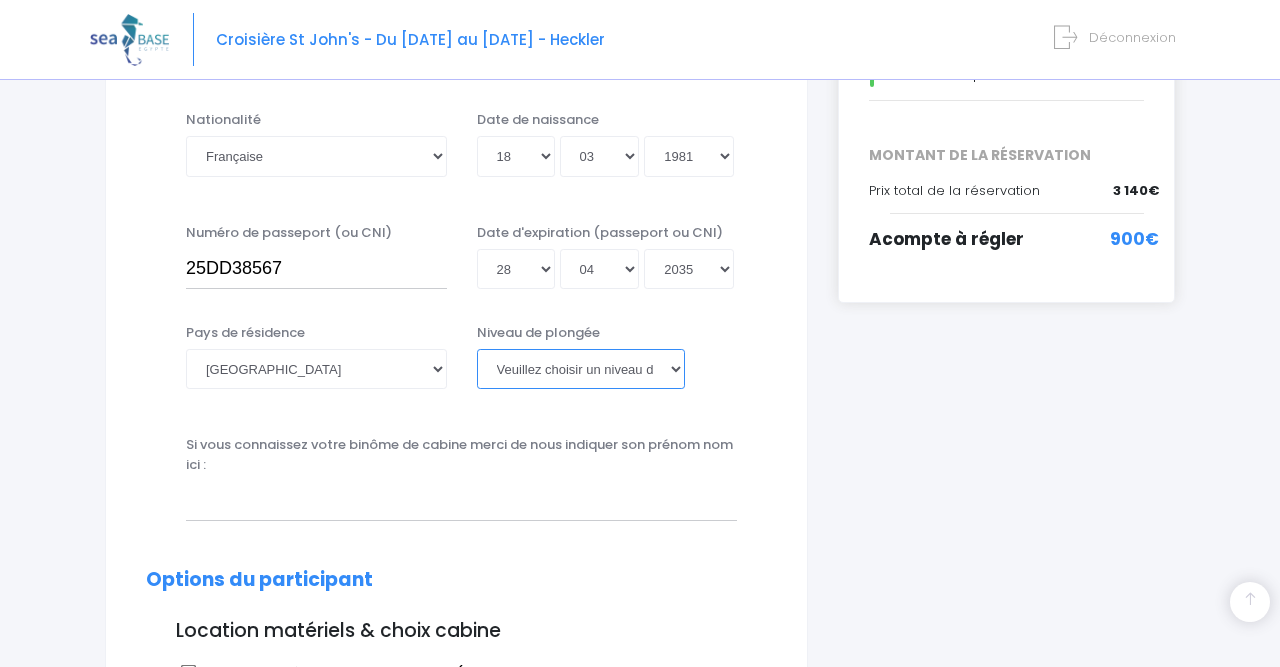 select on "N1" 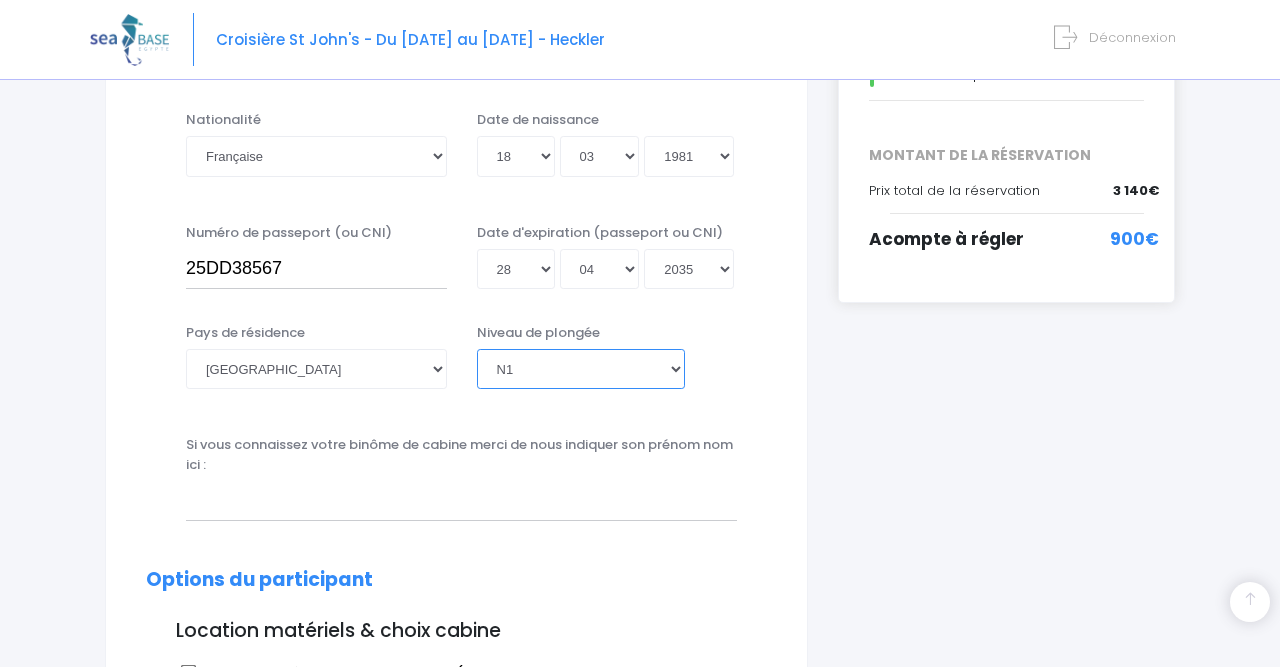 click on "N1" at bounding box center [0, 0] 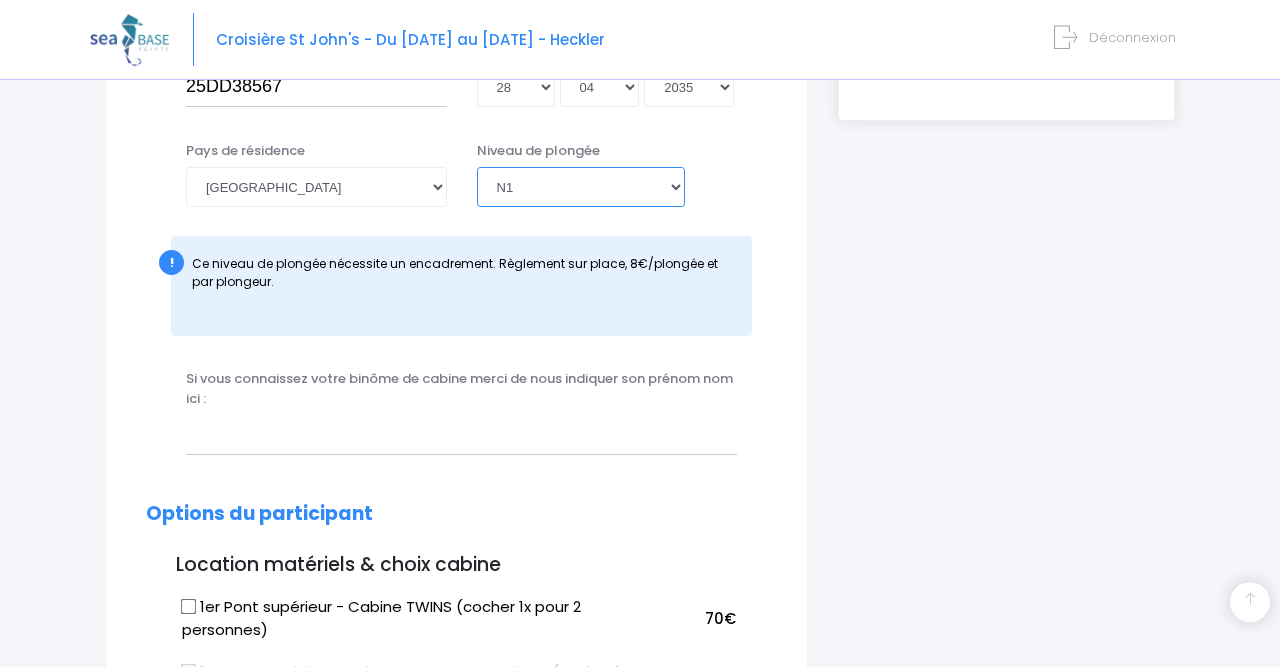 scroll, scrollTop: 832, scrollLeft: 0, axis: vertical 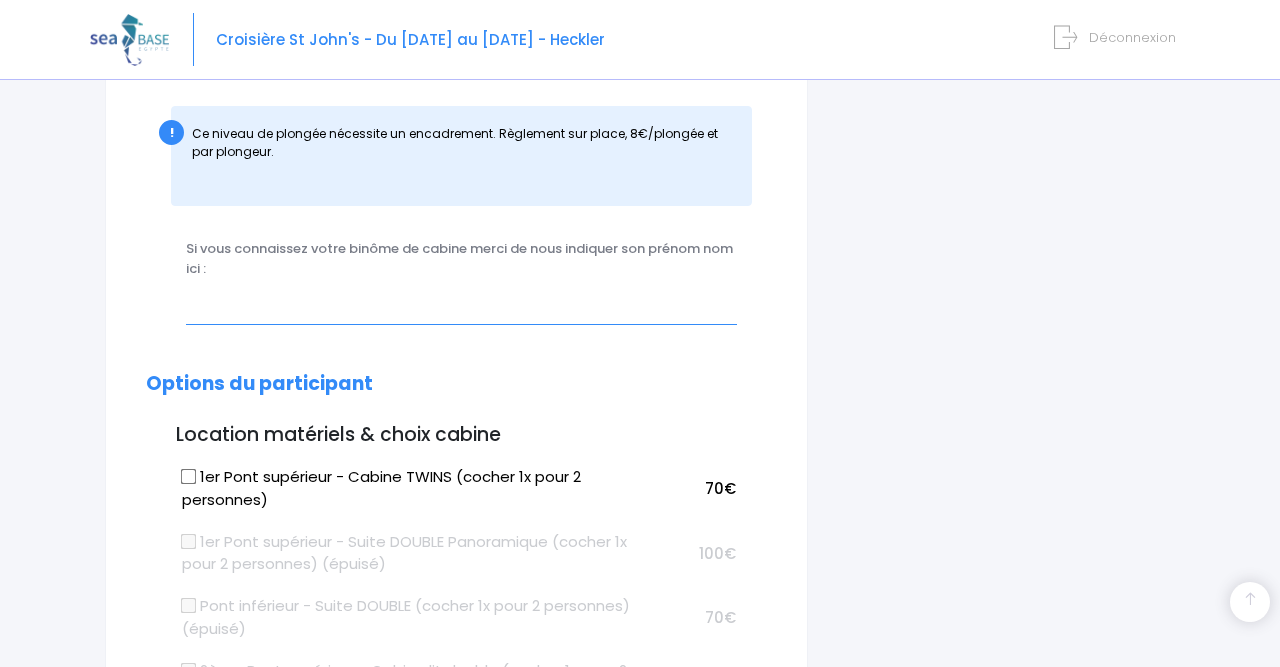 click at bounding box center [461, 305] 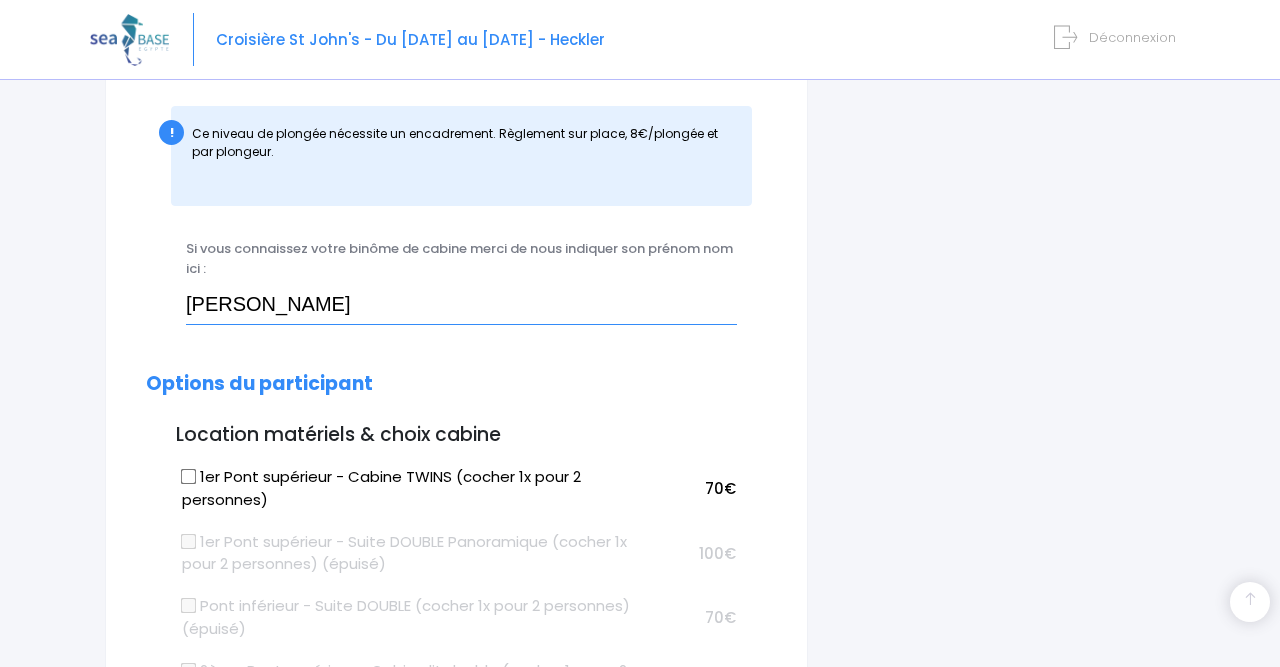 drag, startPoint x: 377, startPoint y: 315, endPoint x: 37, endPoint y: 277, distance: 342.11694 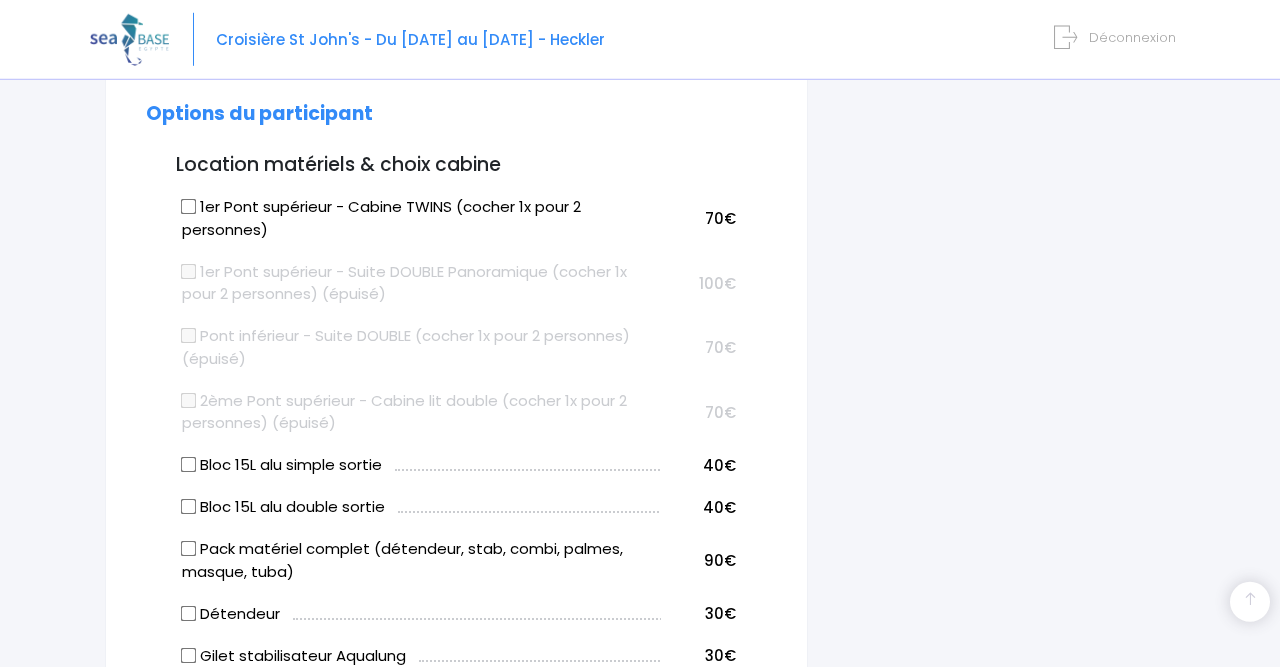 scroll, scrollTop: 1248, scrollLeft: 0, axis: vertical 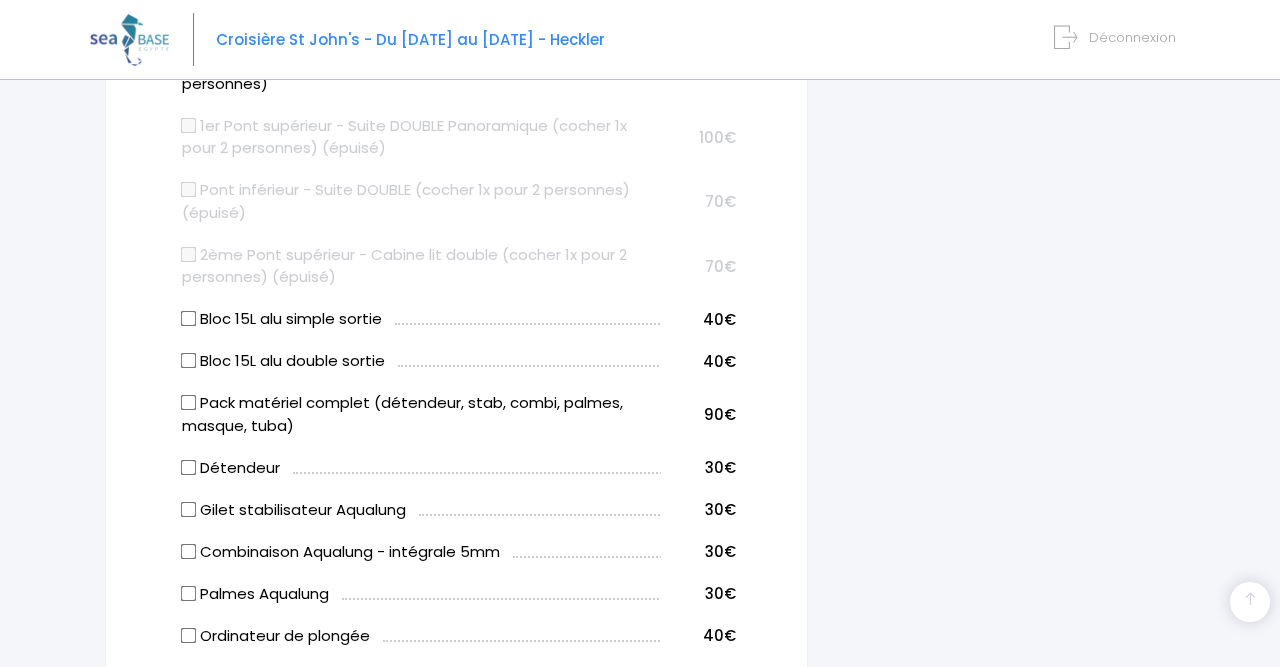 type on "Charlène Braun" 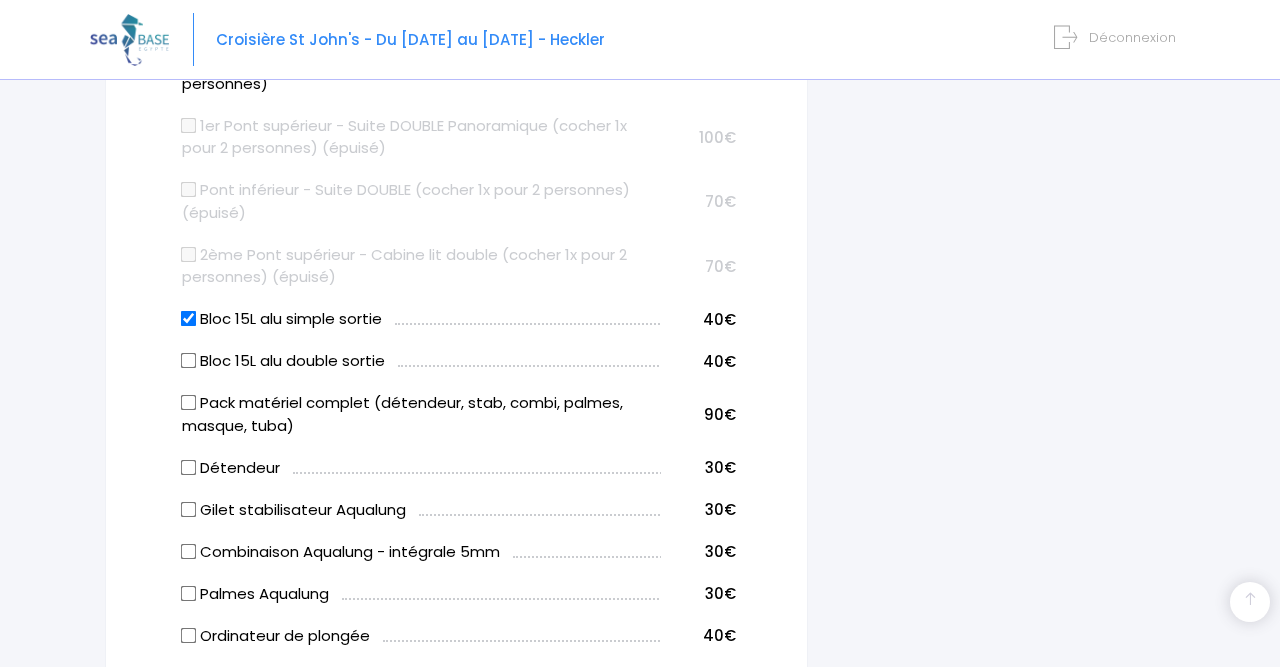 click on "Détendeur" at bounding box center [419, 465] 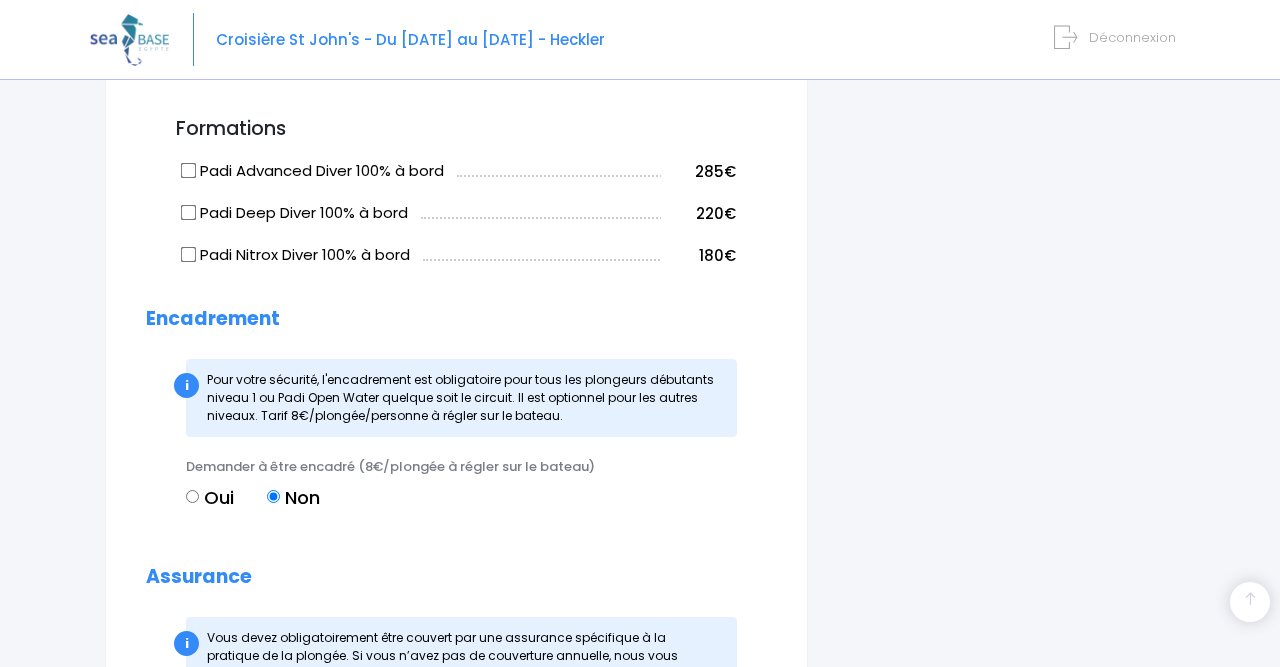 scroll, scrollTop: 1872, scrollLeft: 0, axis: vertical 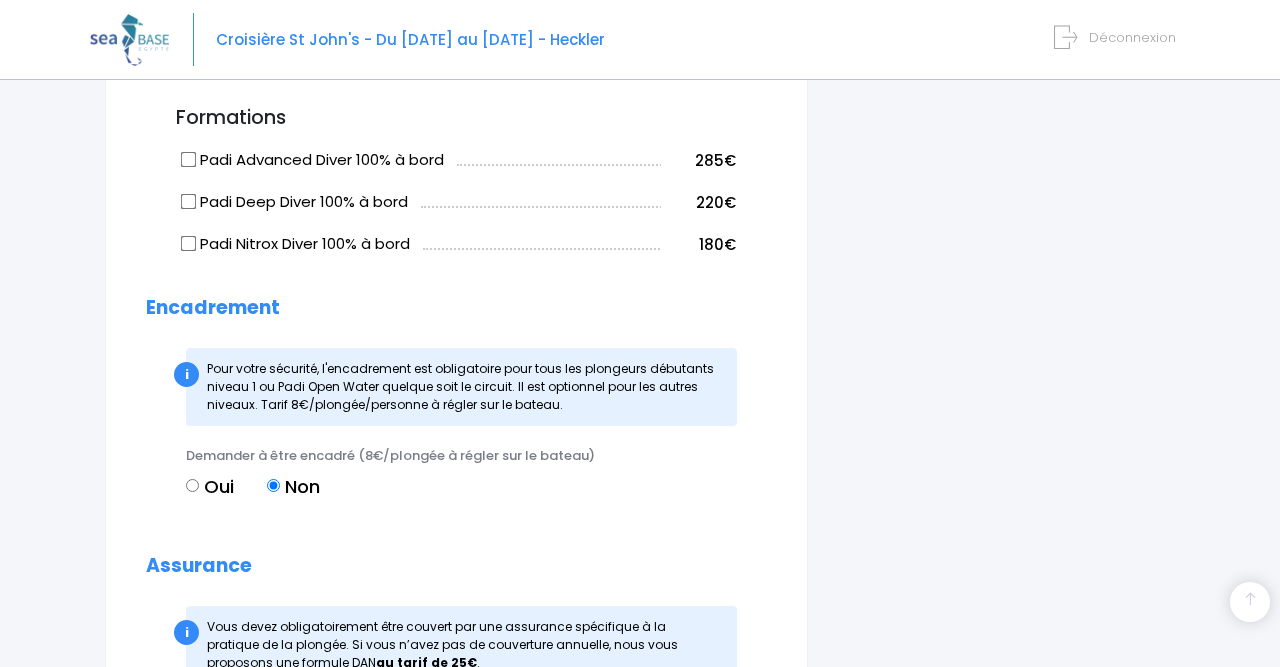 click on "Oui" at bounding box center (192, 485) 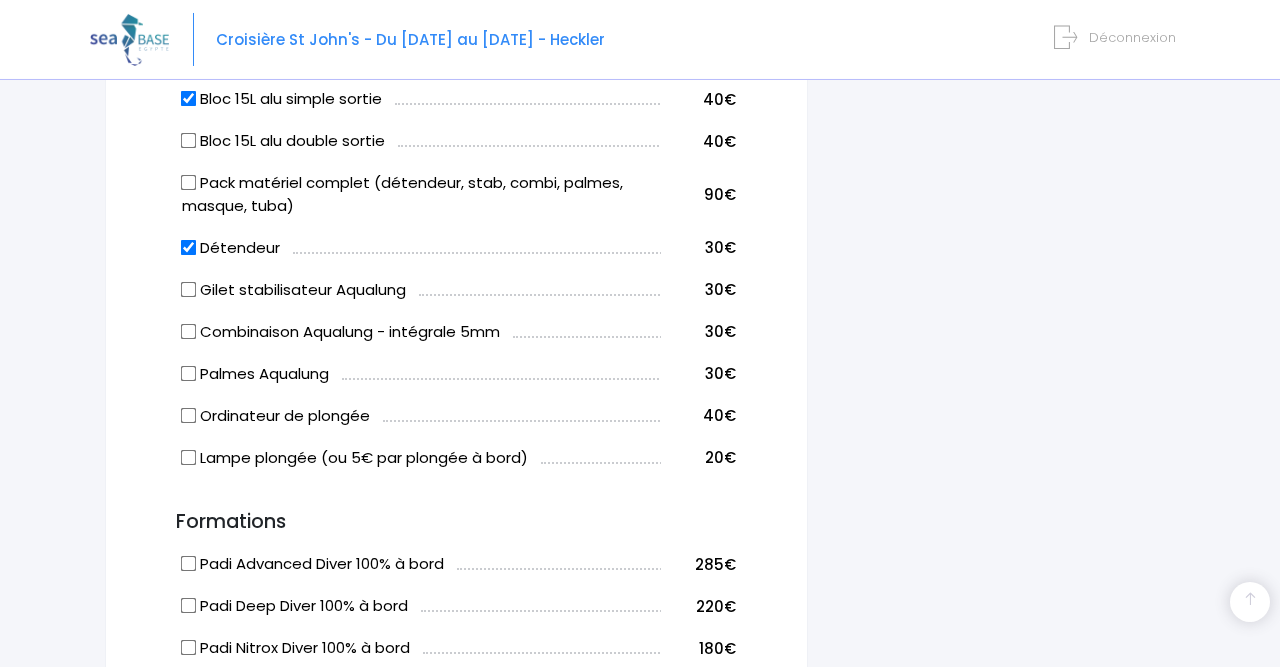scroll, scrollTop: 1456, scrollLeft: 0, axis: vertical 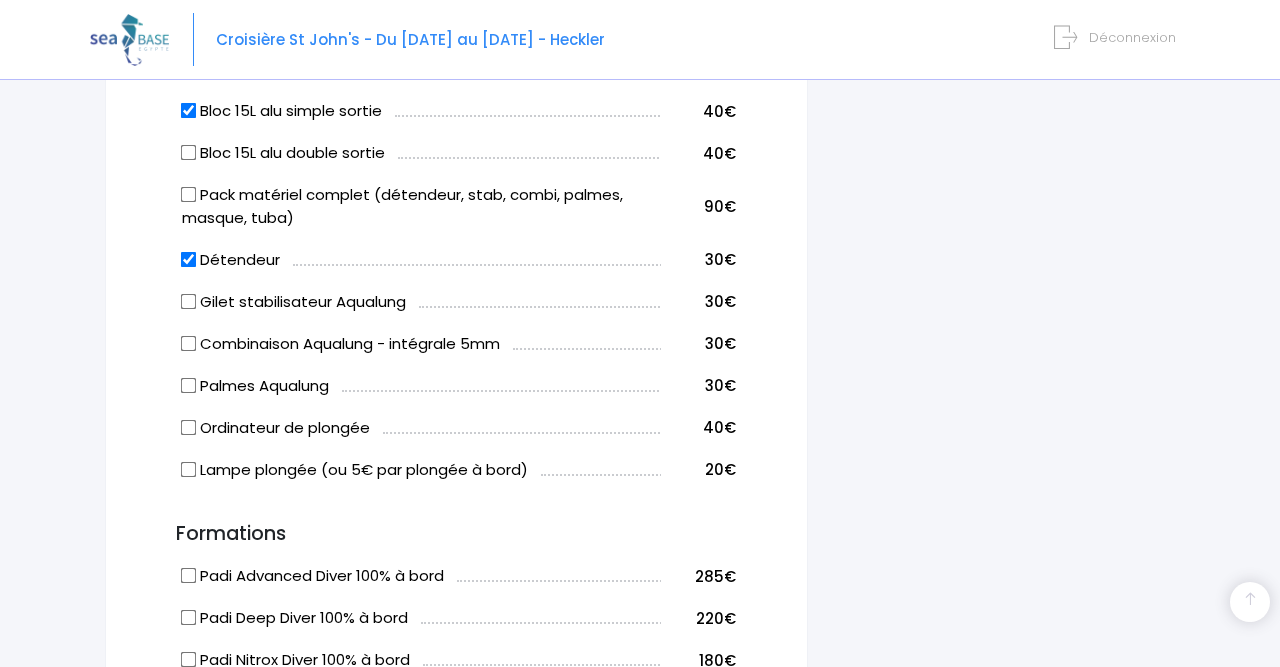 click on "Gilet stabilisateur Aqualung" at bounding box center [189, 301] 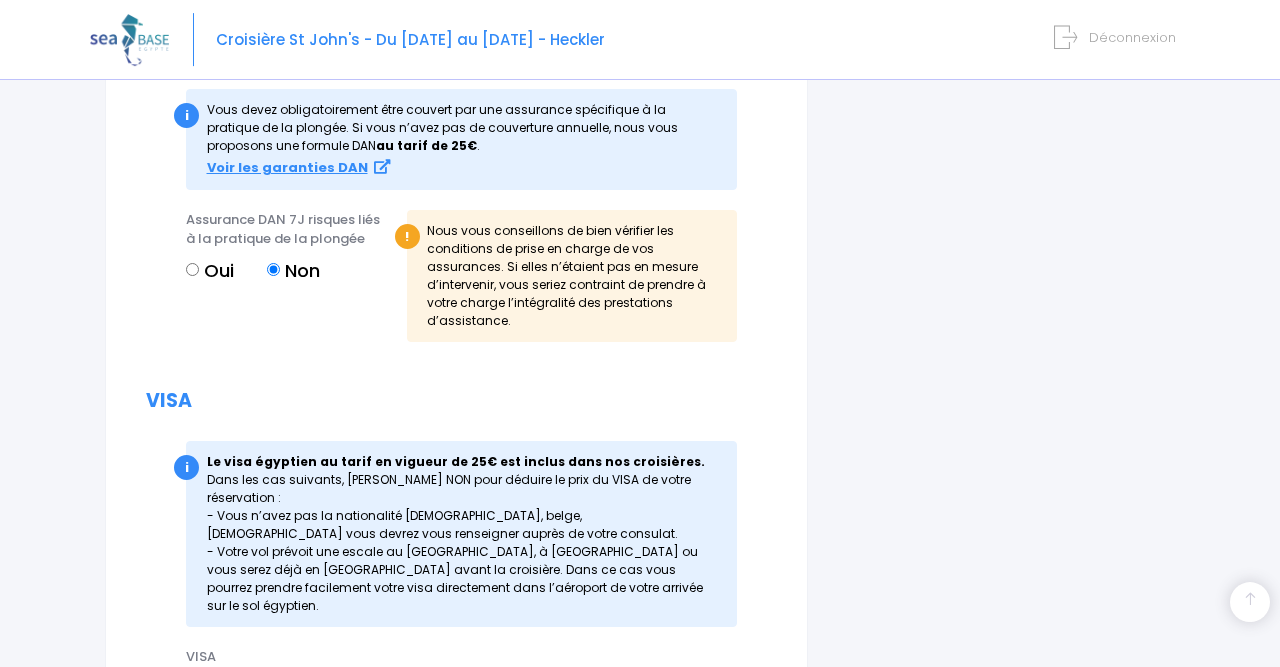 scroll, scrollTop: 2704, scrollLeft: 0, axis: vertical 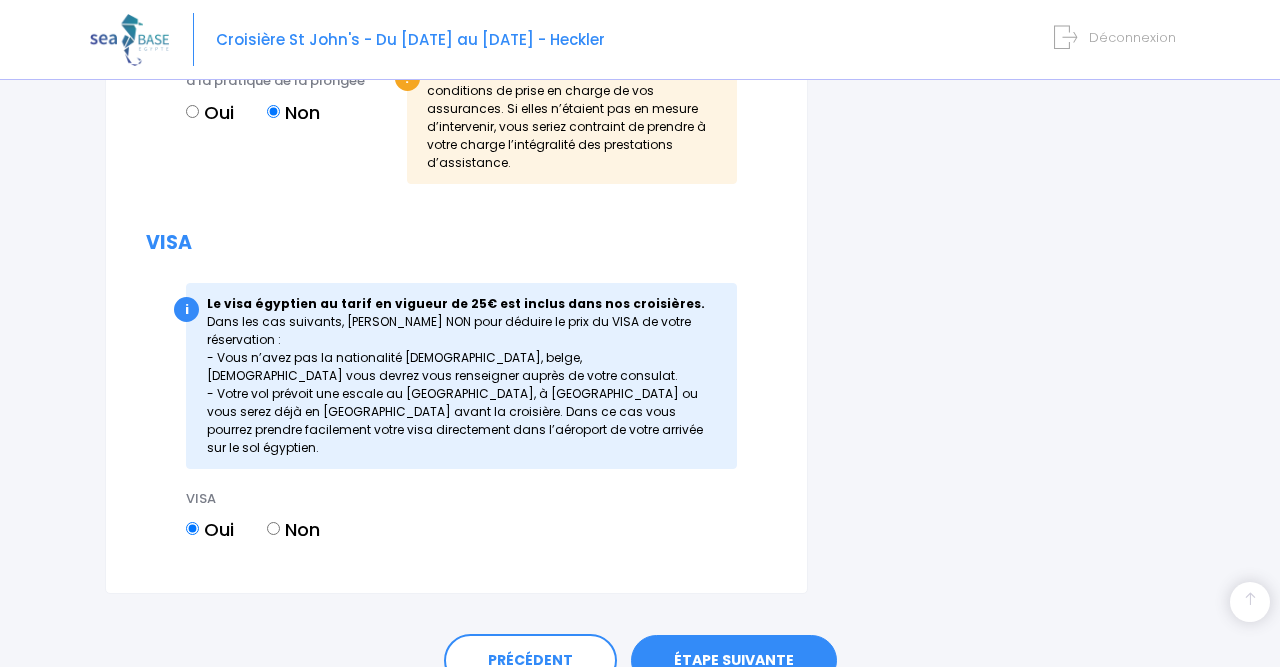 click on "ÉTAPE SUIVANTE" at bounding box center (734, 661) 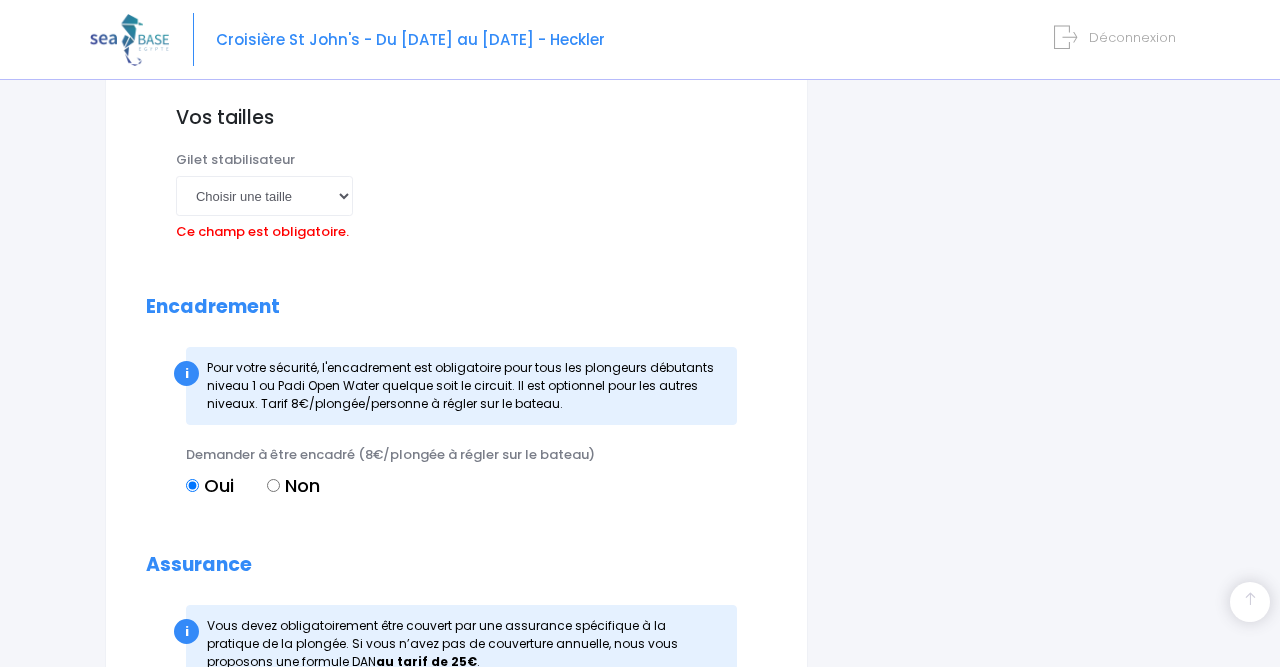 scroll, scrollTop: 2036, scrollLeft: 0, axis: vertical 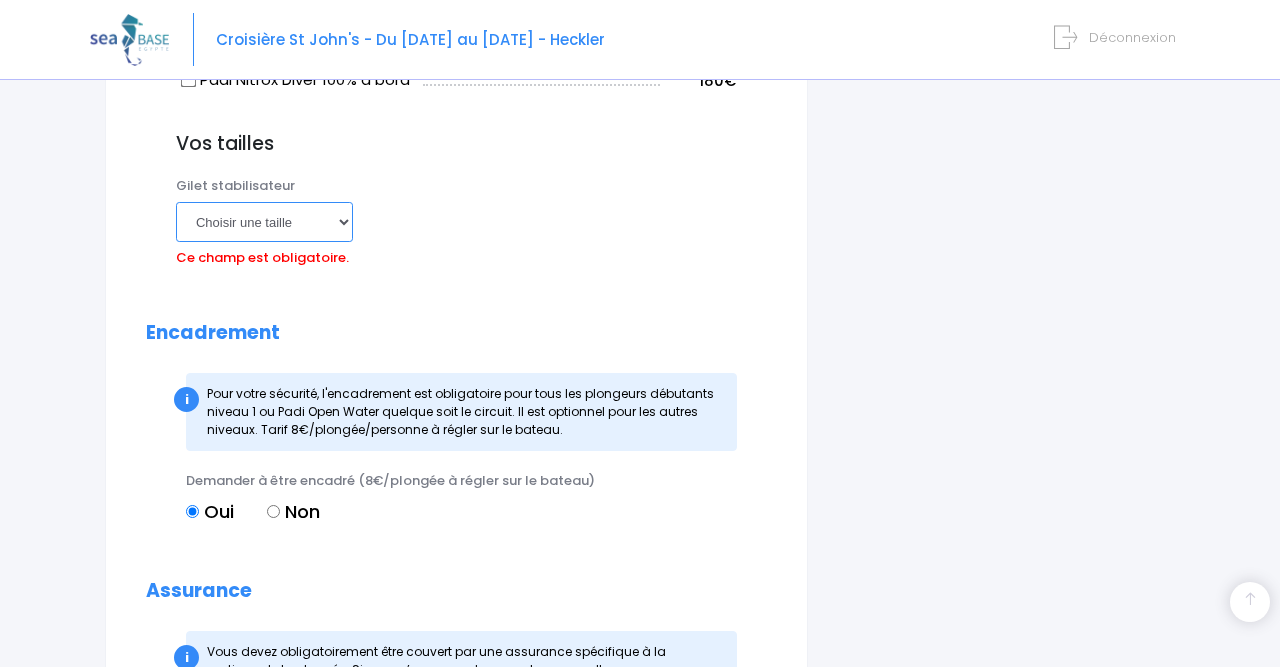 click on "Choisir une taille
XXS
XS
S
M
ML
L
XL
XXL" at bounding box center [264, 222] 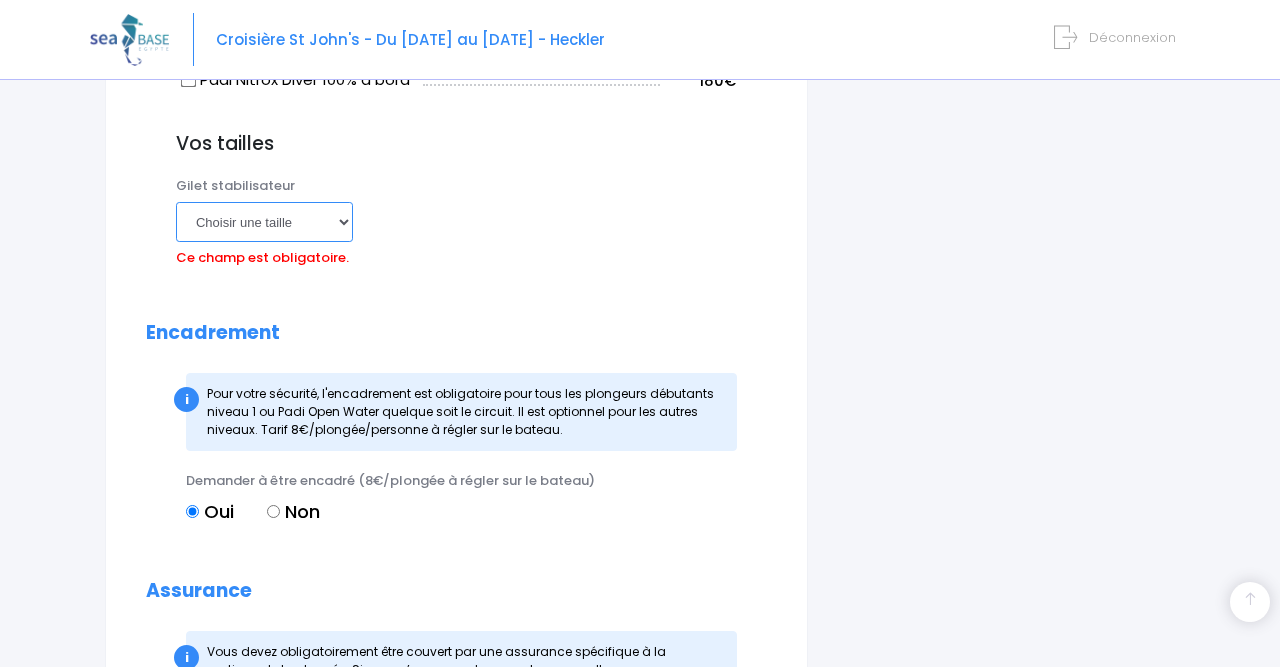 select on "M" 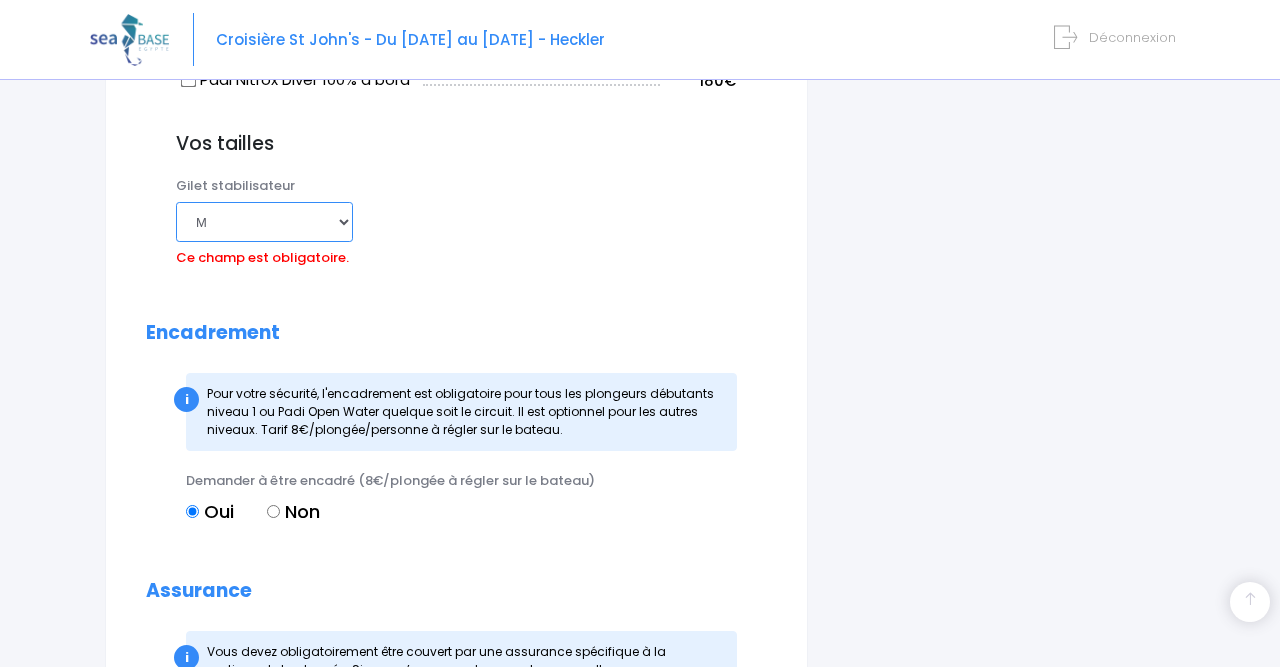 click on "M" at bounding box center [0, 0] 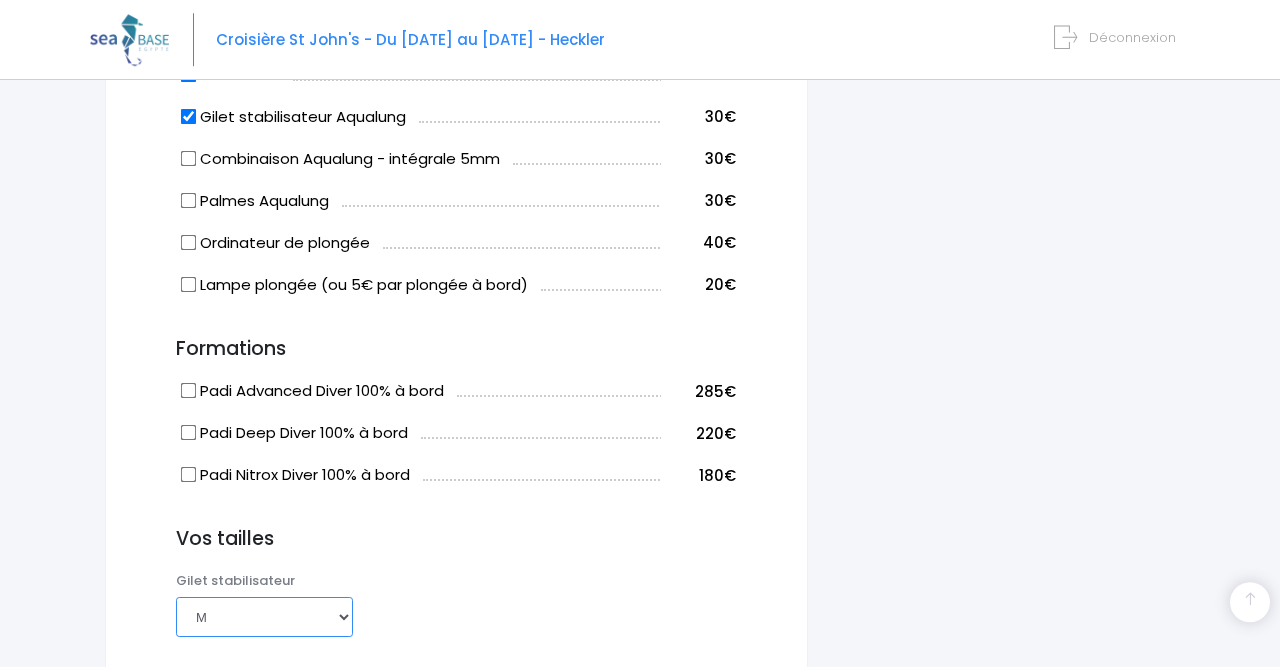 scroll, scrollTop: 1620, scrollLeft: 0, axis: vertical 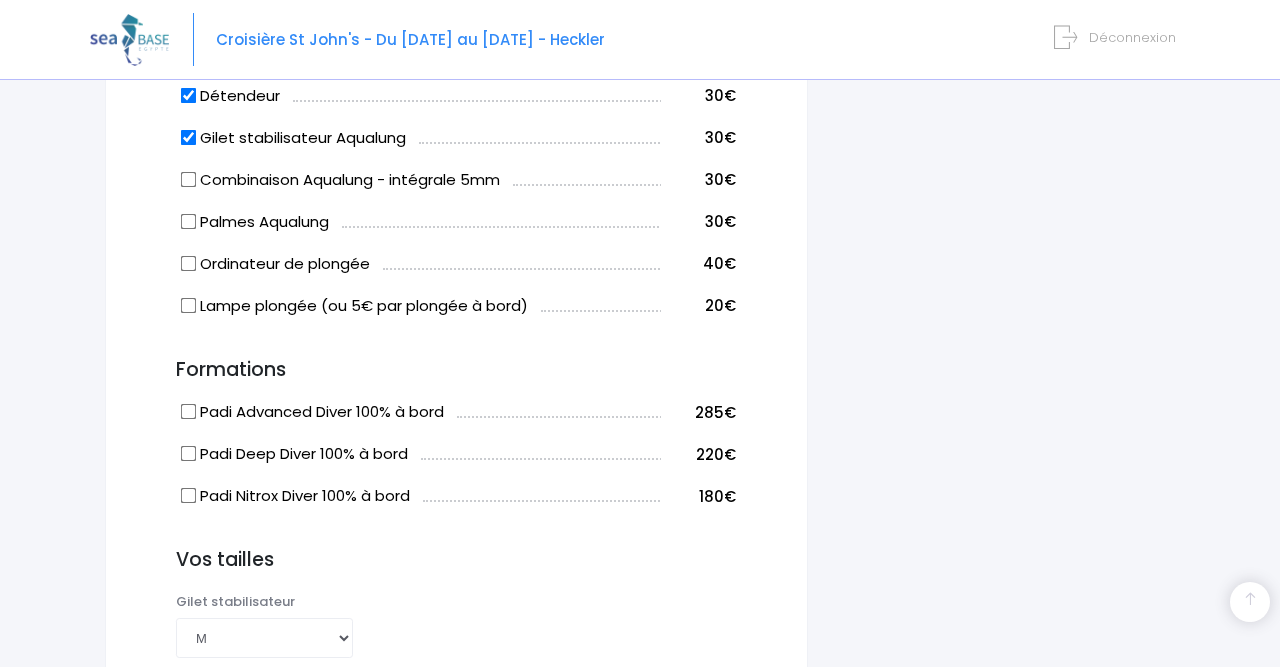 click on "Vos tailles
Palmes
Choisir une taille
36/37
38/39
40/41
42/43
44/45
46/47
Combinaison Choisir une taille XS S M" at bounding box center [456, 610] 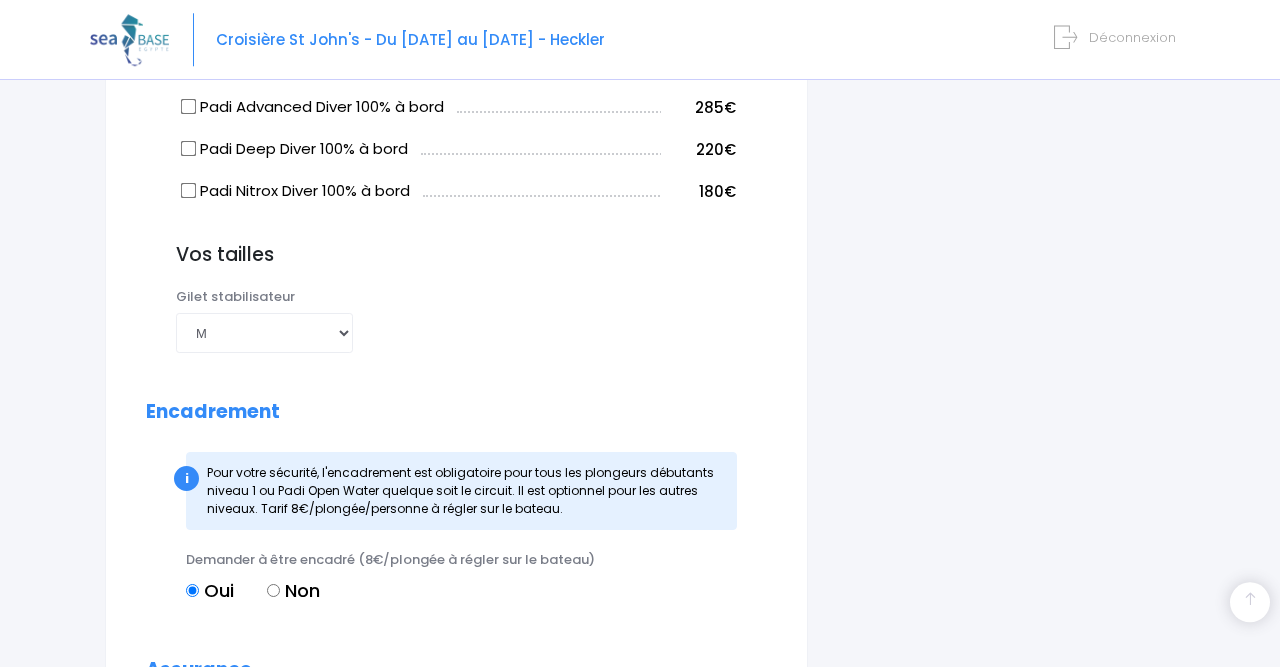 scroll, scrollTop: 2036, scrollLeft: 0, axis: vertical 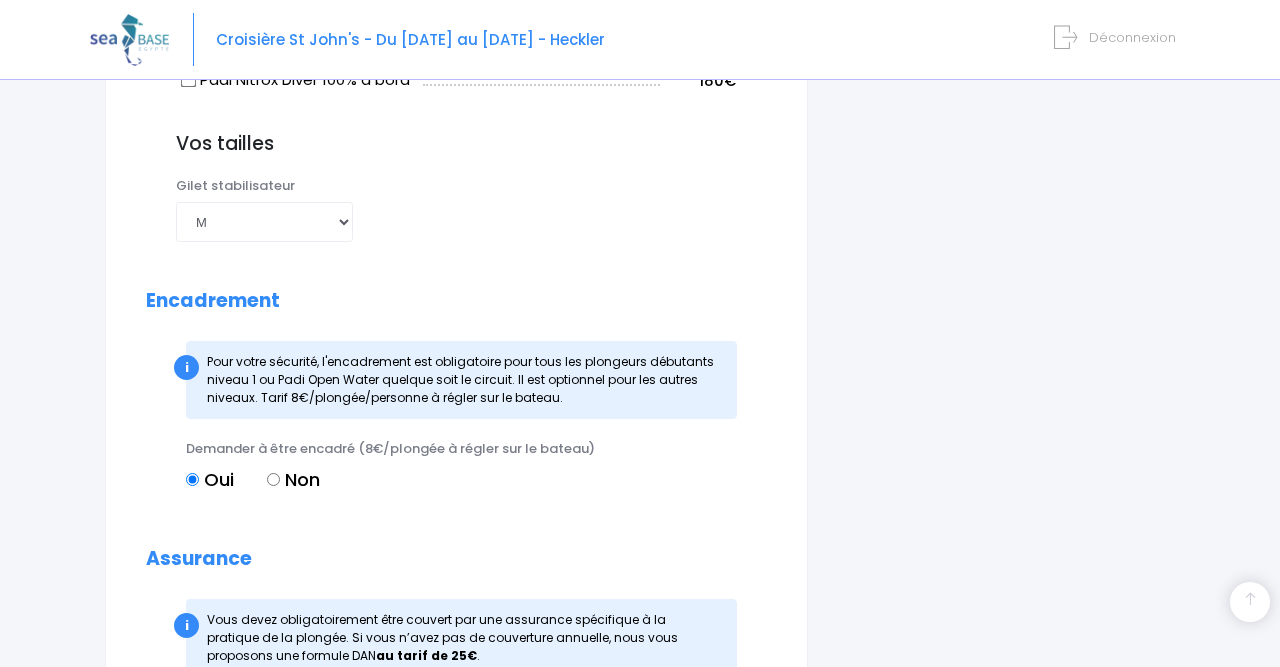 click on "i
Complétez votre réservation et réglez l'acompte avant le
15/07/2025
Récapitulatif de votre réservation
VOS PARTICIPANTS
Charlene Braun
1 640€" at bounding box center [1006, -277] 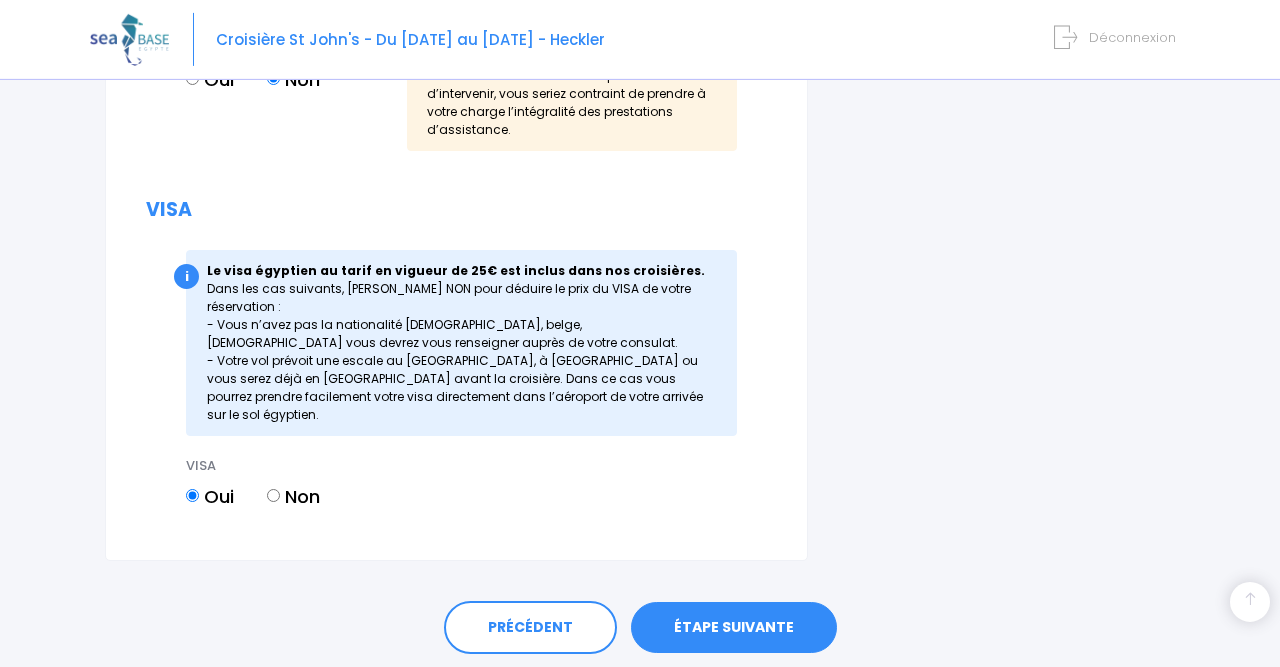 scroll, scrollTop: 2764, scrollLeft: 0, axis: vertical 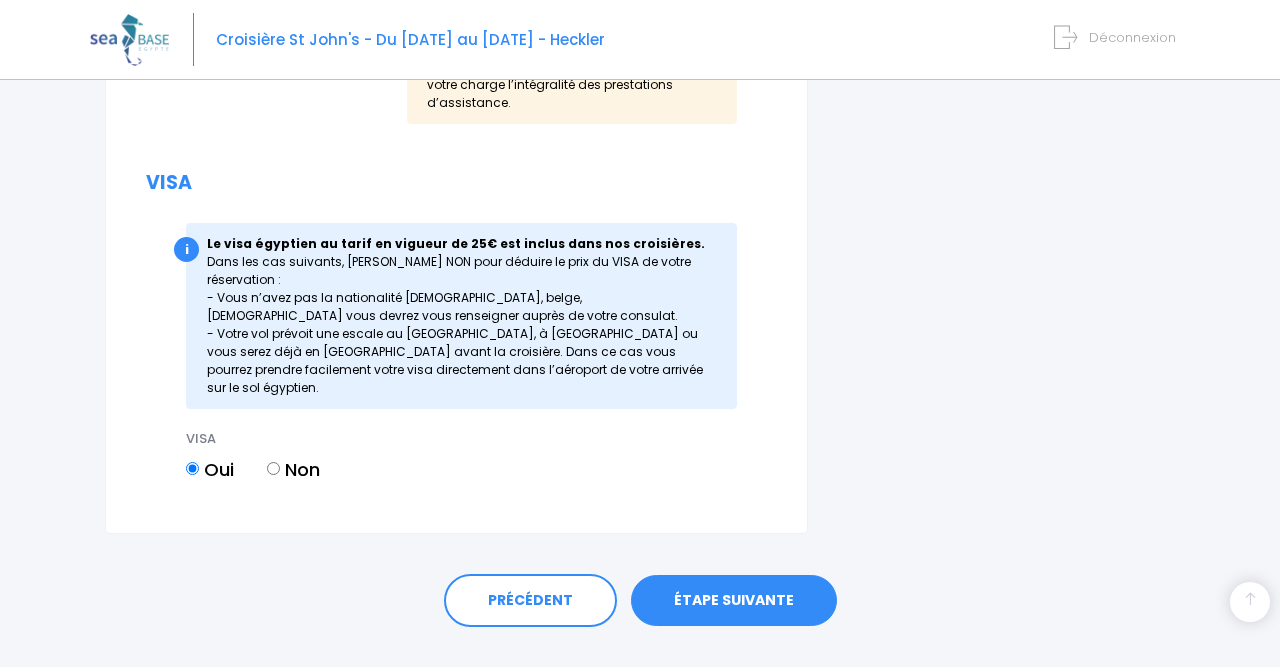 click on "ÉTAPE SUIVANTE" at bounding box center [734, 601] 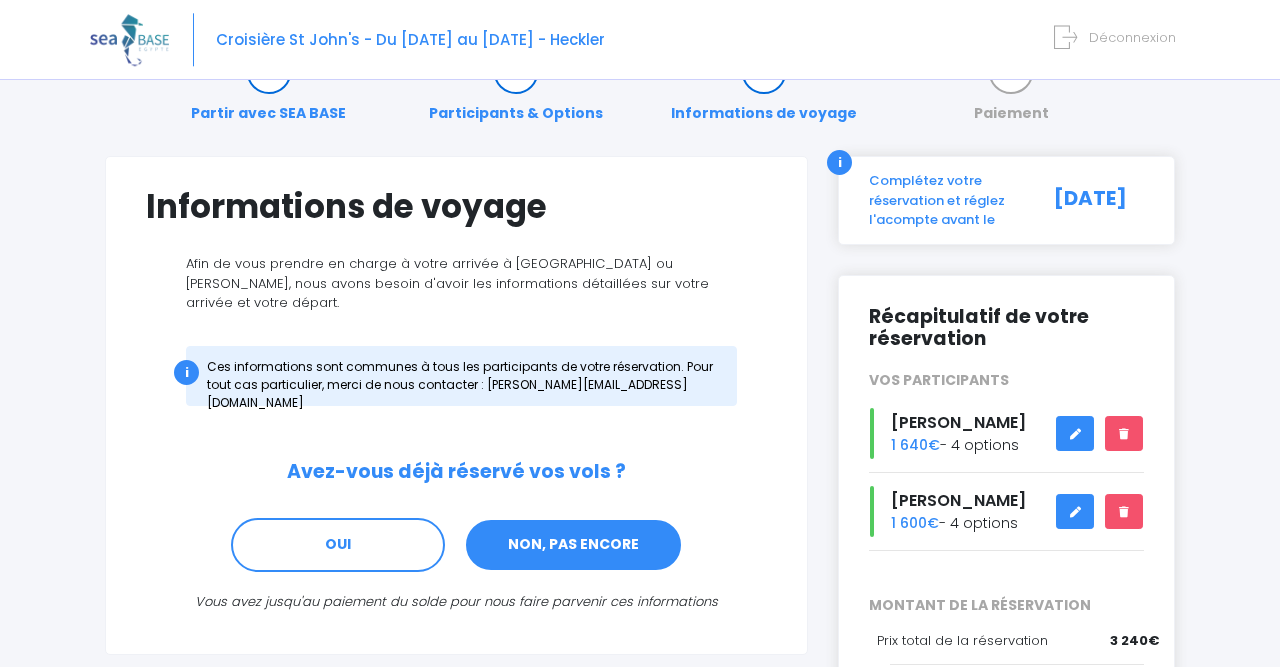 scroll, scrollTop: 104, scrollLeft: 0, axis: vertical 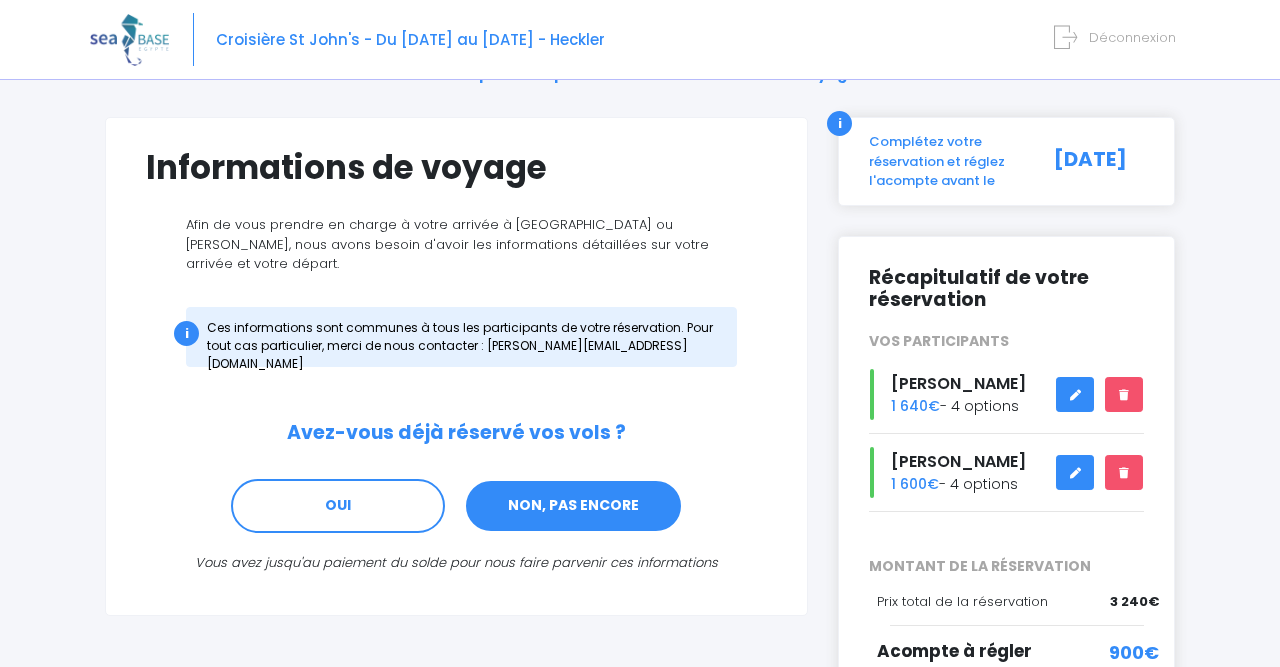 click on "NON, PAS ENCORE" at bounding box center (573, 506) 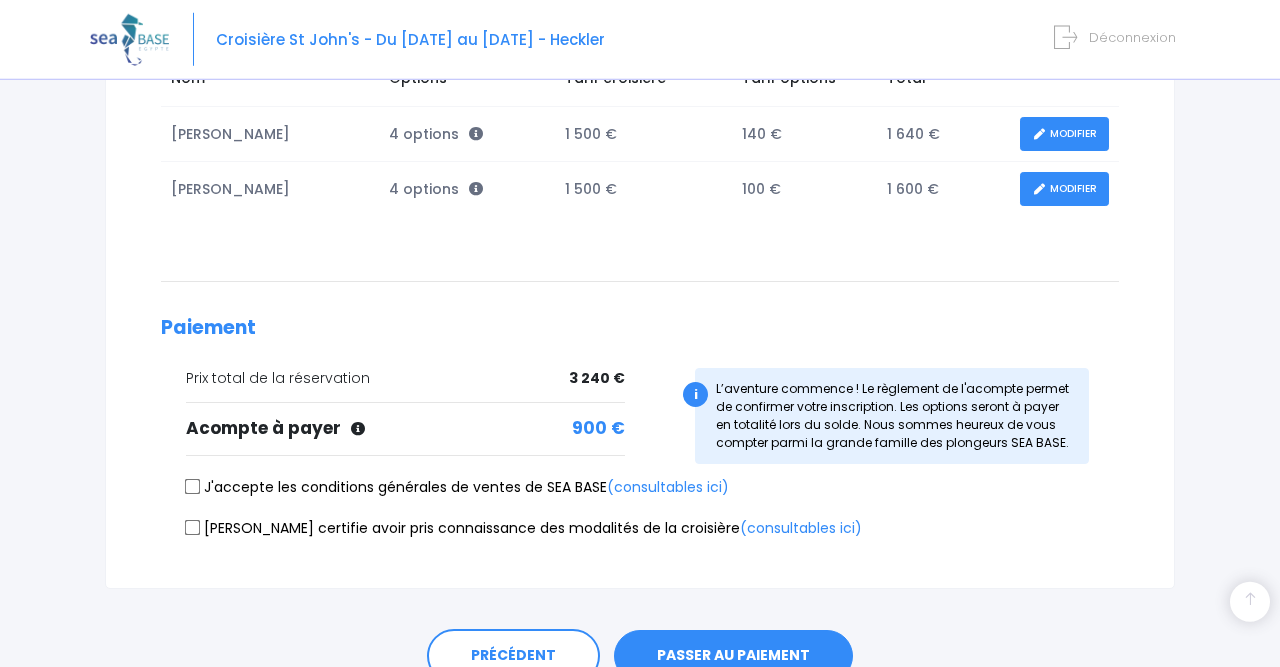 scroll, scrollTop: 416, scrollLeft: 0, axis: vertical 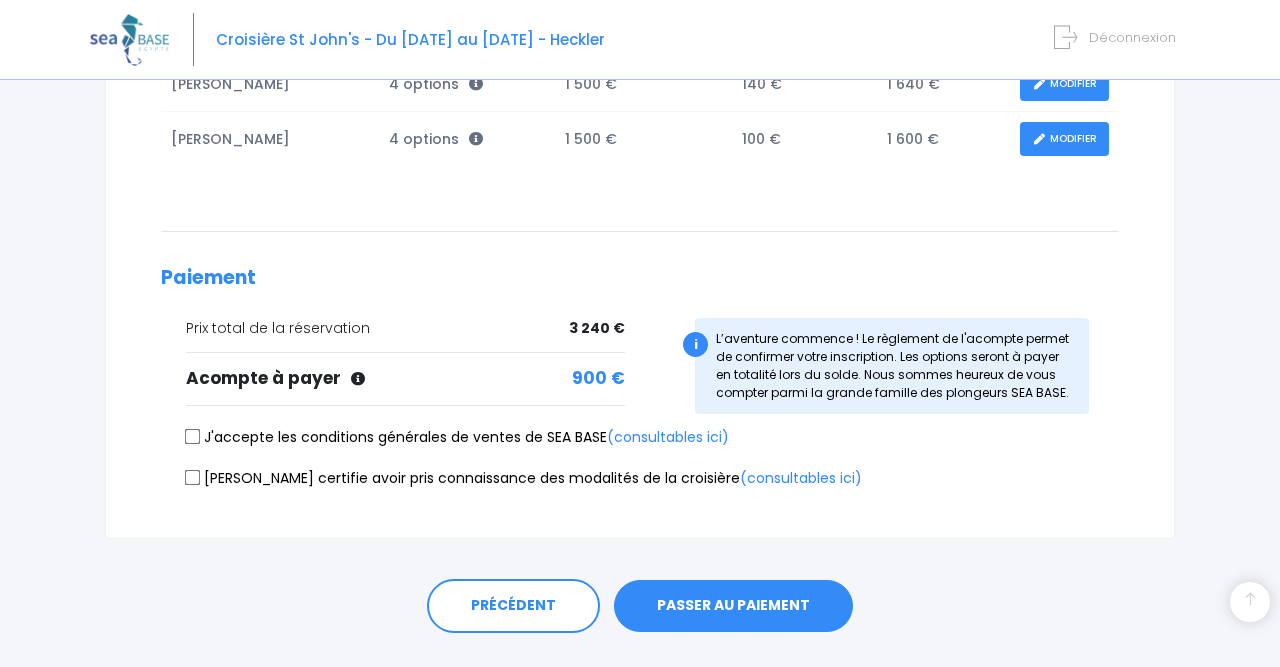 click on "J'accepte les conditions générales de ventes de SEA BASE  (consultables ici)" at bounding box center [193, 437] 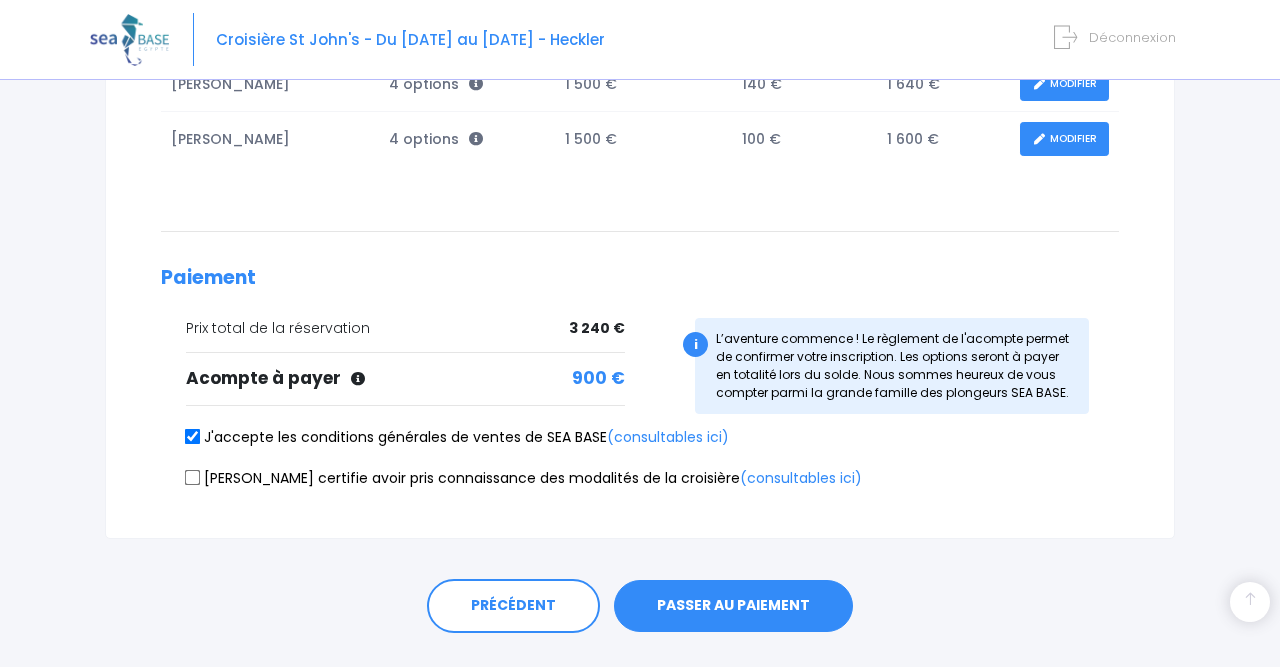 click on "Je certifie avoir pris connaissance des modalités de la croisière  (consultables ici)" at bounding box center (193, 477) 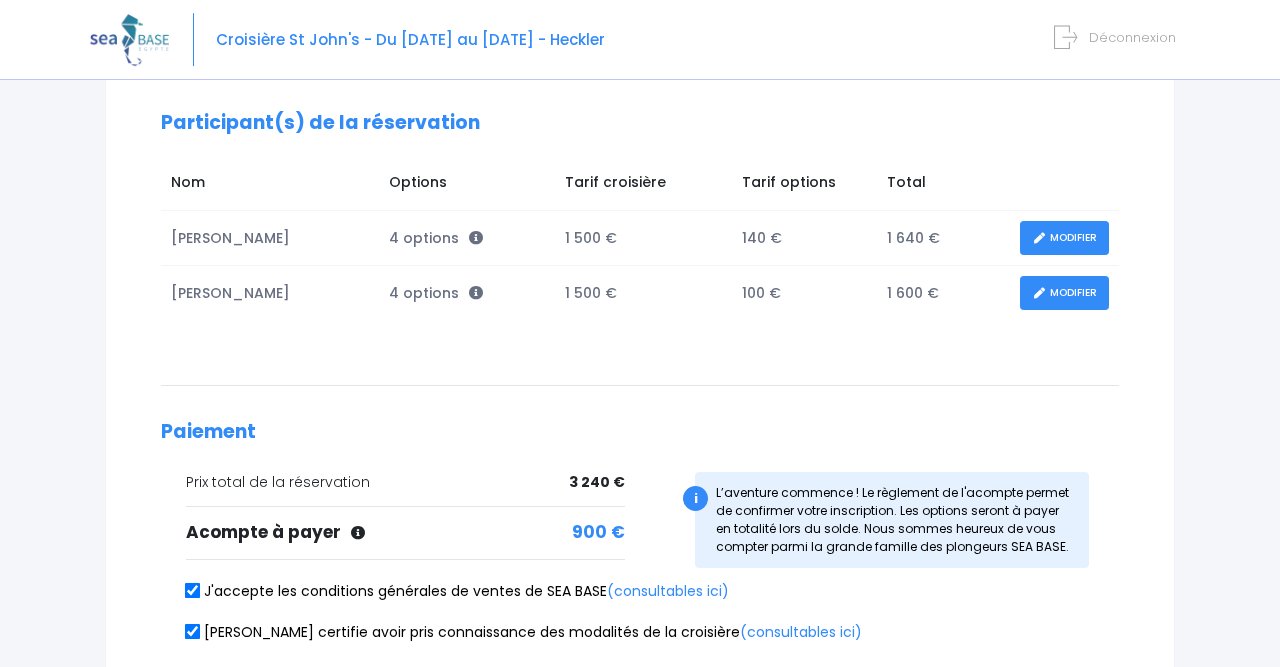 scroll, scrollTop: 250, scrollLeft: 0, axis: vertical 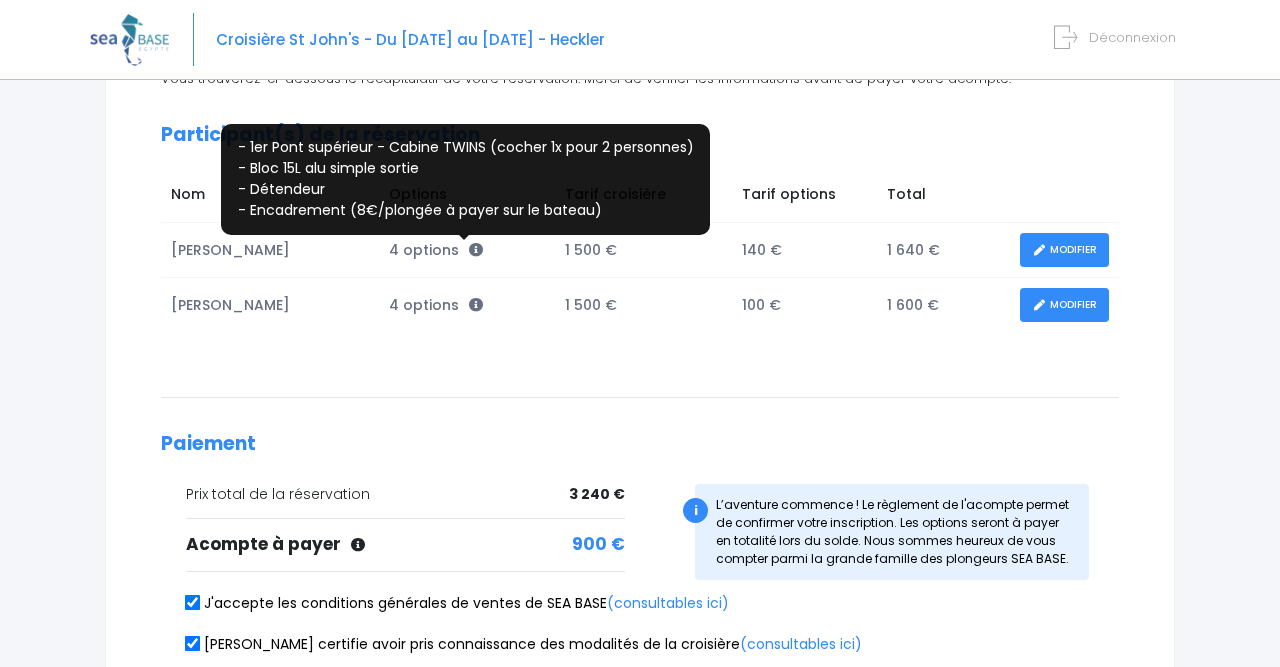 click at bounding box center [476, 250] 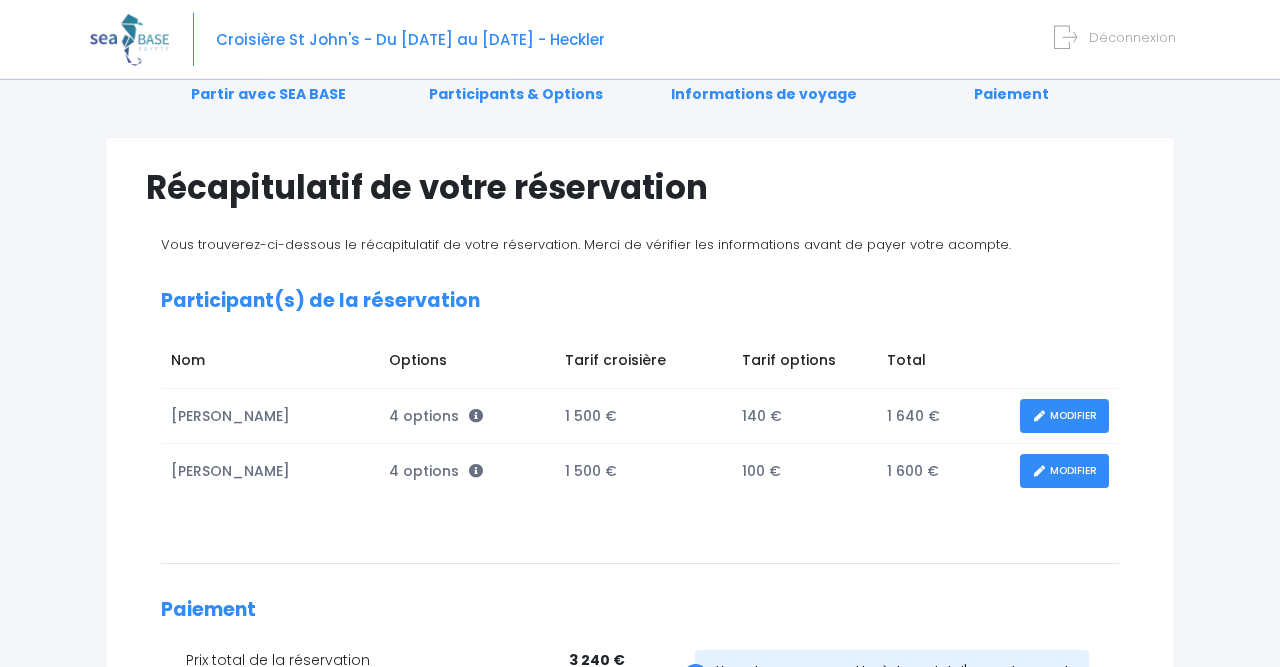 scroll, scrollTop: 0, scrollLeft: 0, axis: both 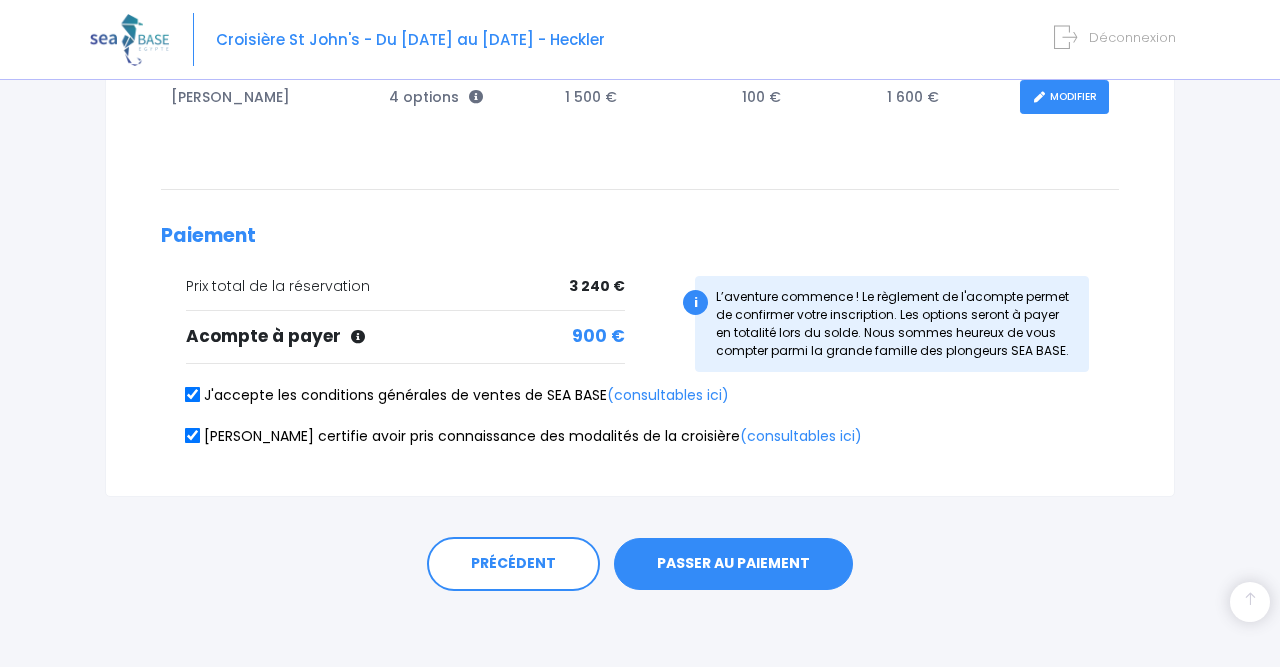 click on "PASSER AU PAIEMENT" at bounding box center (733, 564) 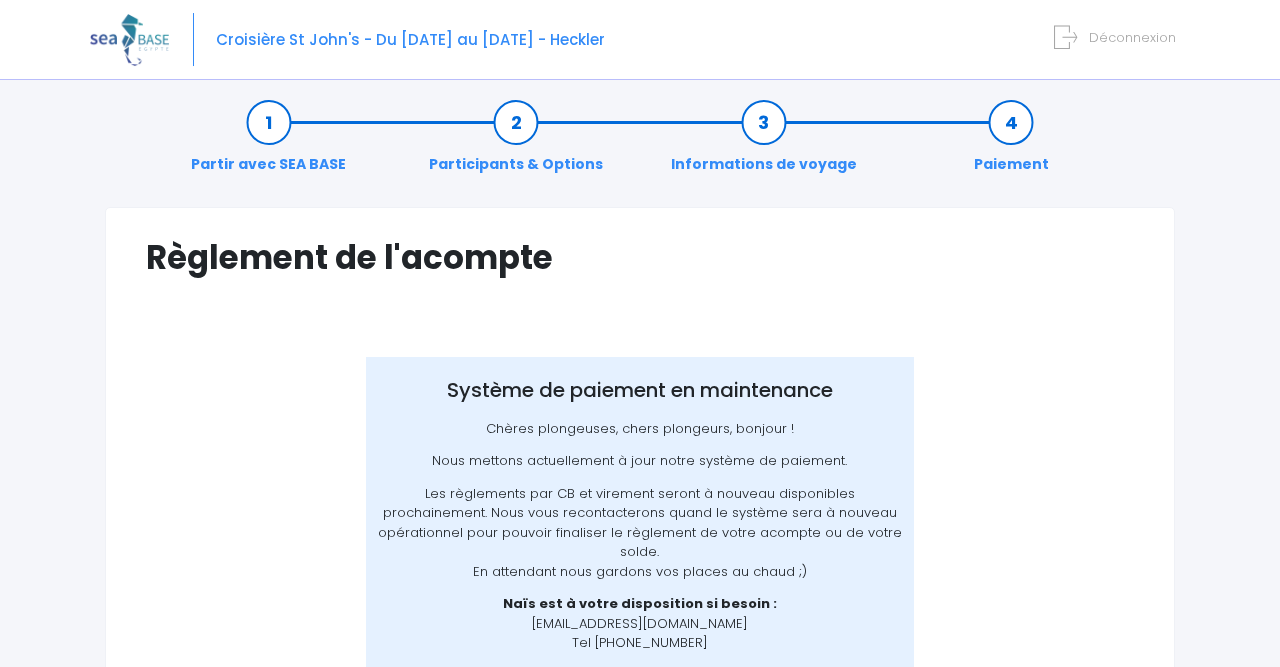 scroll, scrollTop: 0, scrollLeft: 0, axis: both 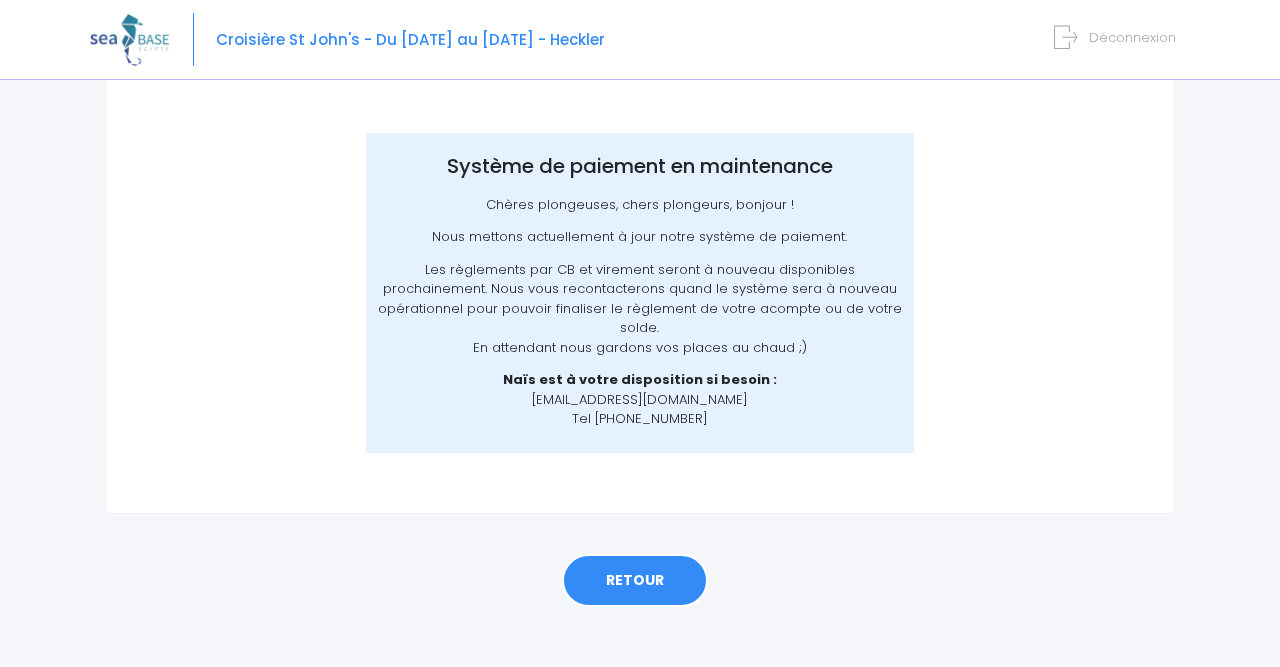 click on "RETOUR" at bounding box center (635, 581) 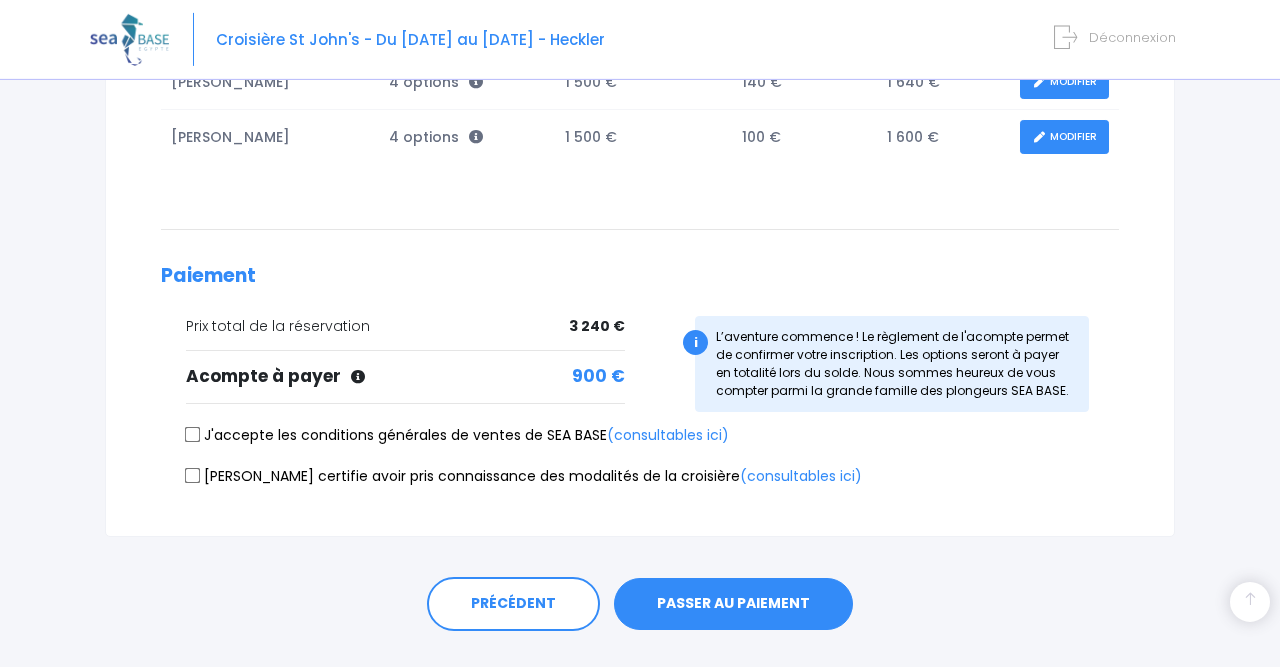 scroll, scrollTop: 458, scrollLeft: 0, axis: vertical 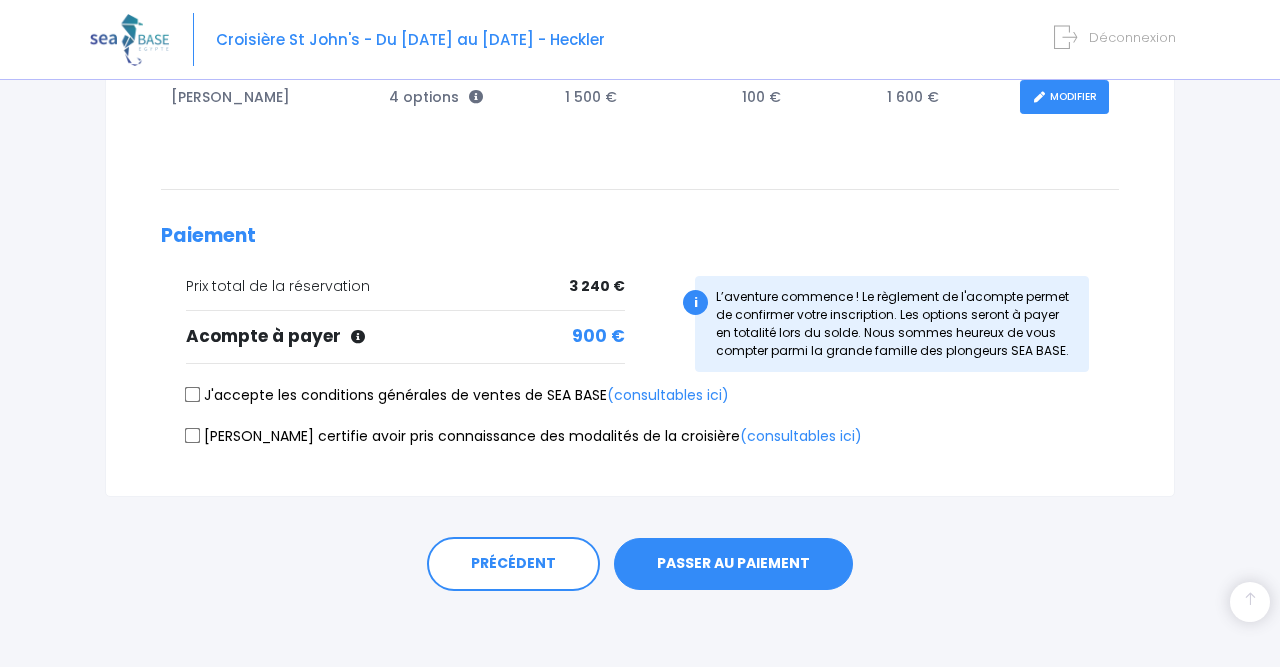 click on "PASSER AU PAIEMENT" at bounding box center (733, 564) 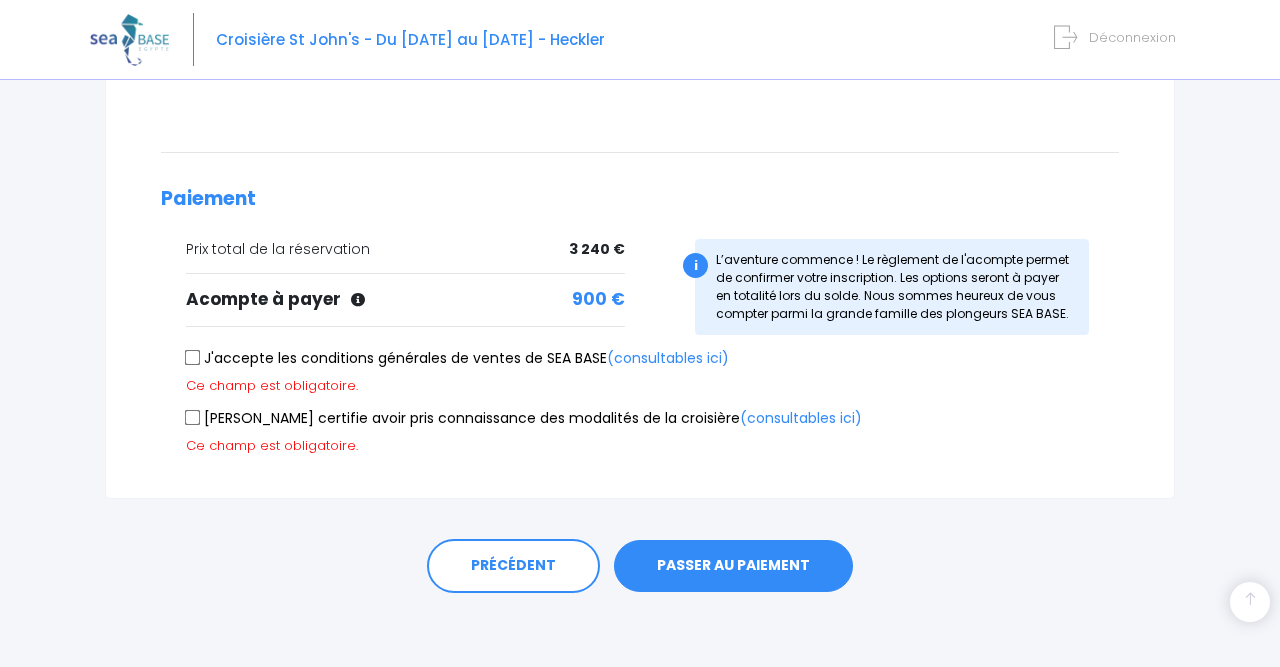 scroll, scrollTop: 496, scrollLeft: 0, axis: vertical 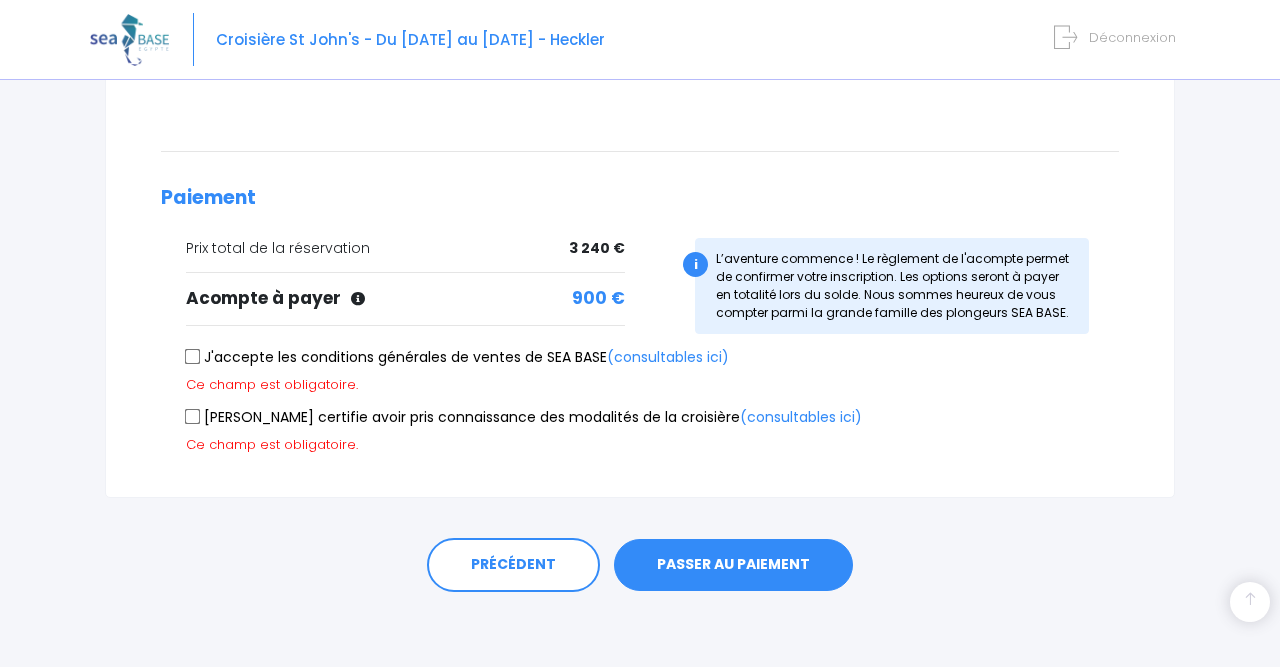 click on "J'accepte les conditions générales de ventes de SEA BASE  (consultables ici)" at bounding box center [193, 357] 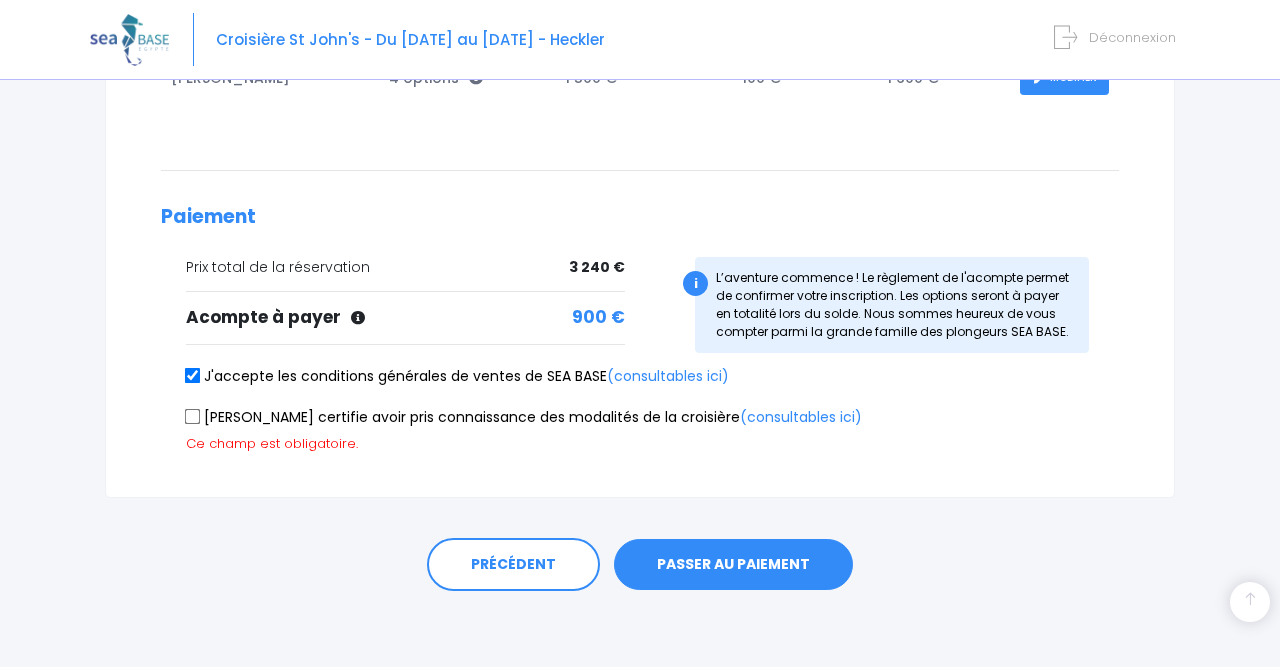 click on "Je certifie avoir pris connaissance des modalités de la croisière  (consultables ici)" at bounding box center [193, 416] 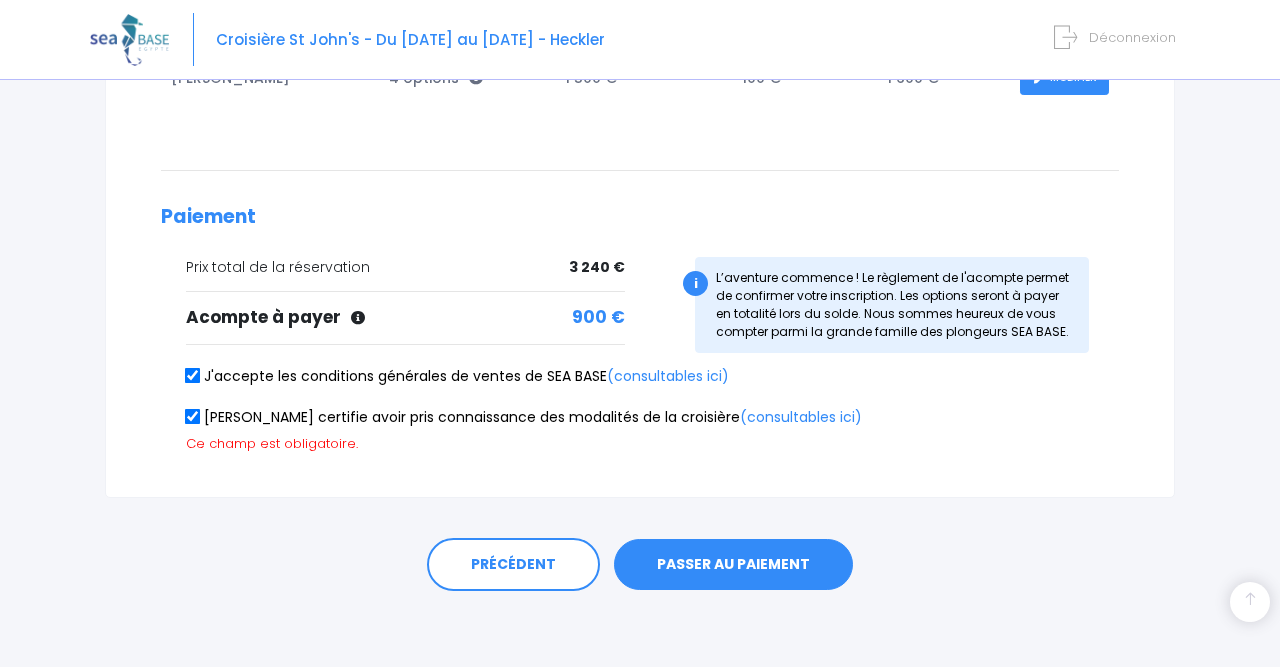 scroll, scrollTop: 458, scrollLeft: 0, axis: vertical 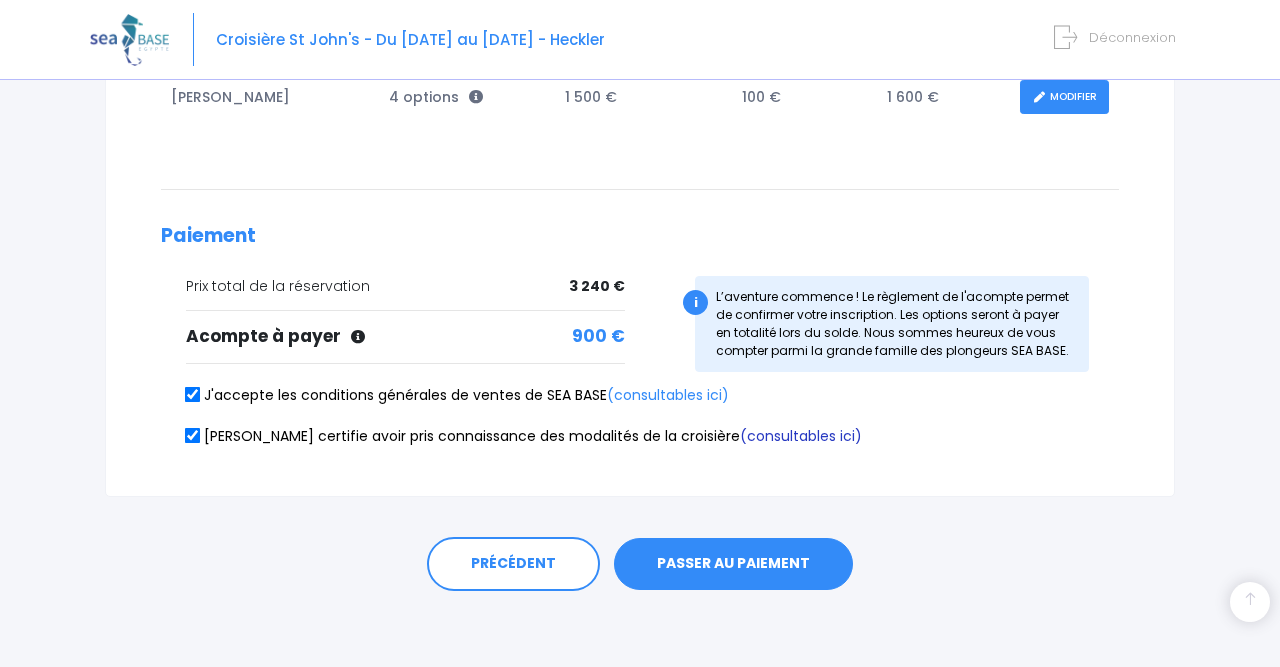 click on "(consultables ici)" at bounding box center (801, 436) 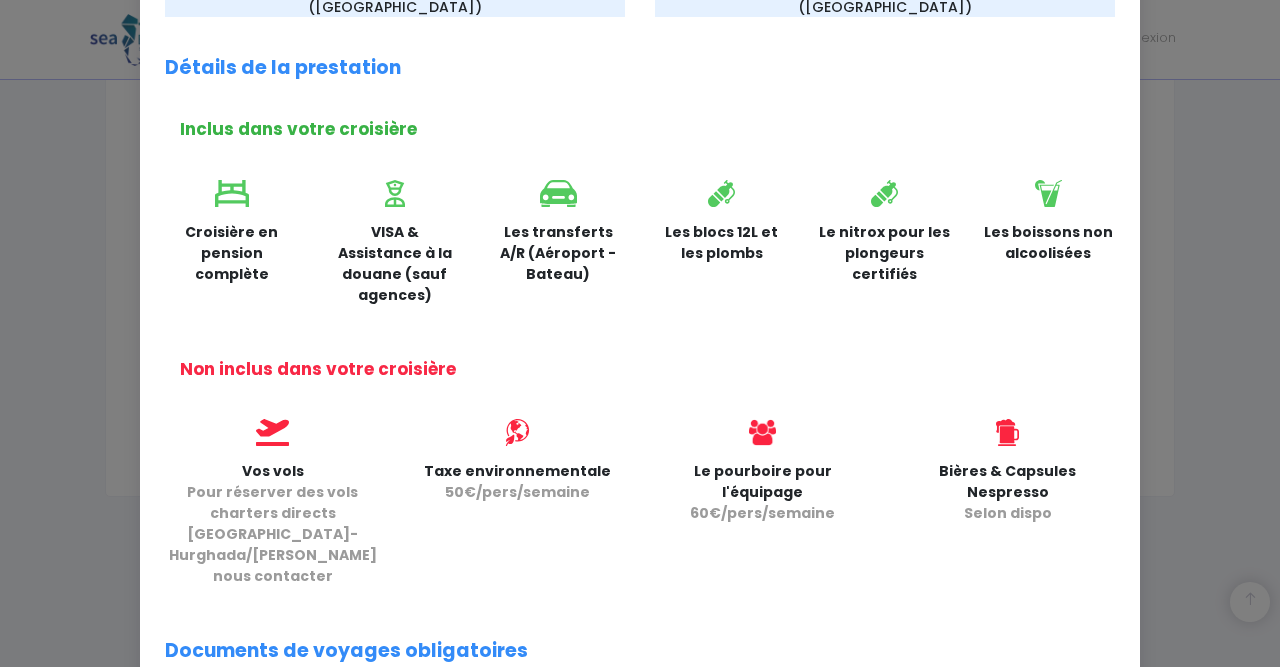 scroll, scrollTop: 0, scrollLeft: 0, axis: both 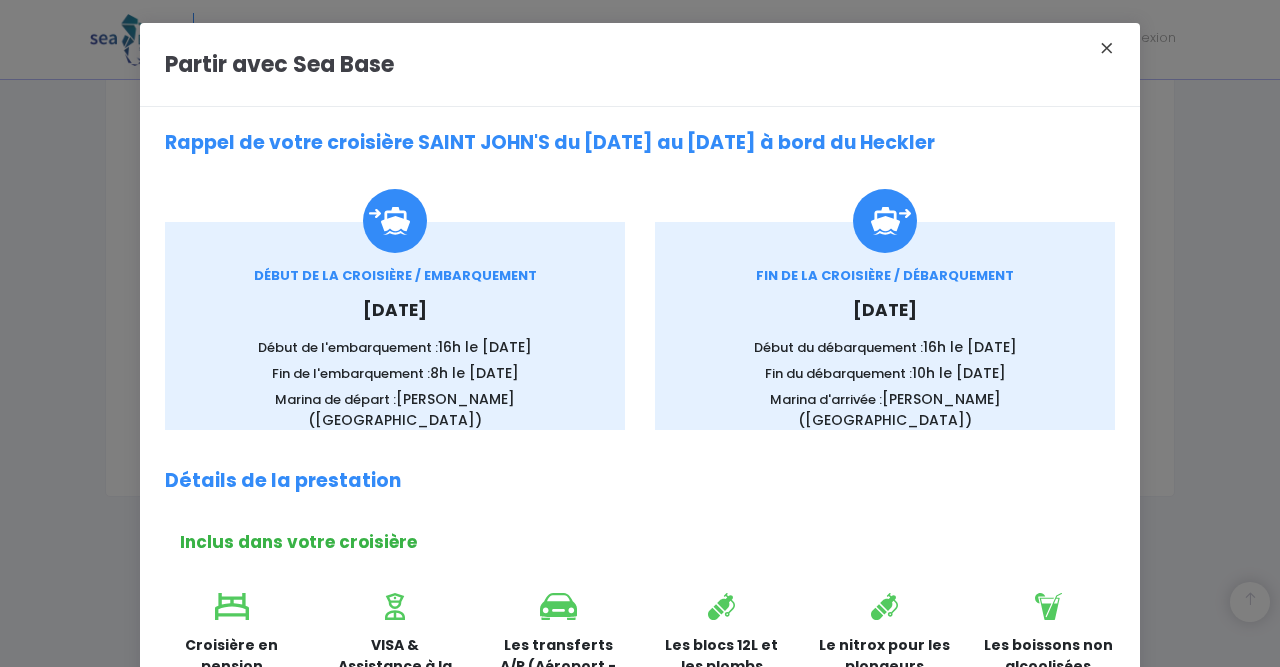 click on "×" at bounding box center (1107, 48) 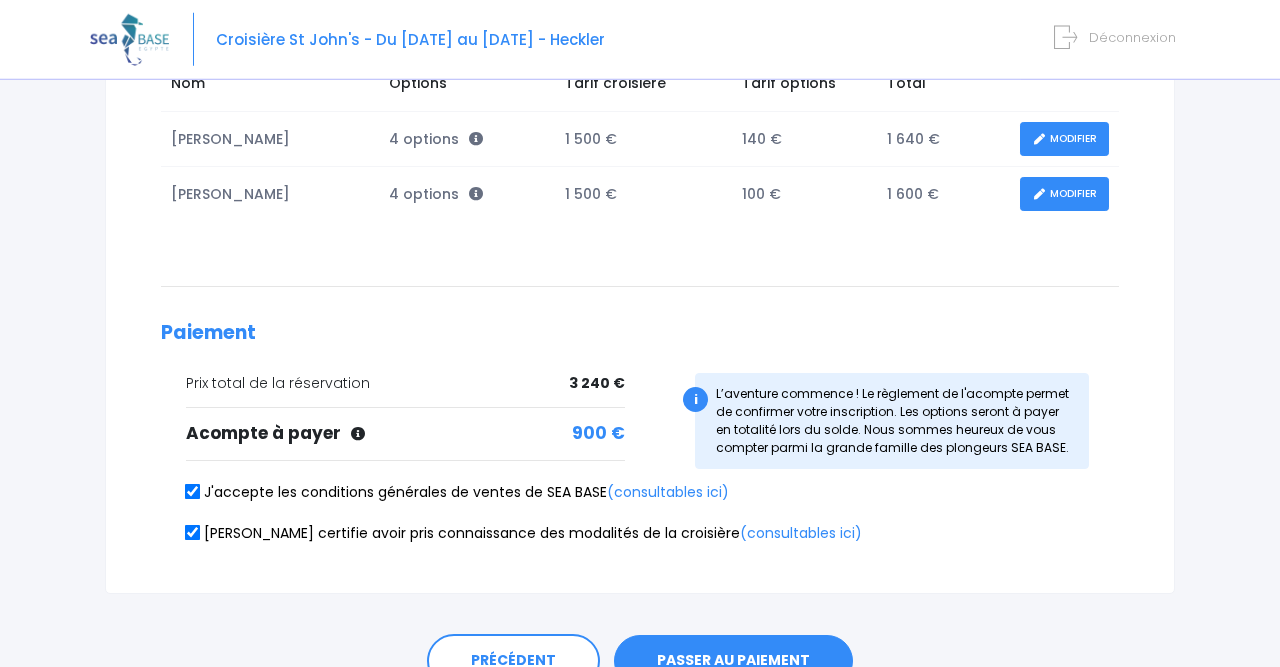 scroll, scrollTop: 416, scrollLeft: 0, axis: vertical 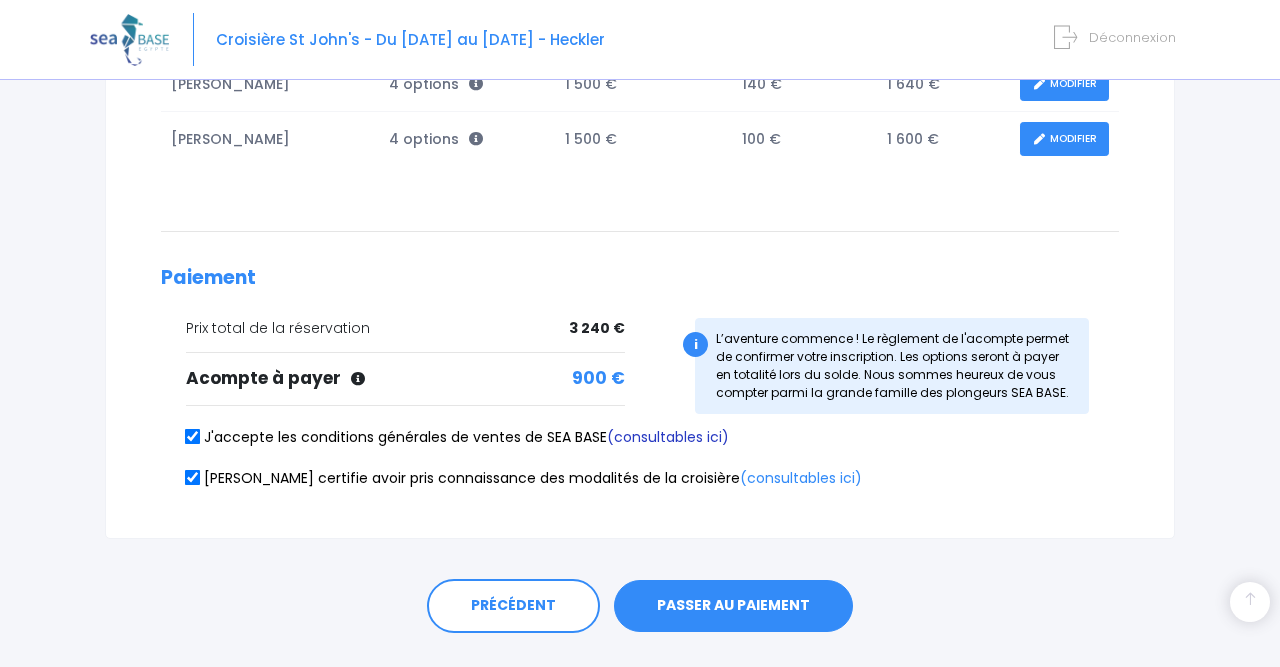 click on "(consultables ici)" at bounding box center (668, 437) 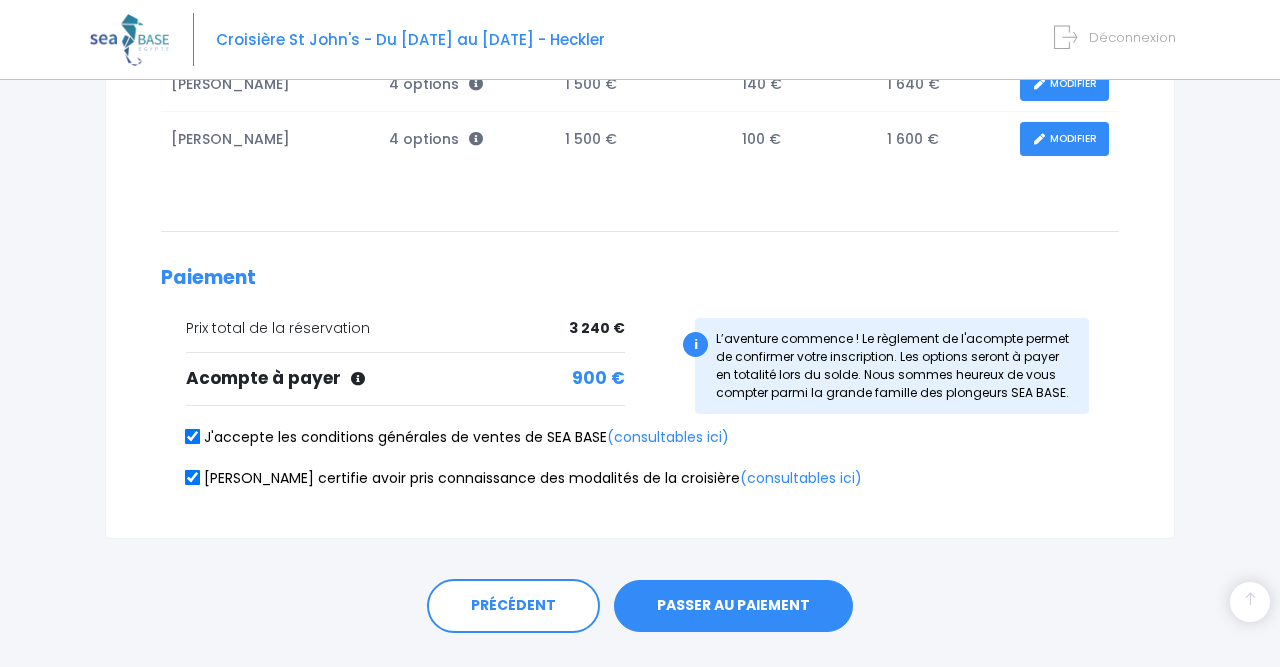 scroll, scrollTop: 104, scrollLeft: 0, axis: vertical 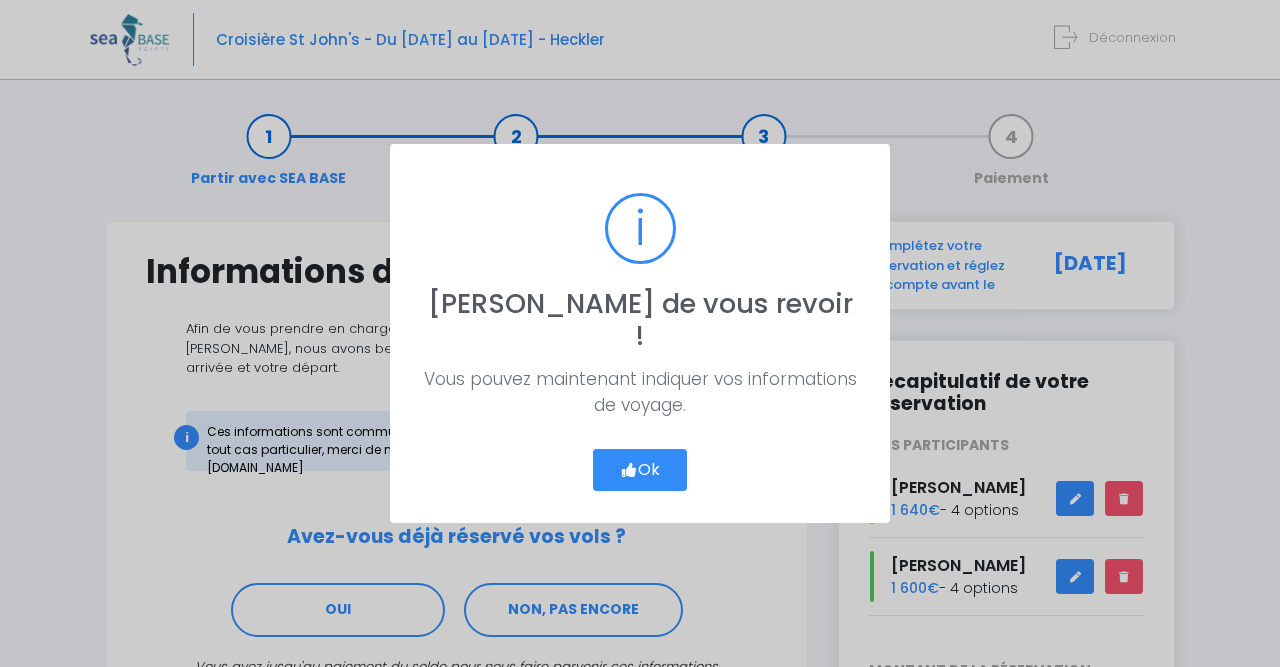 click on "Ok" at bounding box center (640, 470) 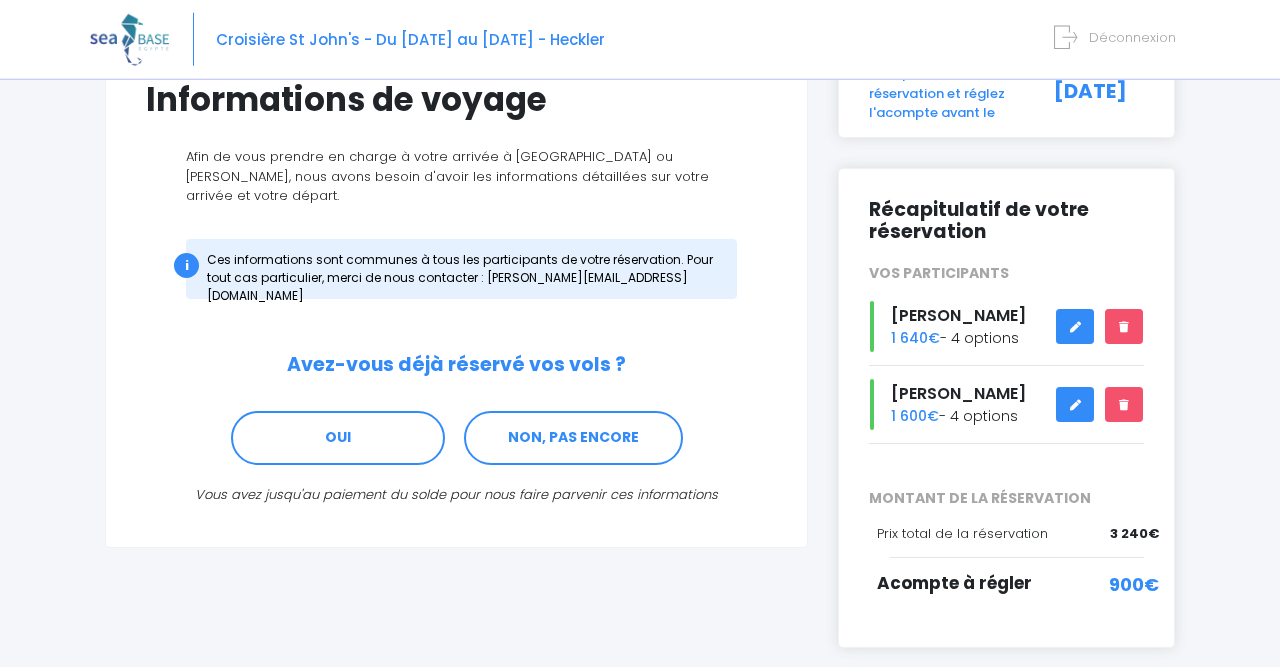 scroll, scrollTop: 208, scrollLeft: 0, axis: vertical 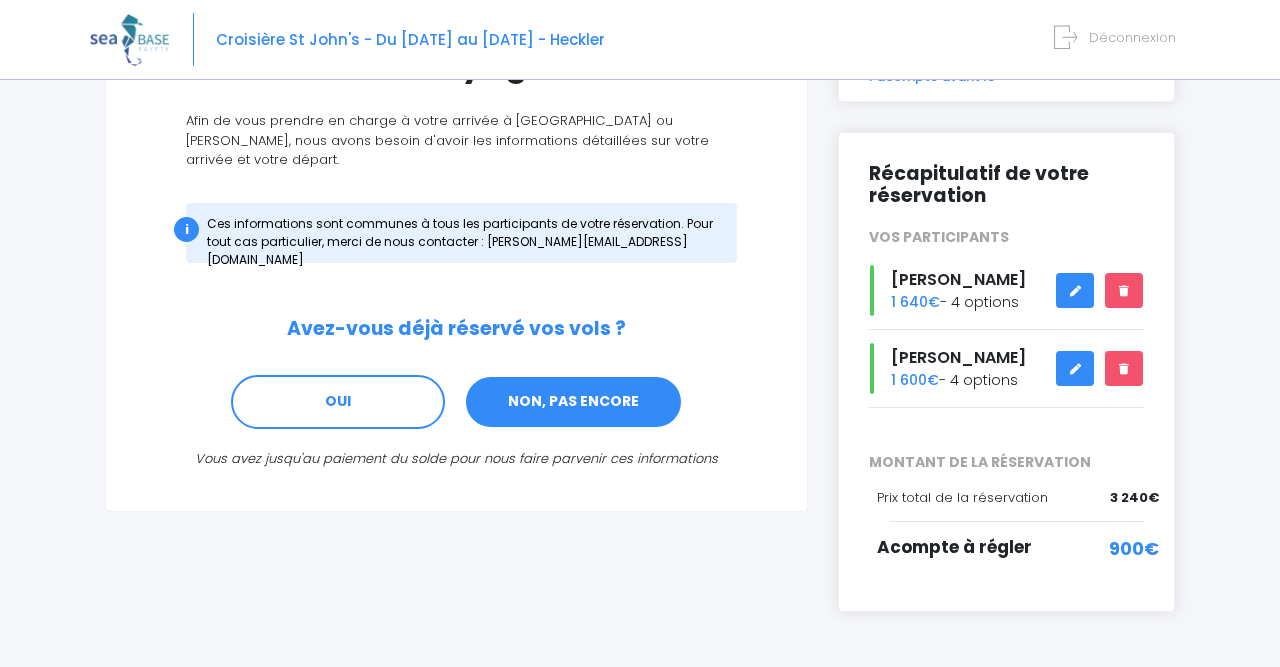 click on "NON, PAS ENCORE" at bounding box center [573, 402] 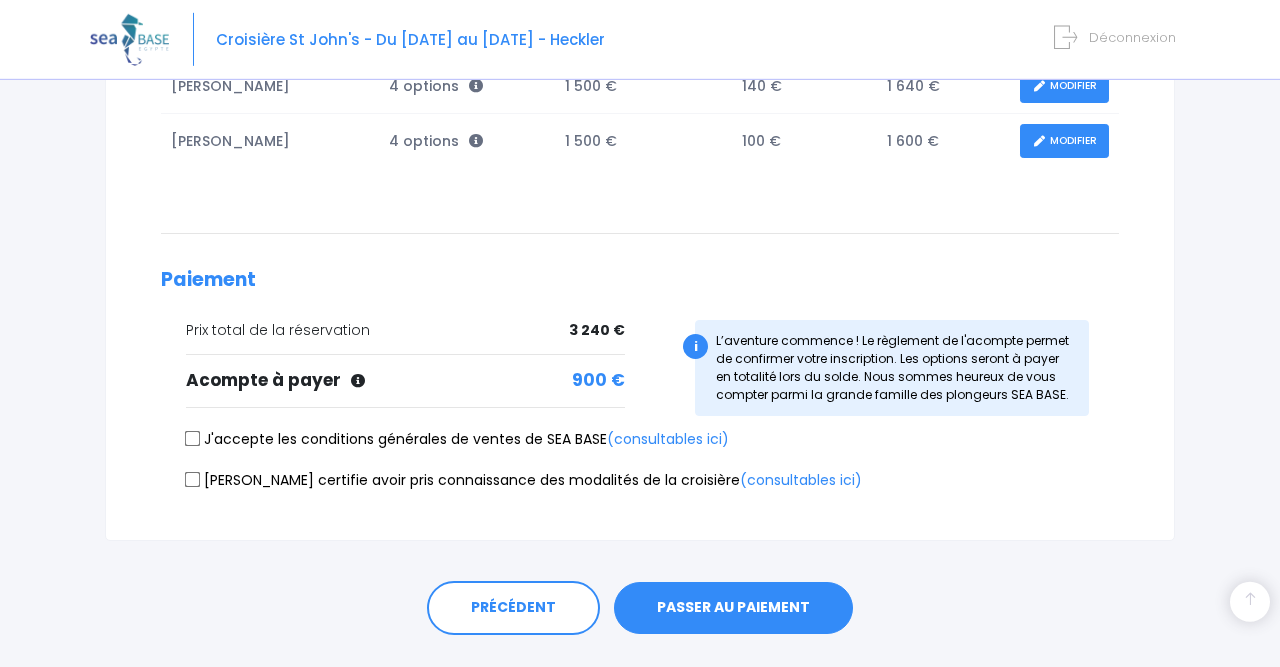 scroll, scrollTop: 458, scrollLeft: 0, axis: vertical 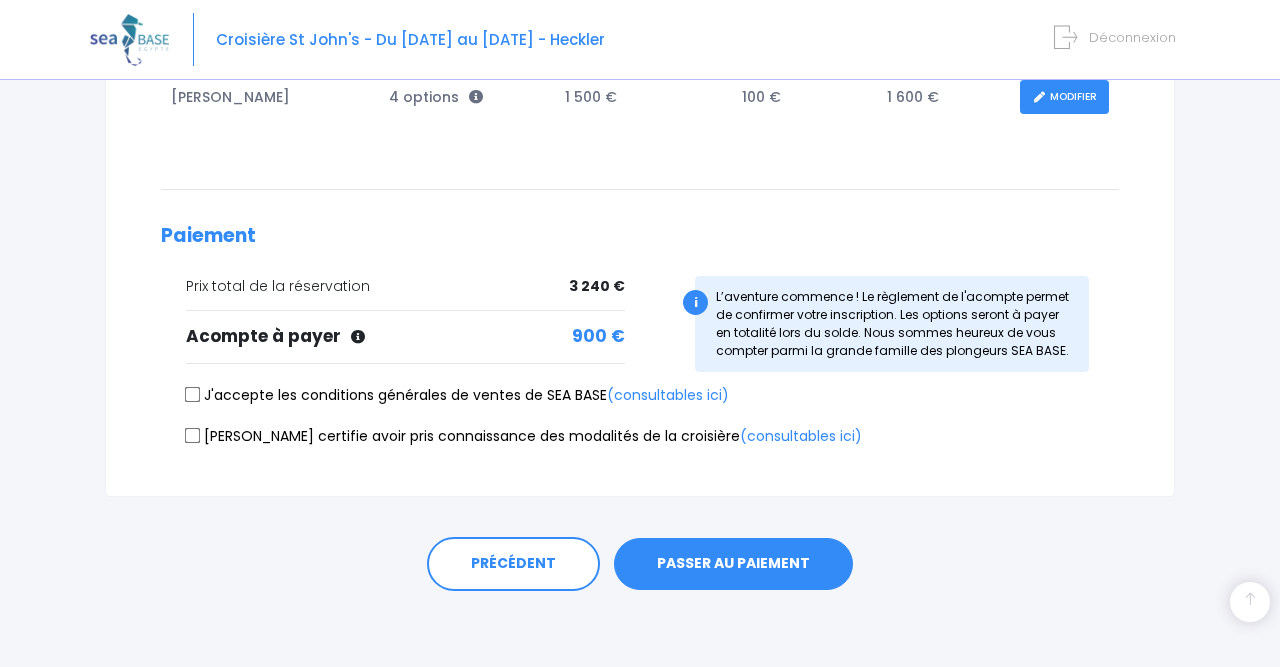 click on "[PERSON_NAME] certifie avoir pris connaissance des modalités de la croisière  (consultables ici)" at bounding box center [193, 435] 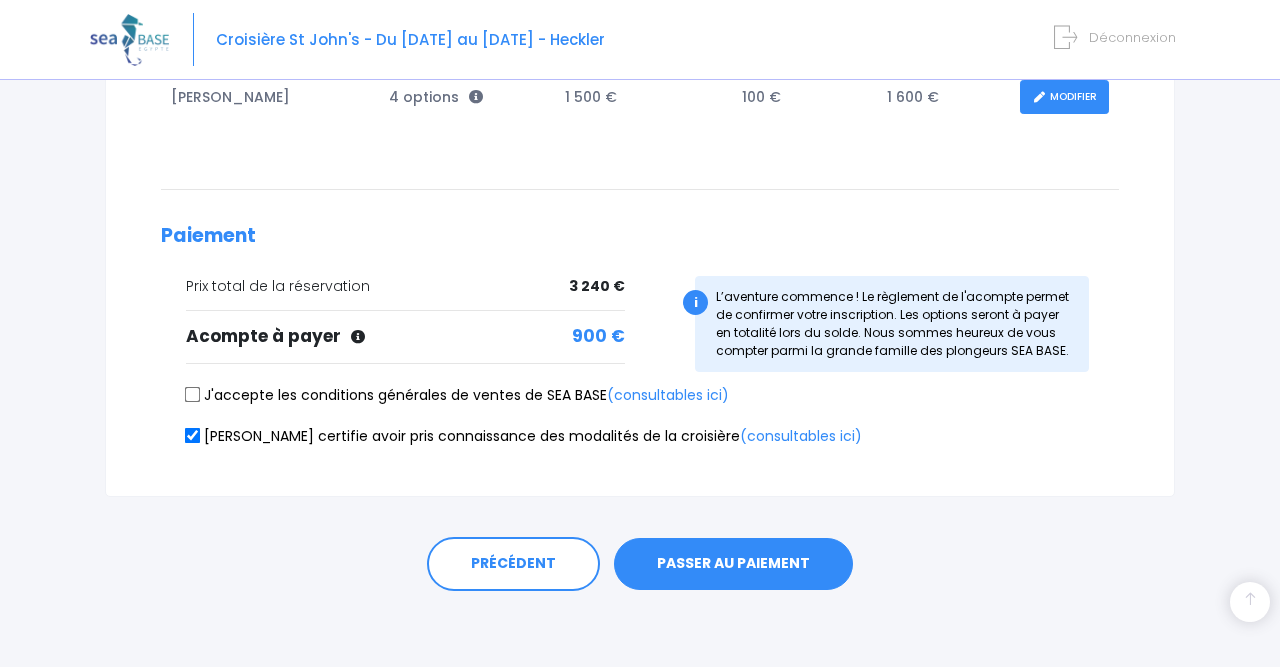 click on "J'accepte les conditions générales de ventes de SEA BASE  (consultables ici)" at bounding box center (193, 395) 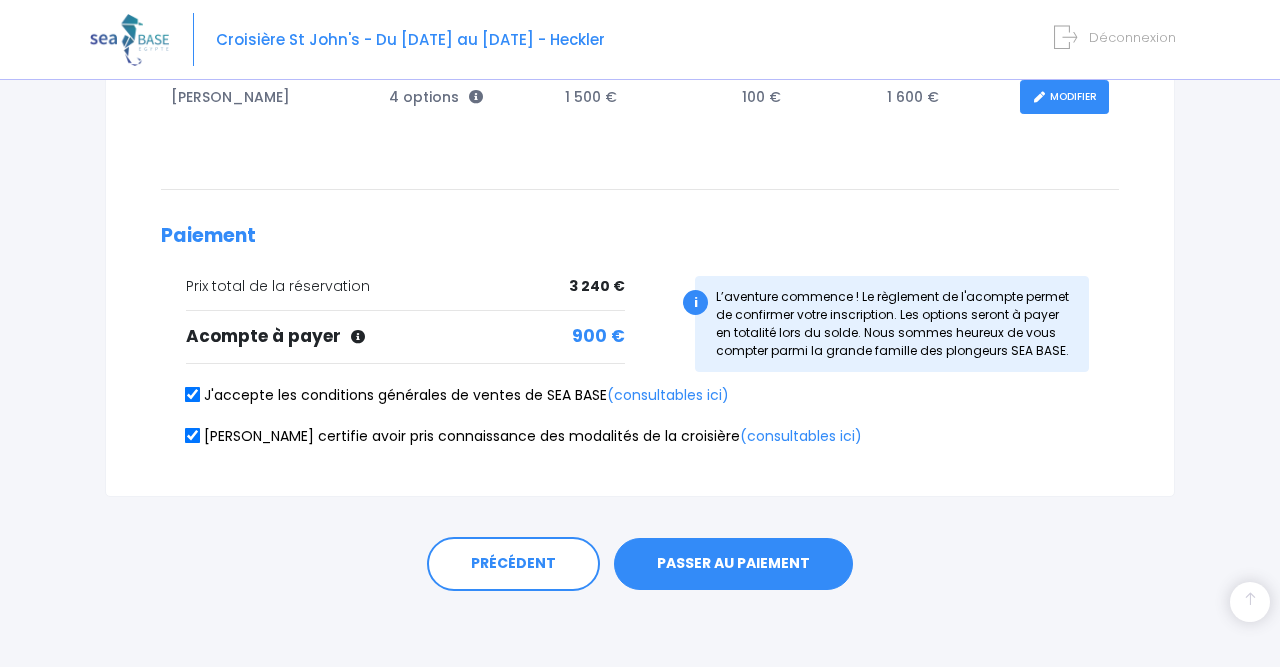 click on "PASSER AU PAIEMENT" at bounding box center (733, 564) 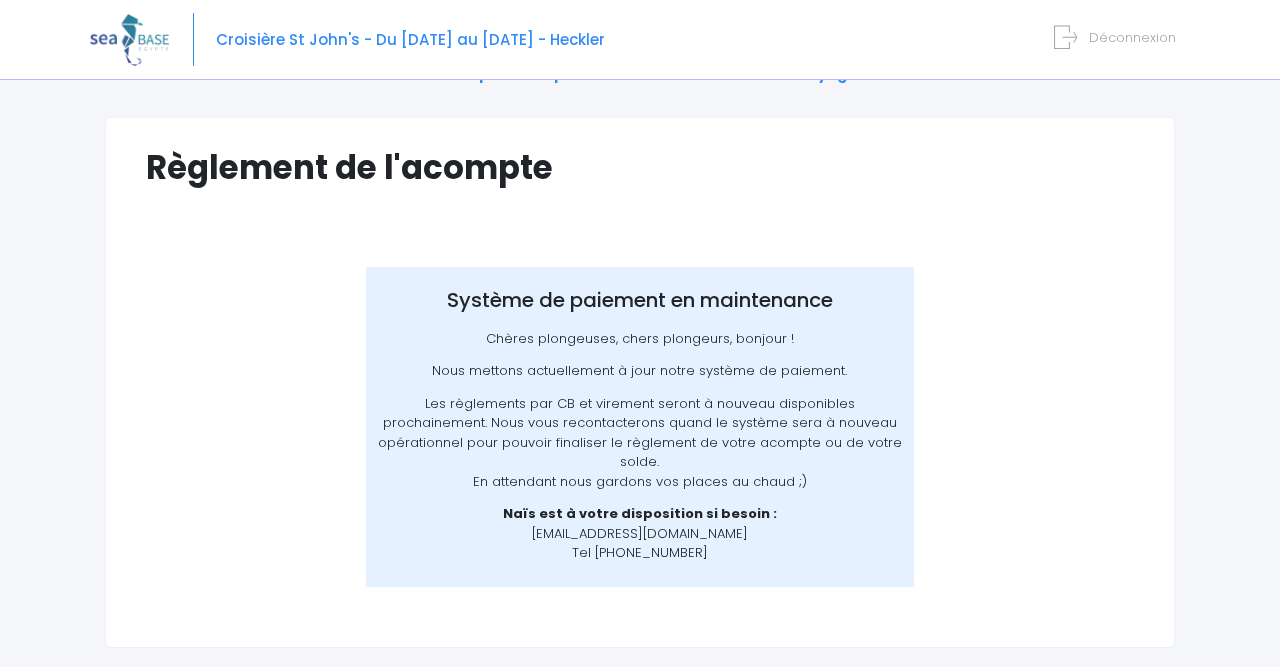 scroll, scrollTop: 0, scrollLeft: 0, axis: both 